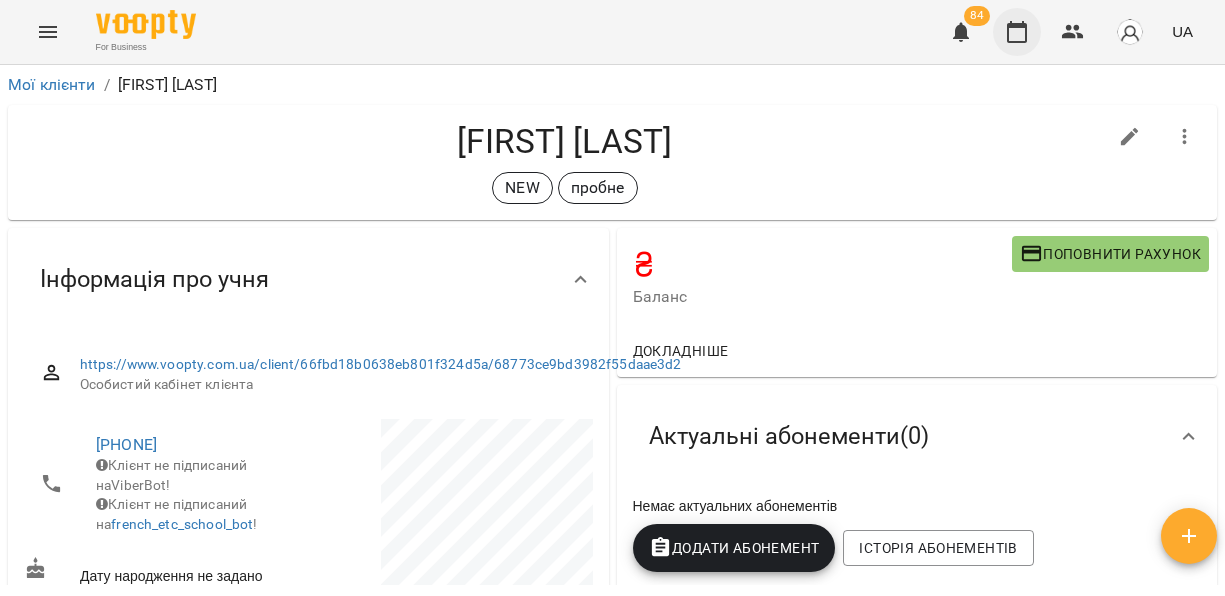 scroll, scrollTop: 0, scrollLeft: 0, axis: both 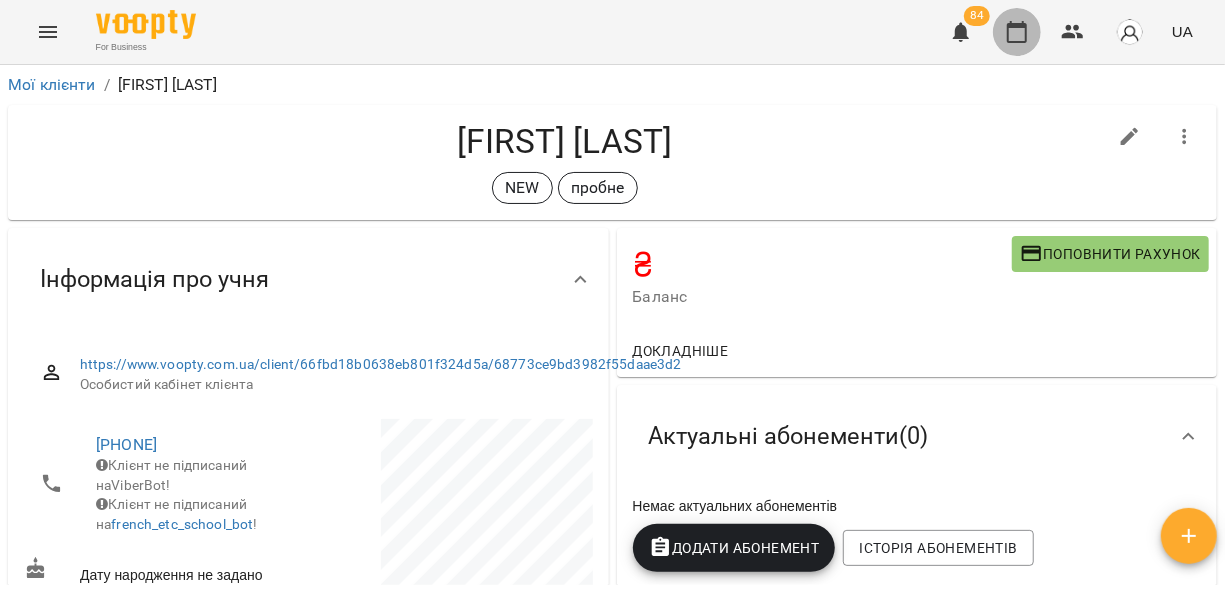 click at bounding box center [1017, 32] 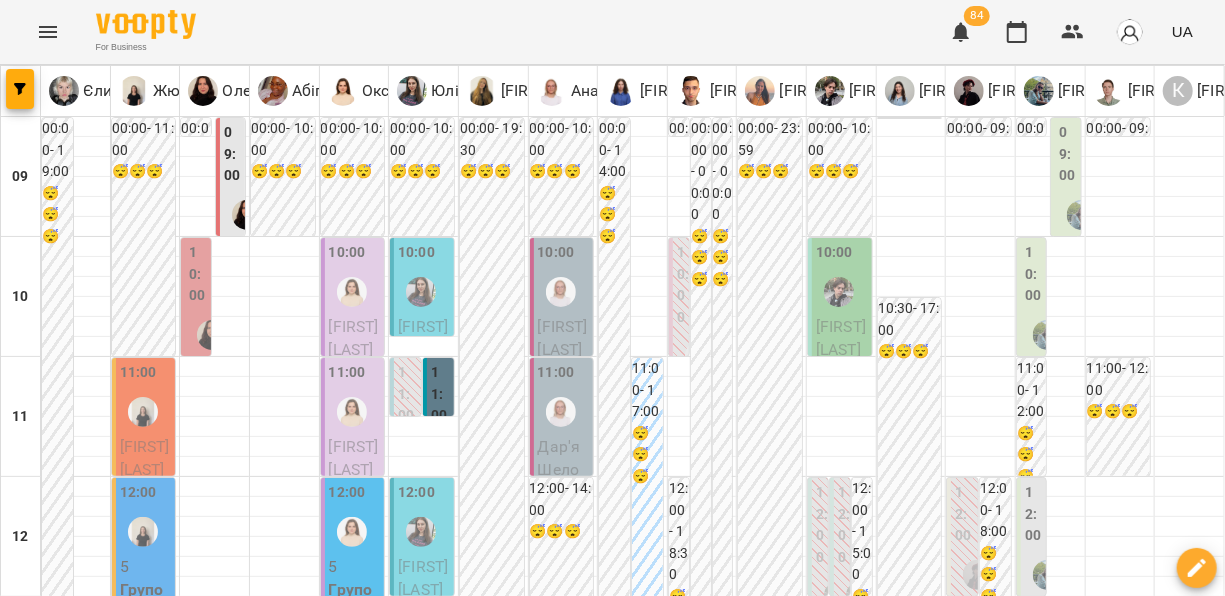 click on "чт 17 лип" at bounding box center [703, 1829] 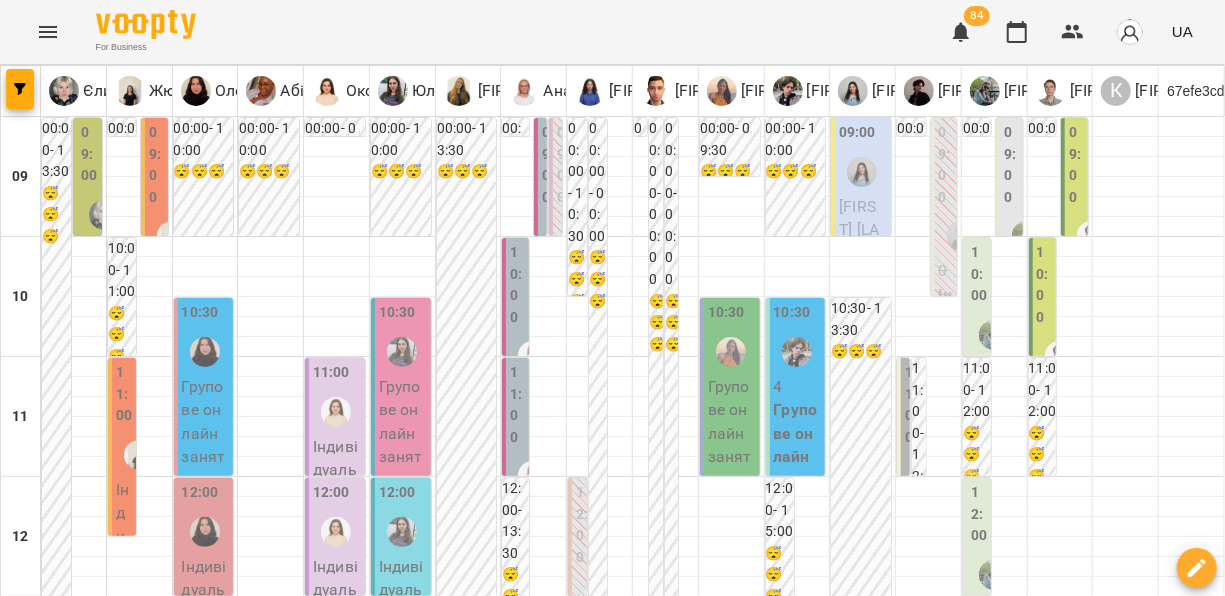 scroll, scrollTop: 389, scrollLeft: 0, axis: vertical 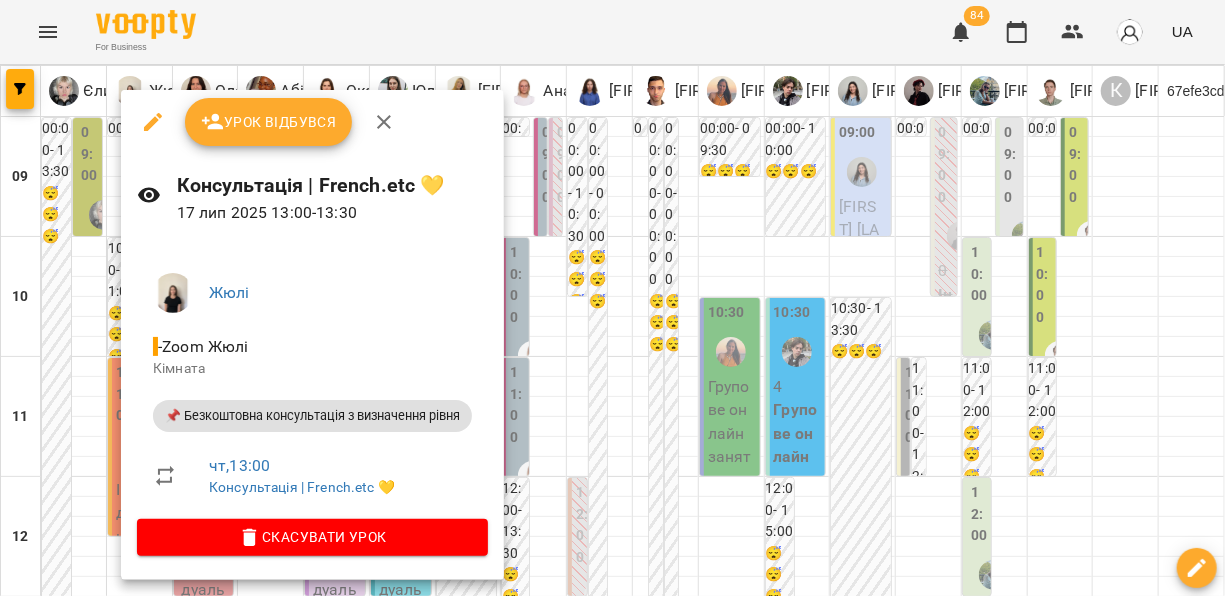 click at bounding box center (612, 298) 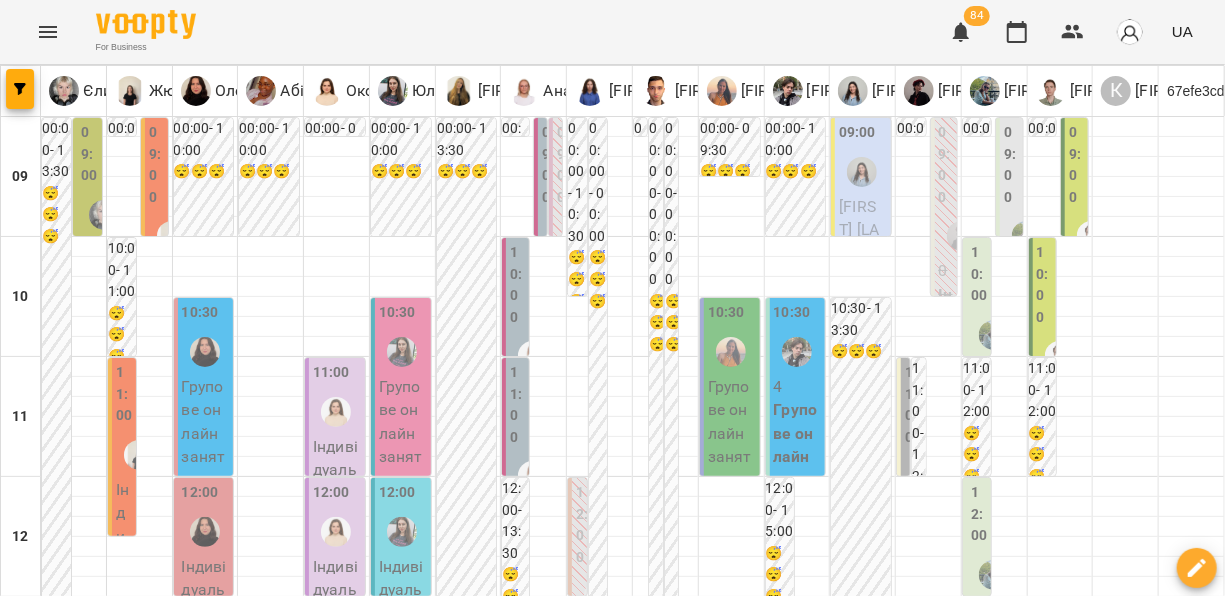 click on "13:00" at bounding box center (122, 645) 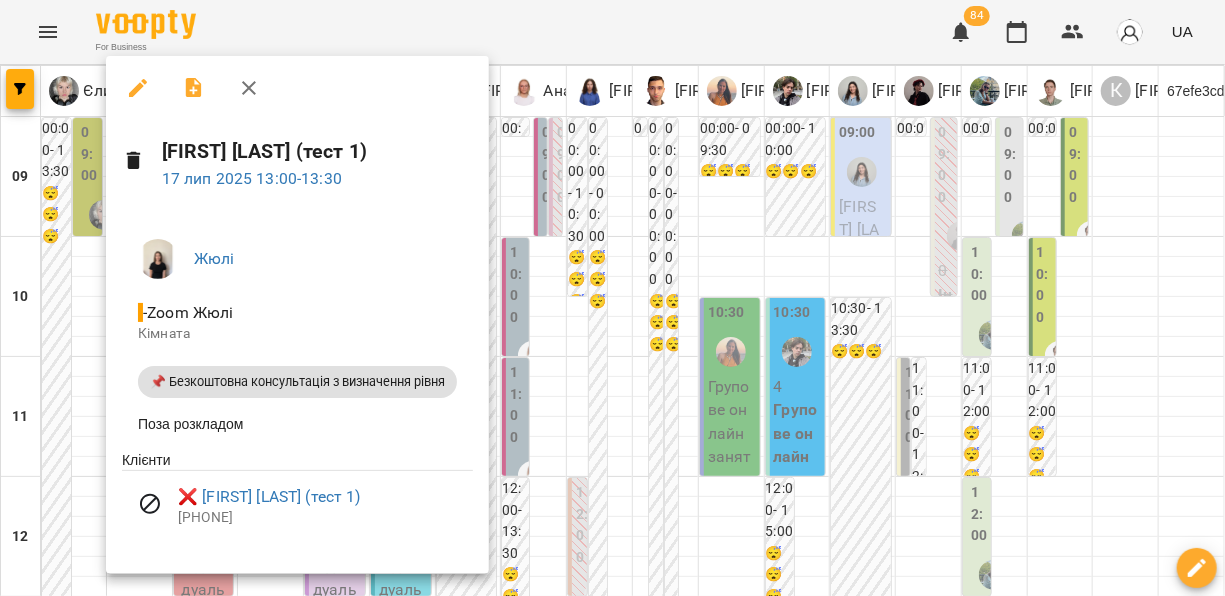 click at bounding box center [612, 298] 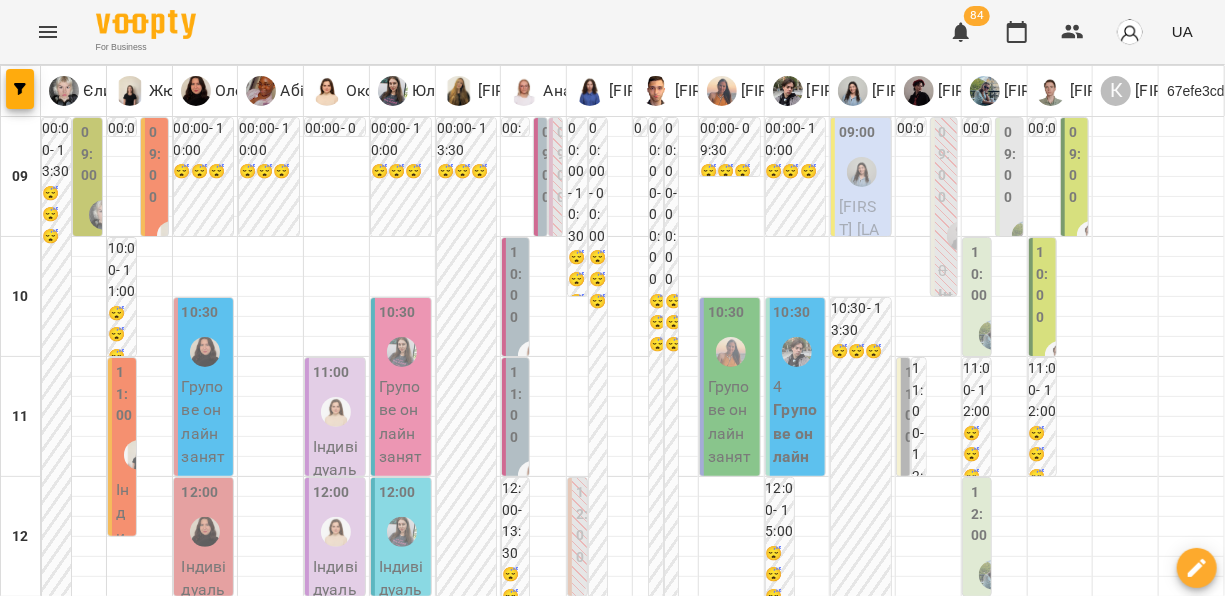 click on "14:30 Валерія Сукач 📌 Безкоштовна консультація з визначення рівня" at bounding box center (350, 1347) 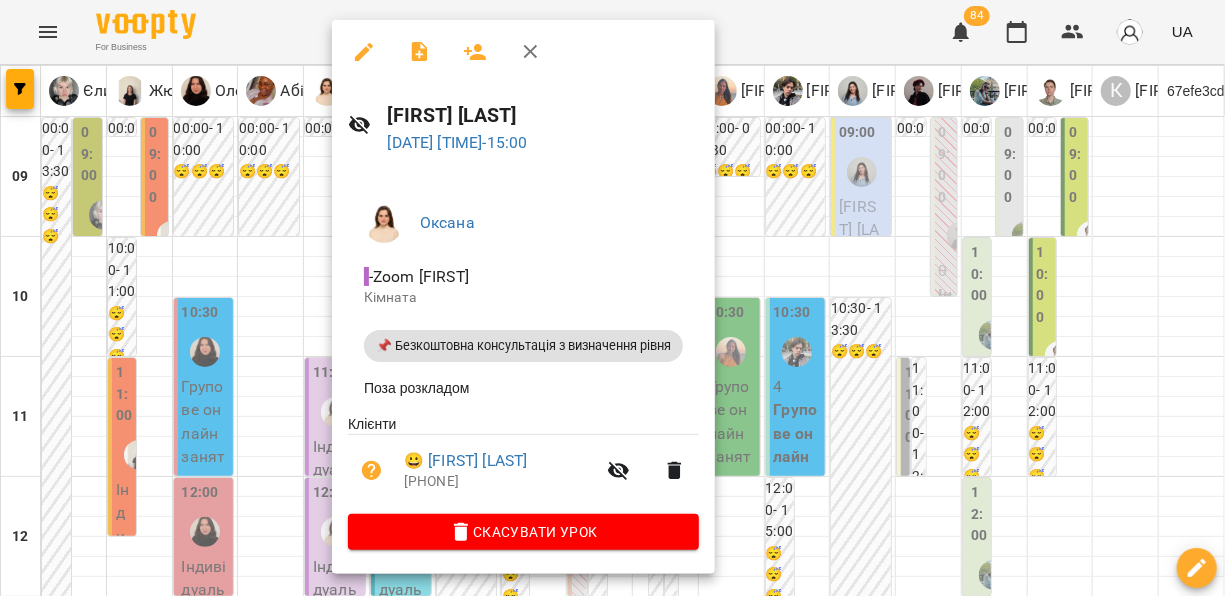 click at bounding box center (612, 298) 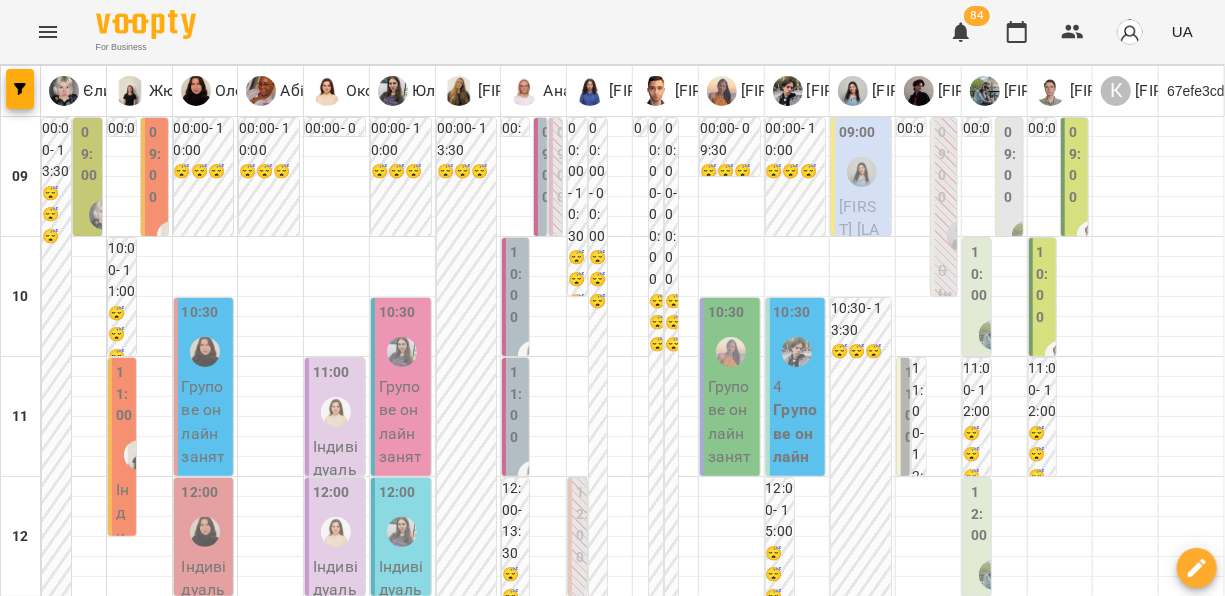 scroll, scrollTop: 723, scrollLeft: 0, axis: vertical 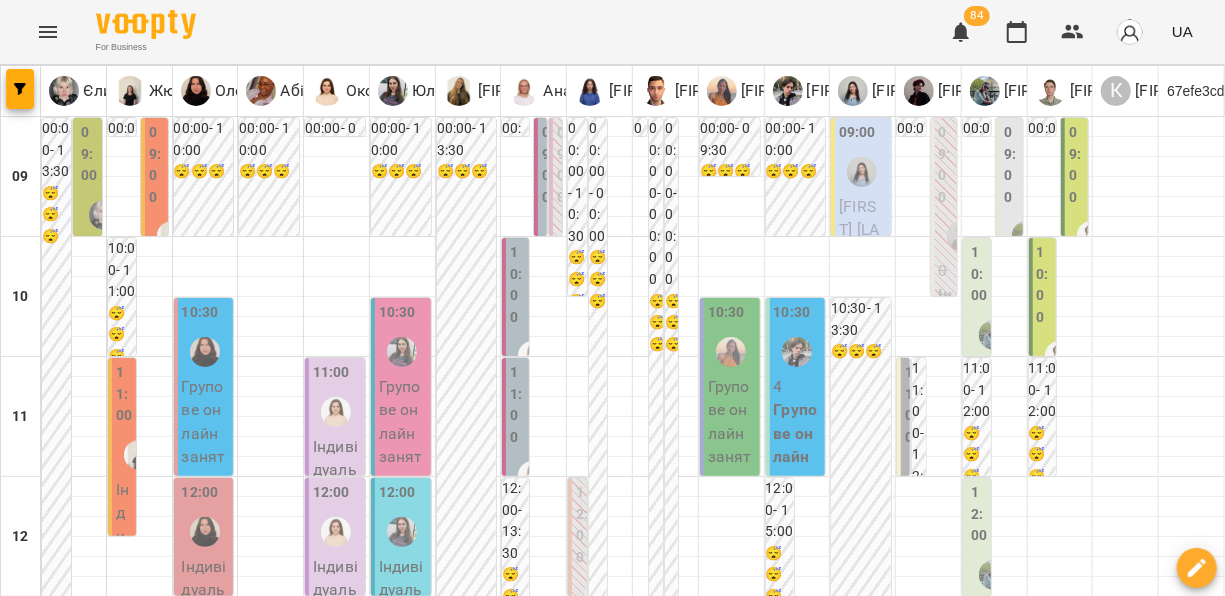 click on "пт" at bounding box center [863, 1823] 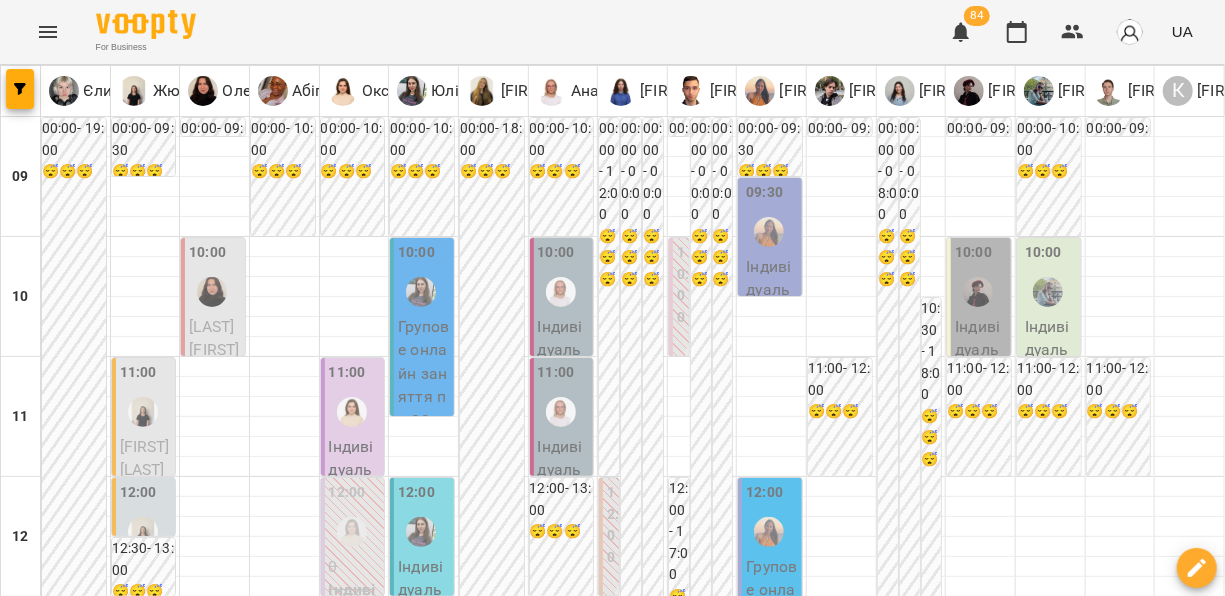 scroll, scrollTop: 290, scrollLeft: 0, axis: vertical 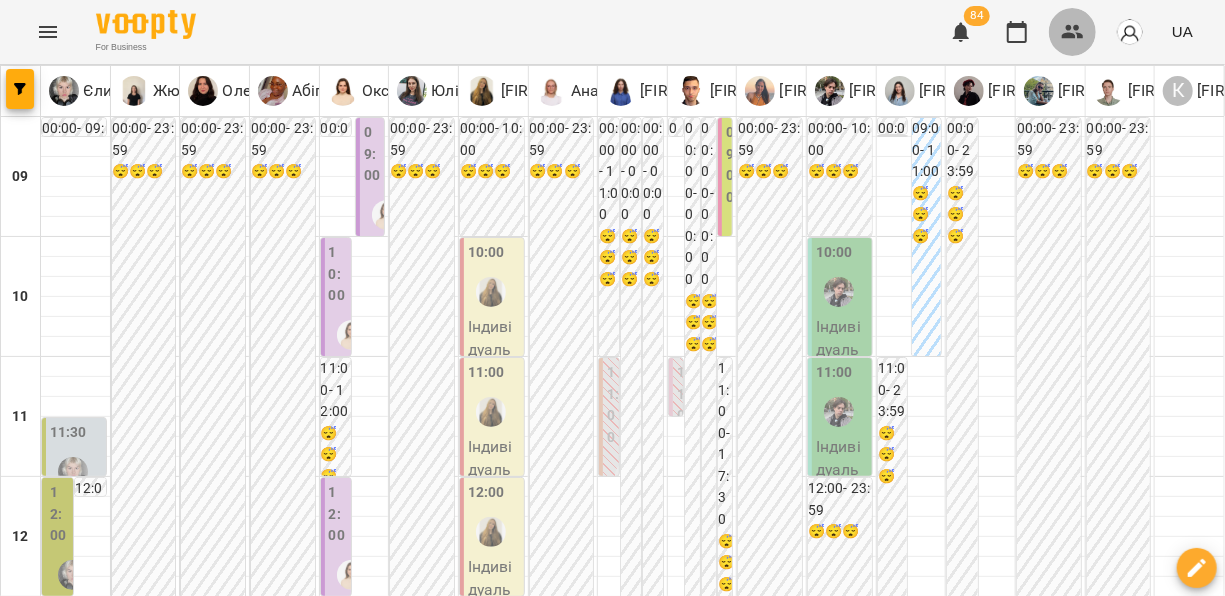 click at bounding box center (1073, 32) 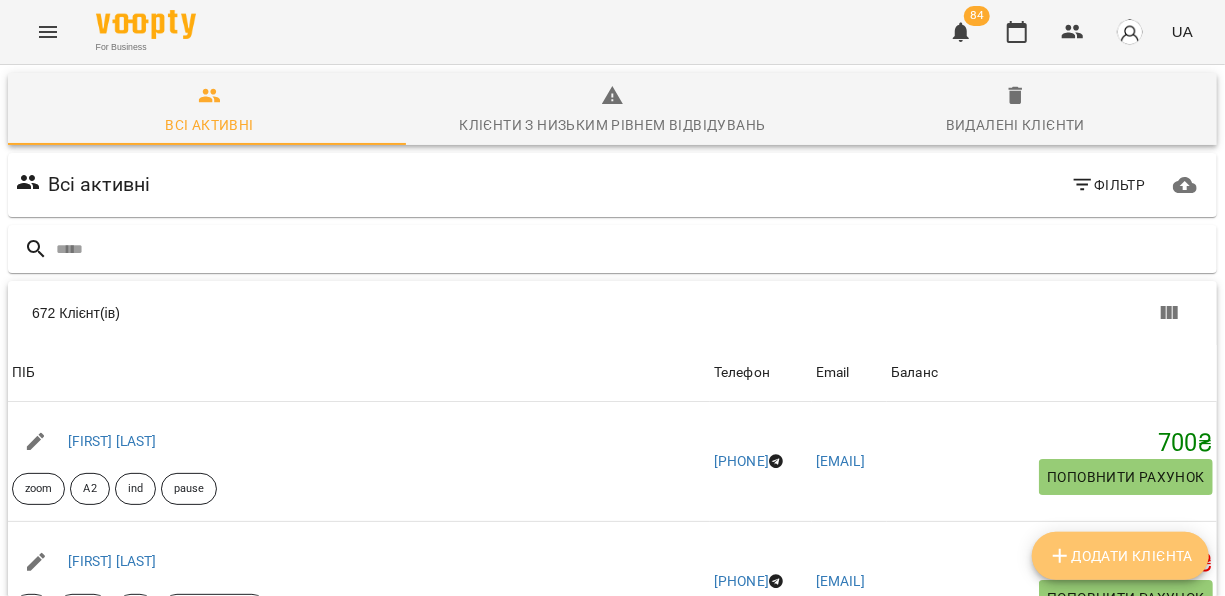 click on "Додати клієнта" at bounding box center (1120, 556) 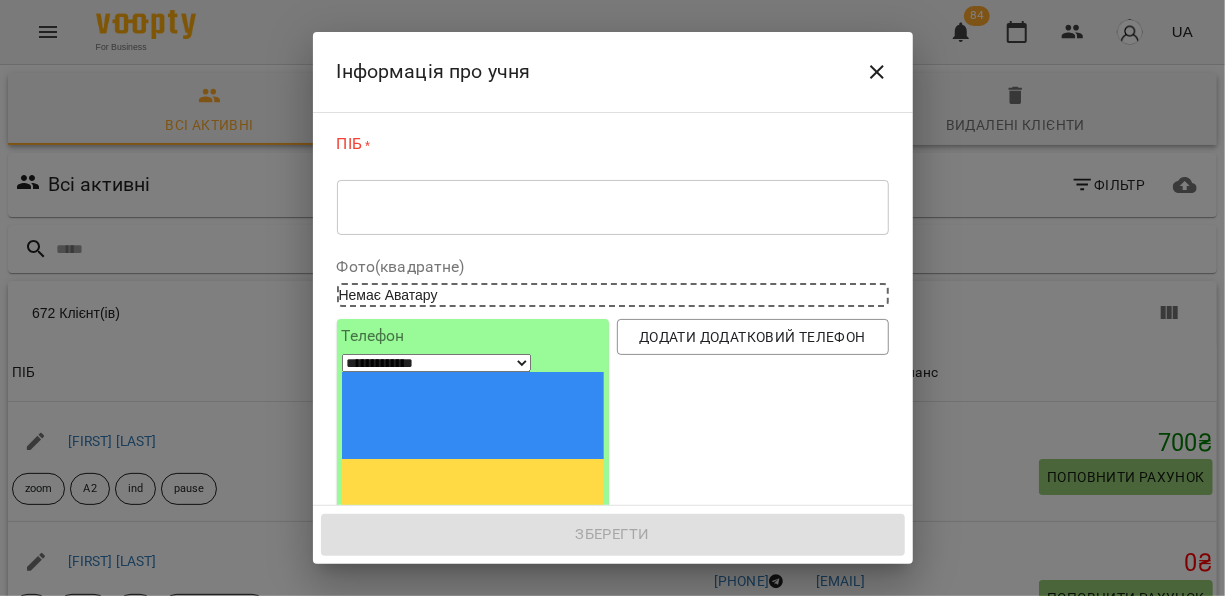 click on "* ​" at bounding box center [613, 207] 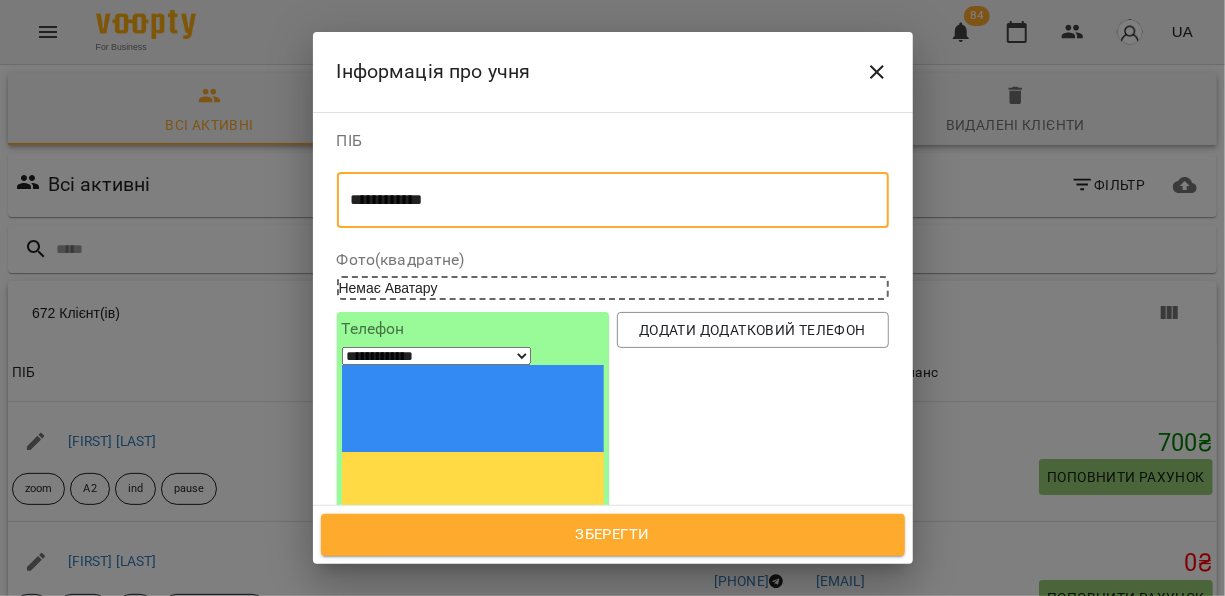 type on "**********" 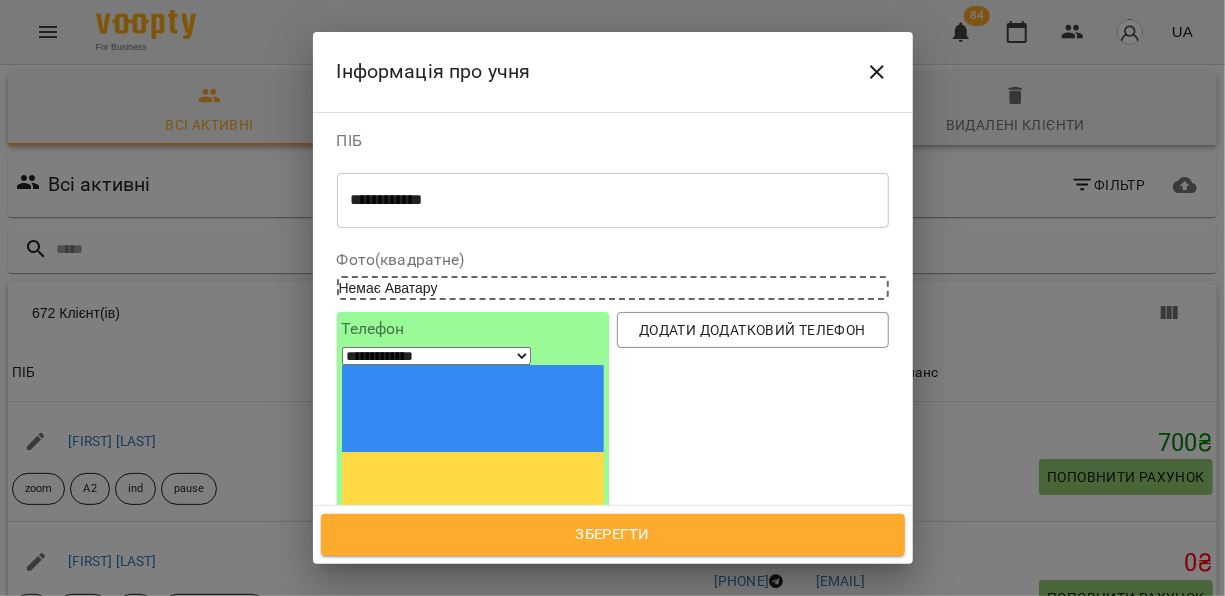 click at bounding box center (416, 552) 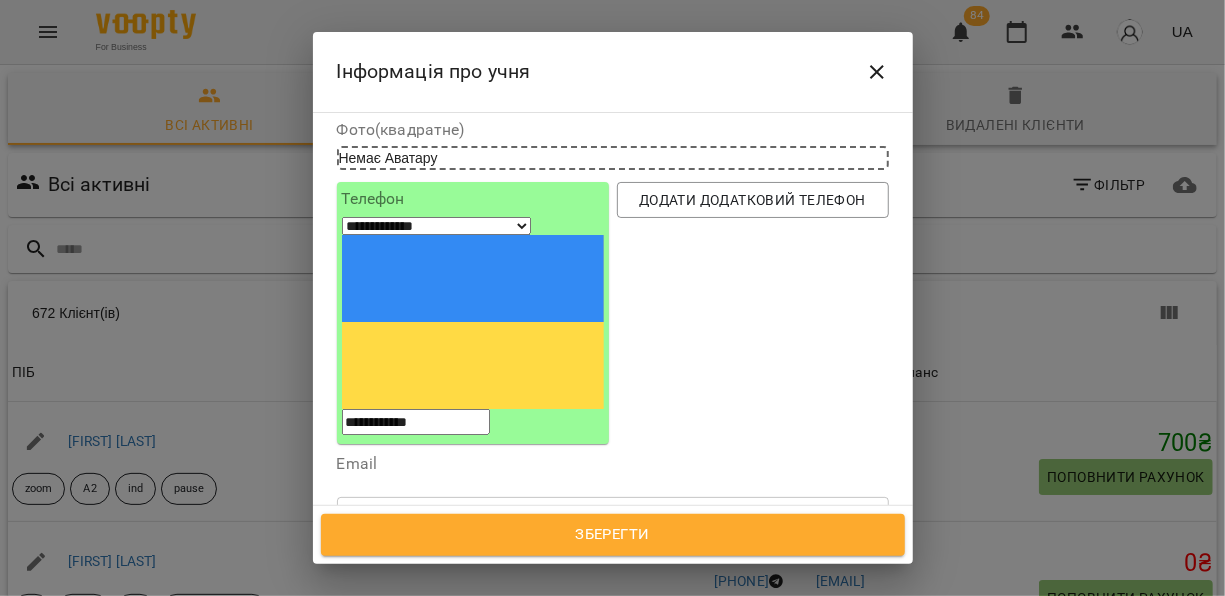 scroll, scrollTop: 153, scrollLeft: 0, axis: vertical 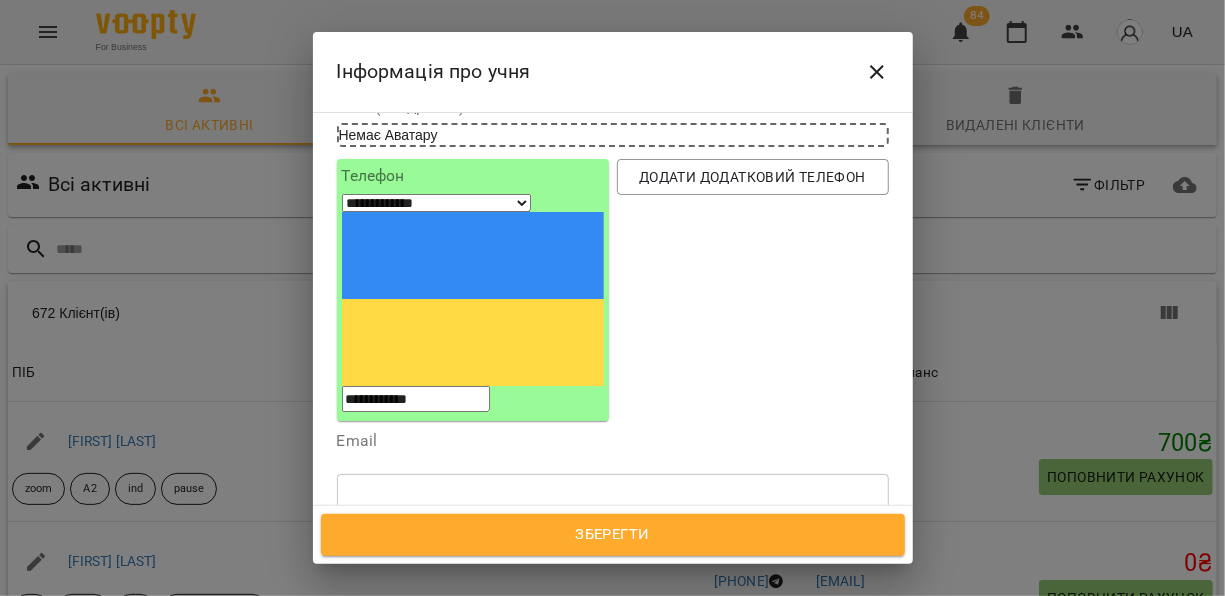 click at bounding box center [870, 595] 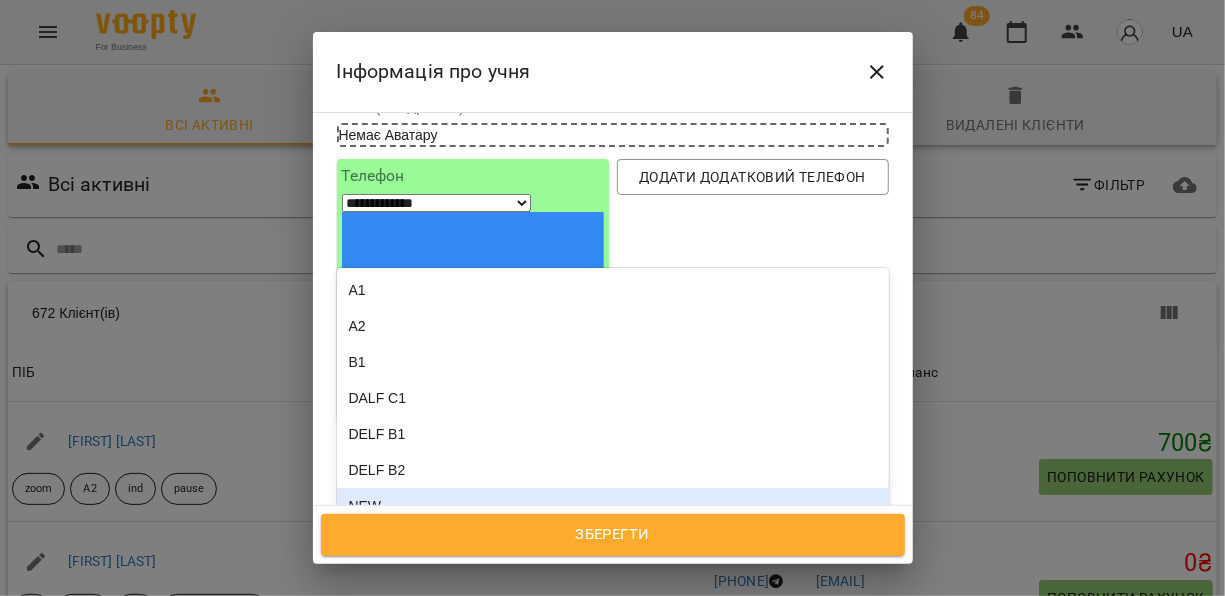 click on "NEW" at bounding box center [613, 506] 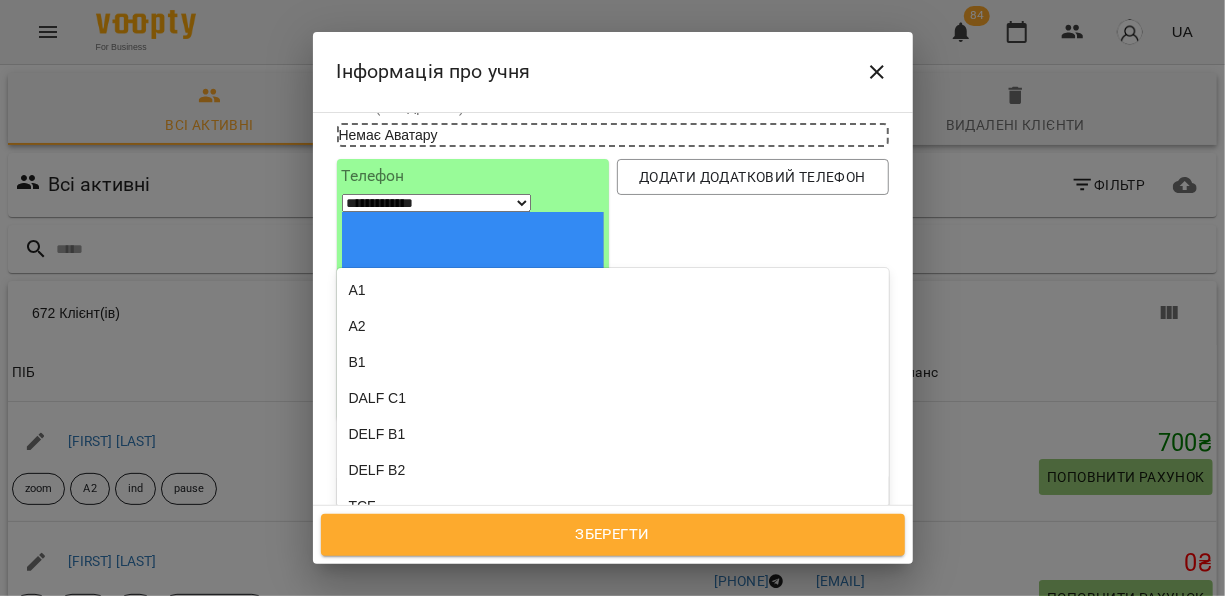 drag, startPoint x: 859, startPoint y: 419, endPoint x: 703, endPoint y: 380, distance: 160.80112 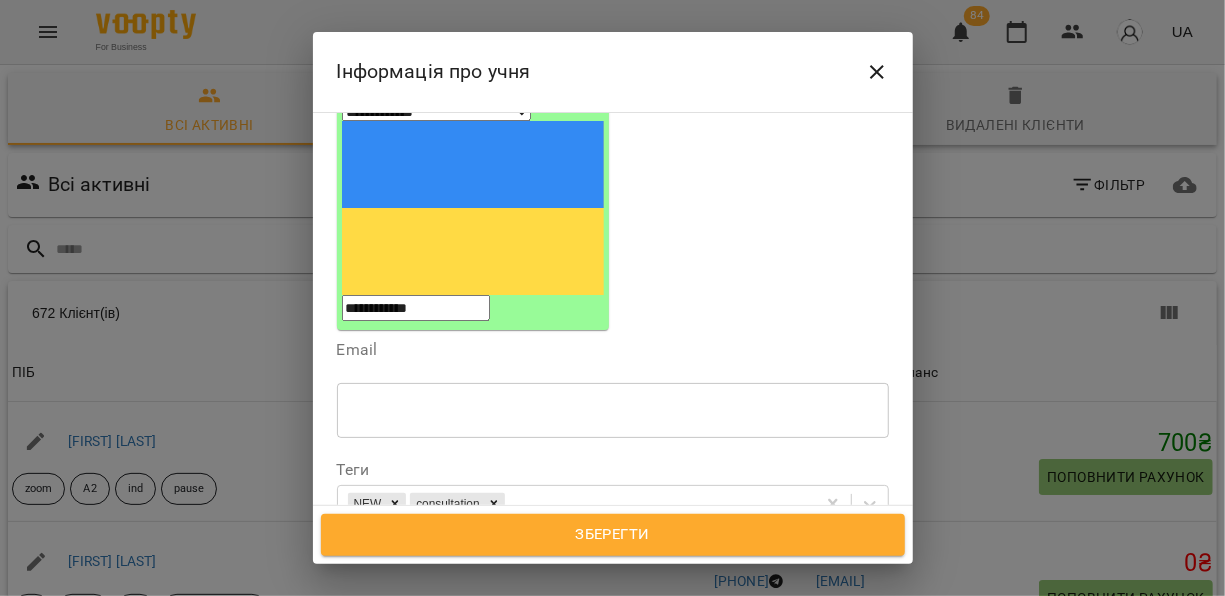 scroll, scrollTop: 267, scrollLeft: 0, axis: vertical 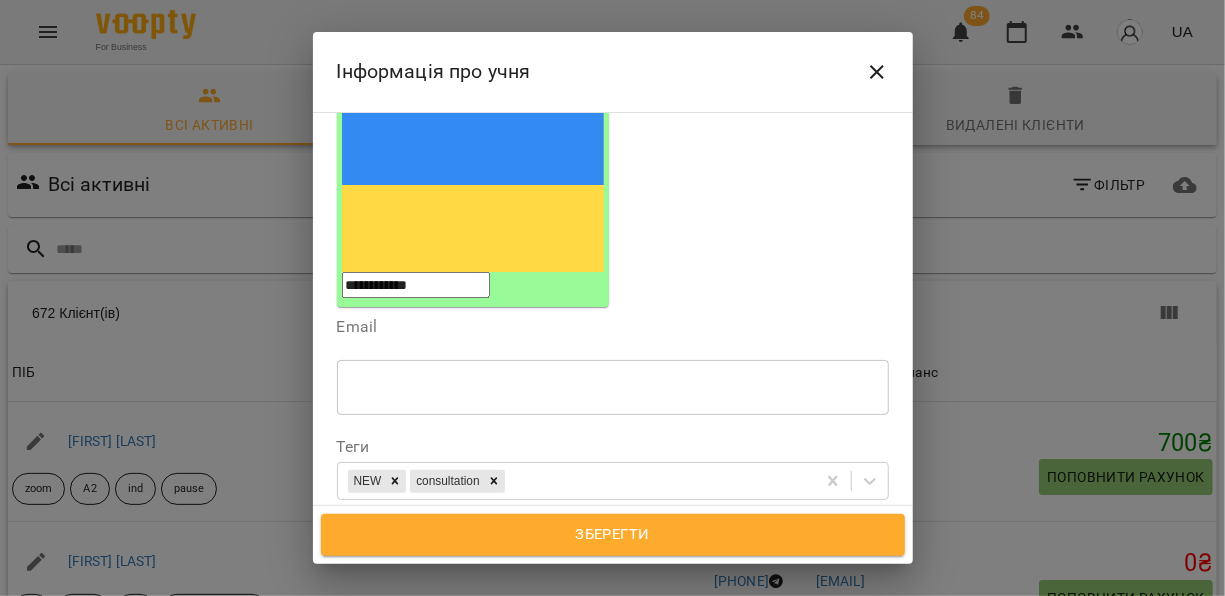 click on "* ​" at bounding box center (613, 628) 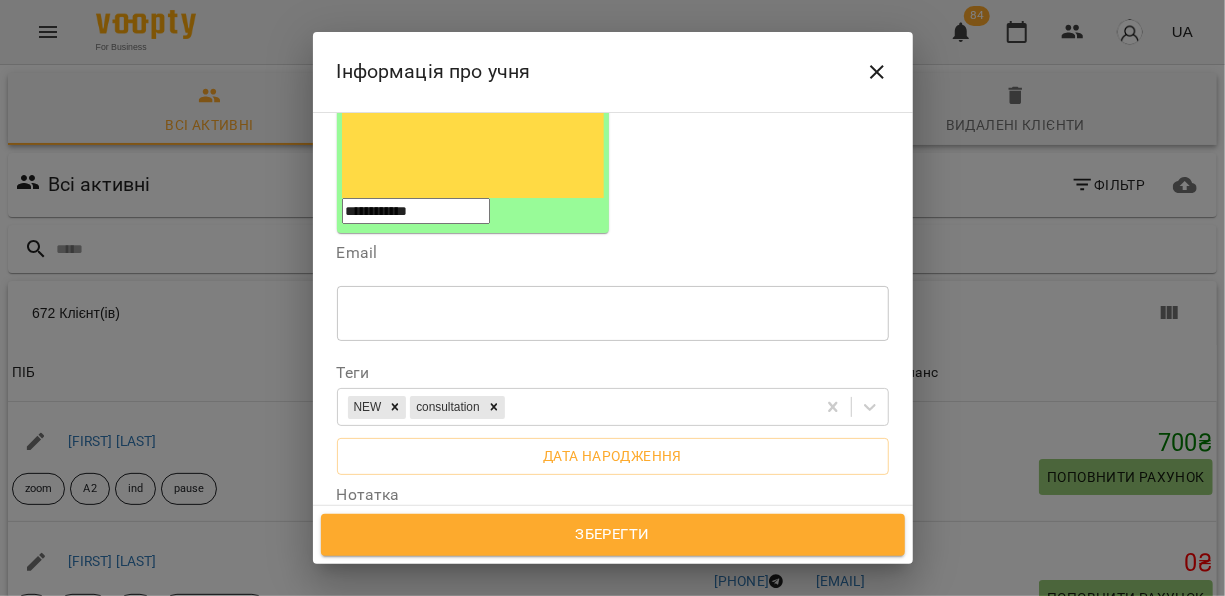 type on "**********" 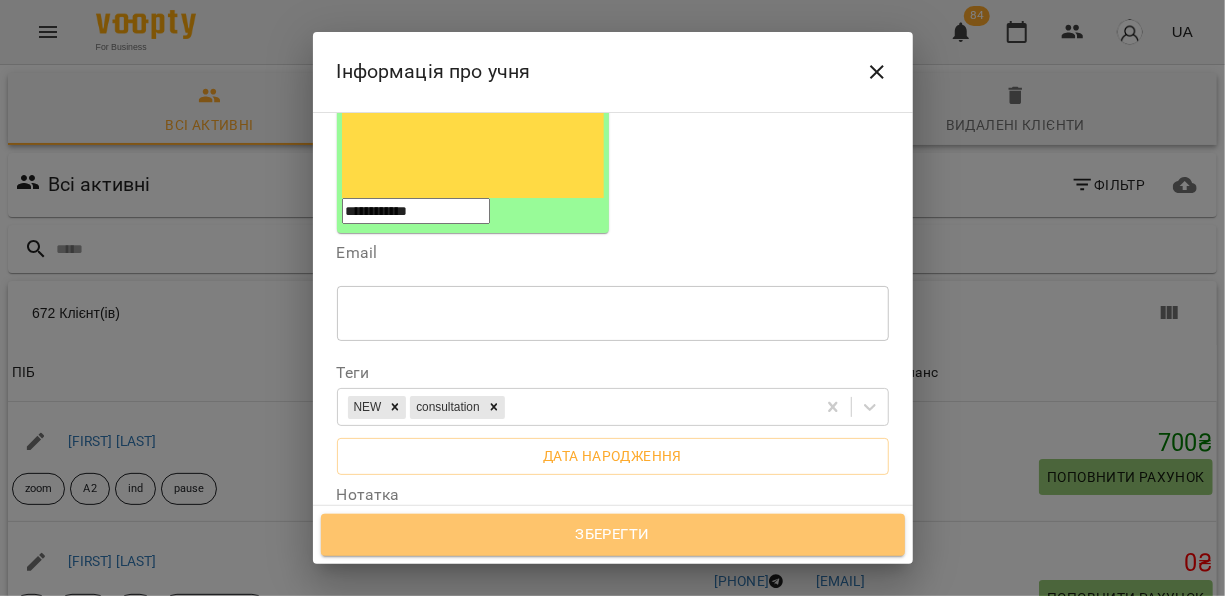 click on "Зберегти" at bounding box center [613, 535] 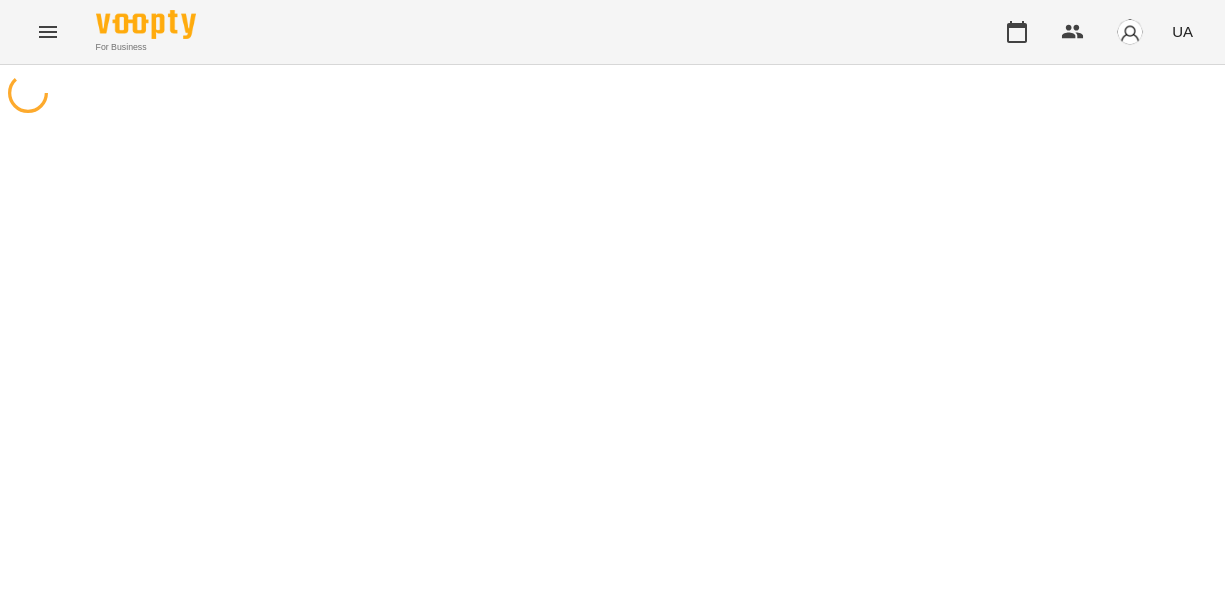 scroll, scrollTop: 0, scrollLeft: 0, axis: both 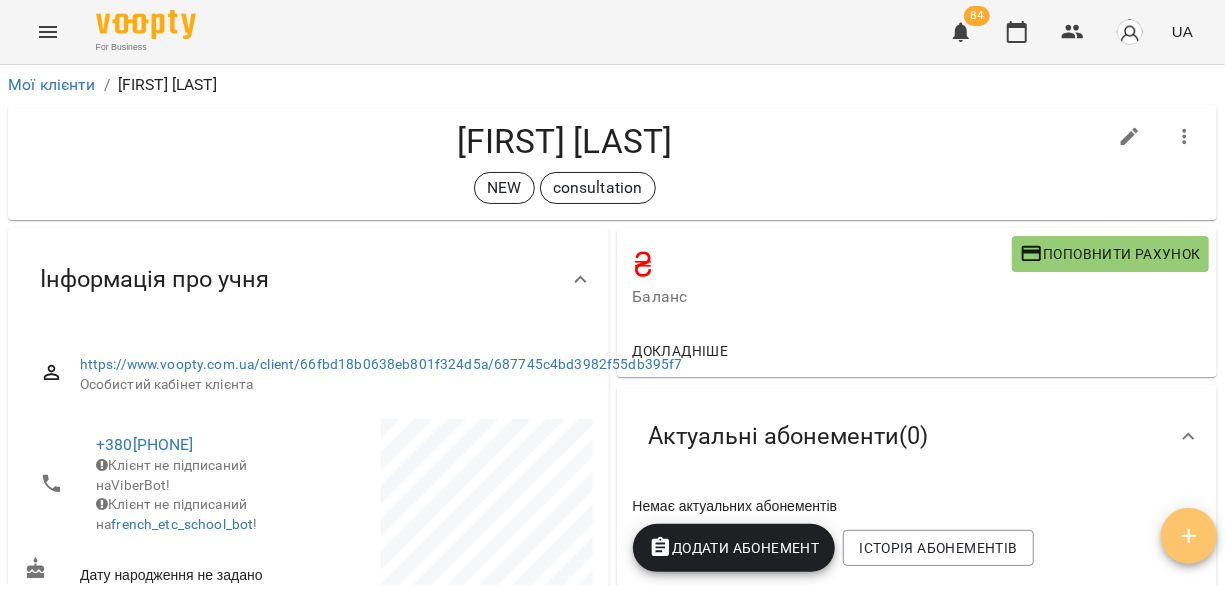 click at bounding box center (1189, 536) 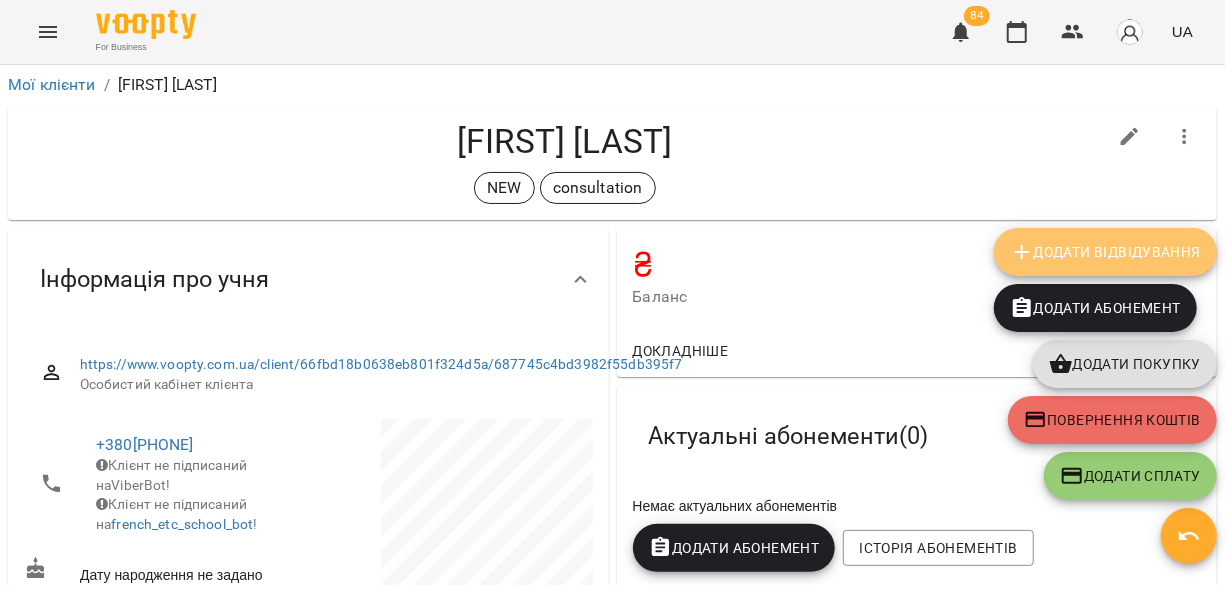 click on "Додати Відвідування" at bounding box center [1105, 252] 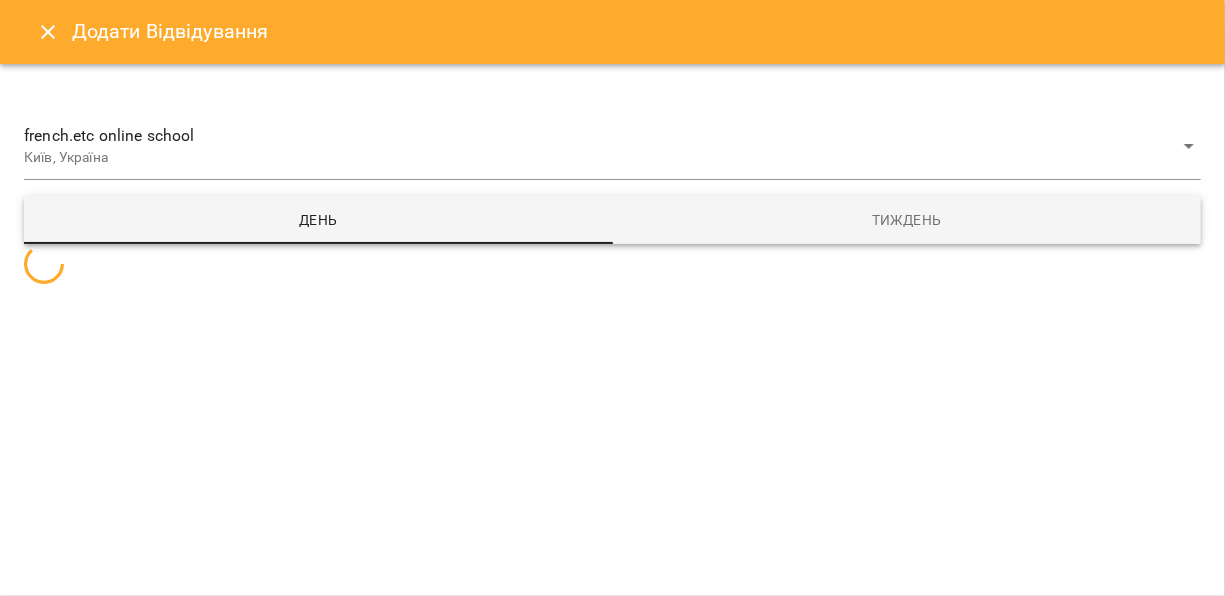 select 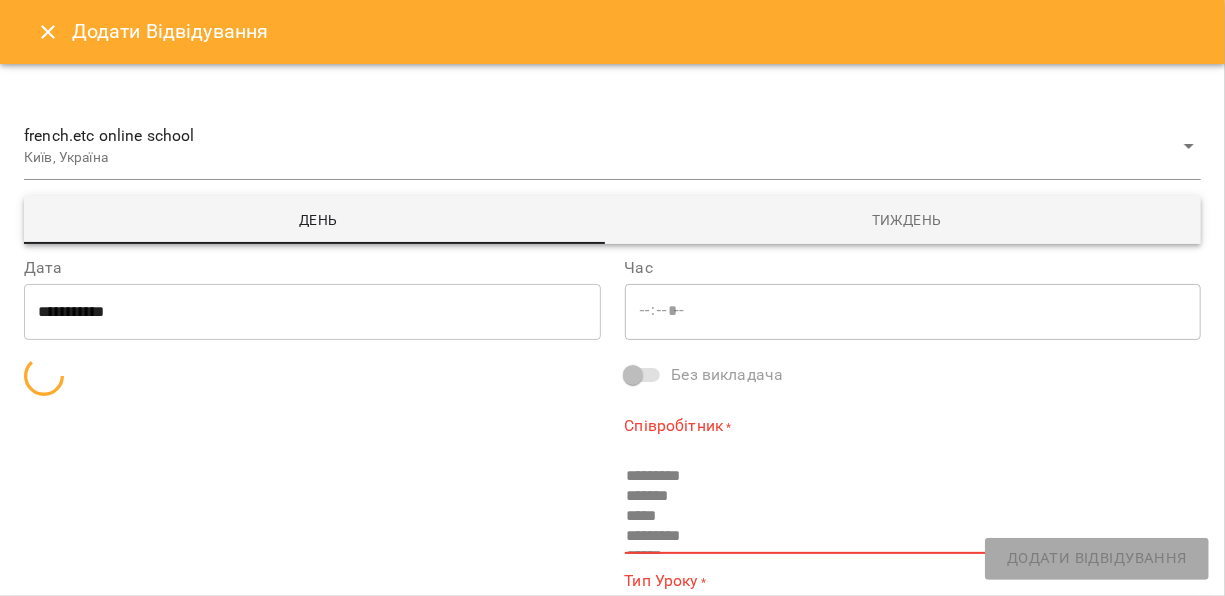 type on "*****" 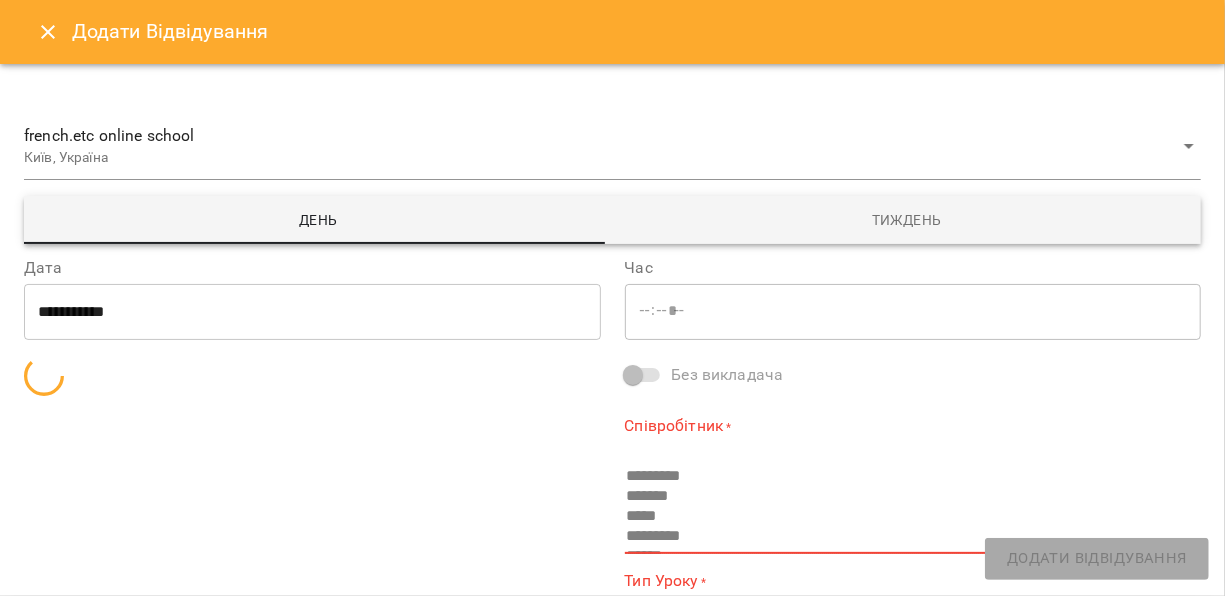type on "**********" 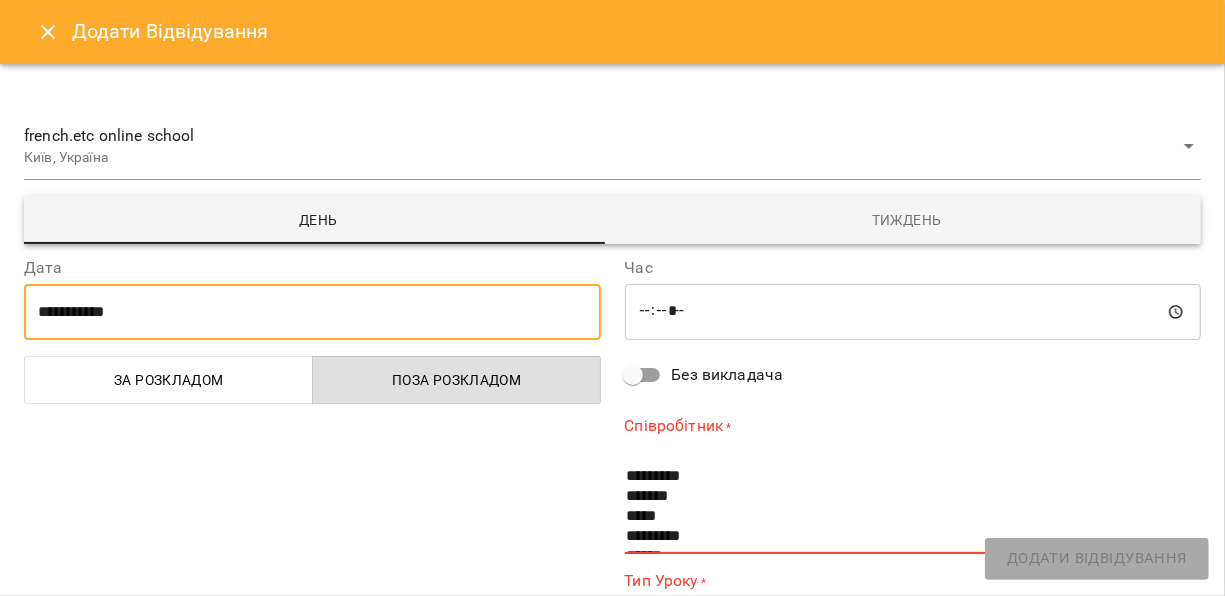 click on "**********" at bounding box center (312, 312) 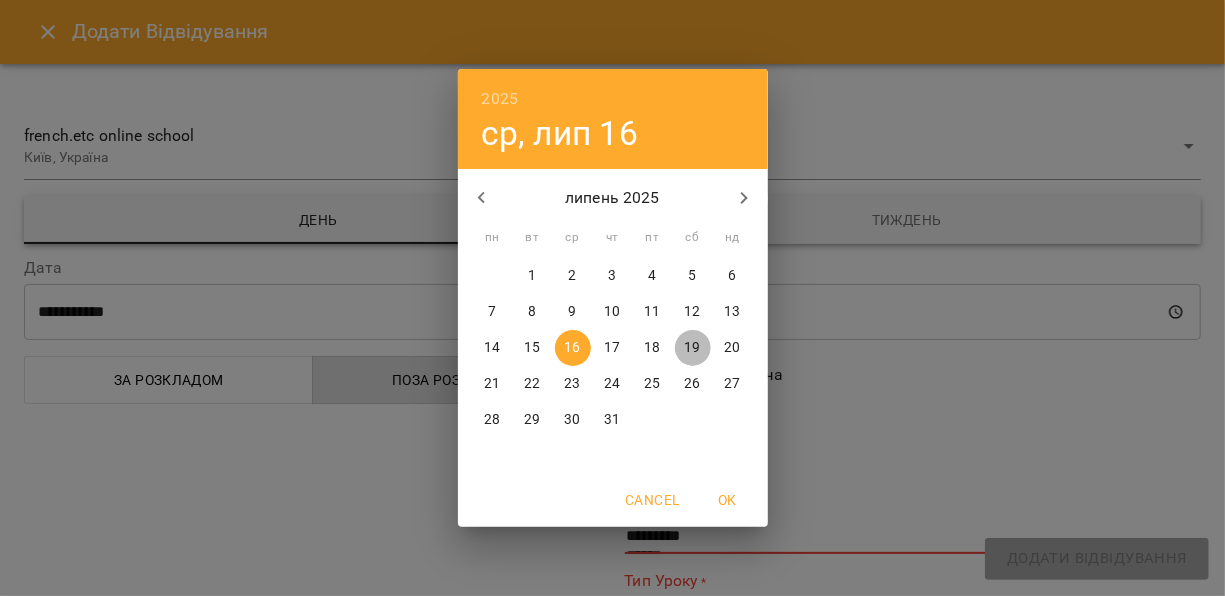 click on "19" at bounding box center [692, 348] 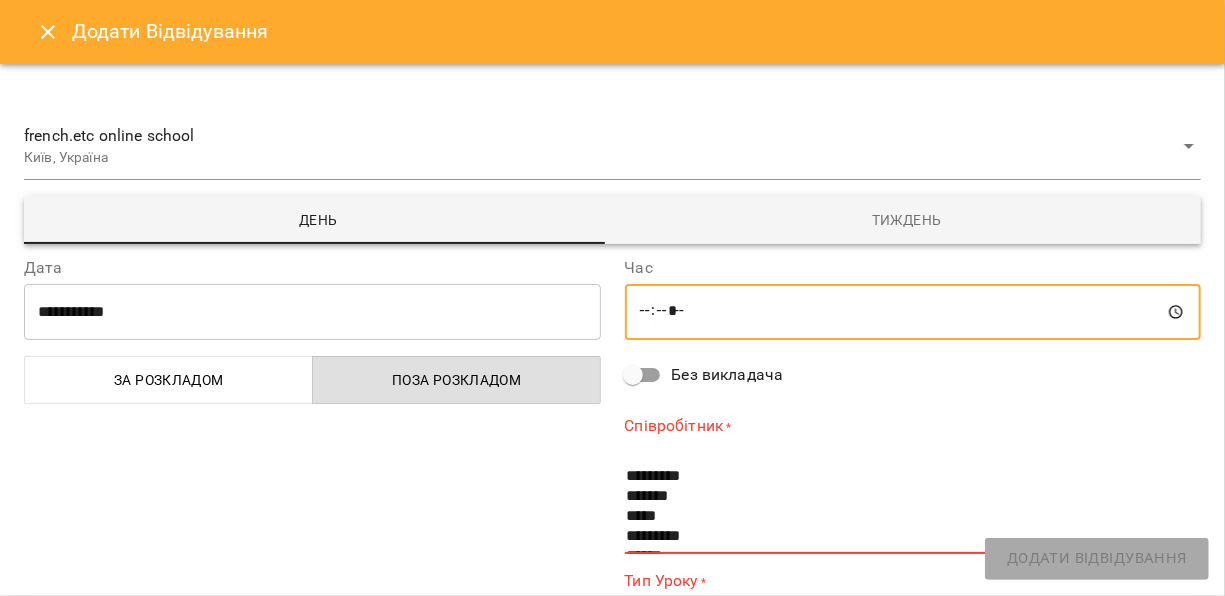 click on "*****" at bounding box center (913, 312) 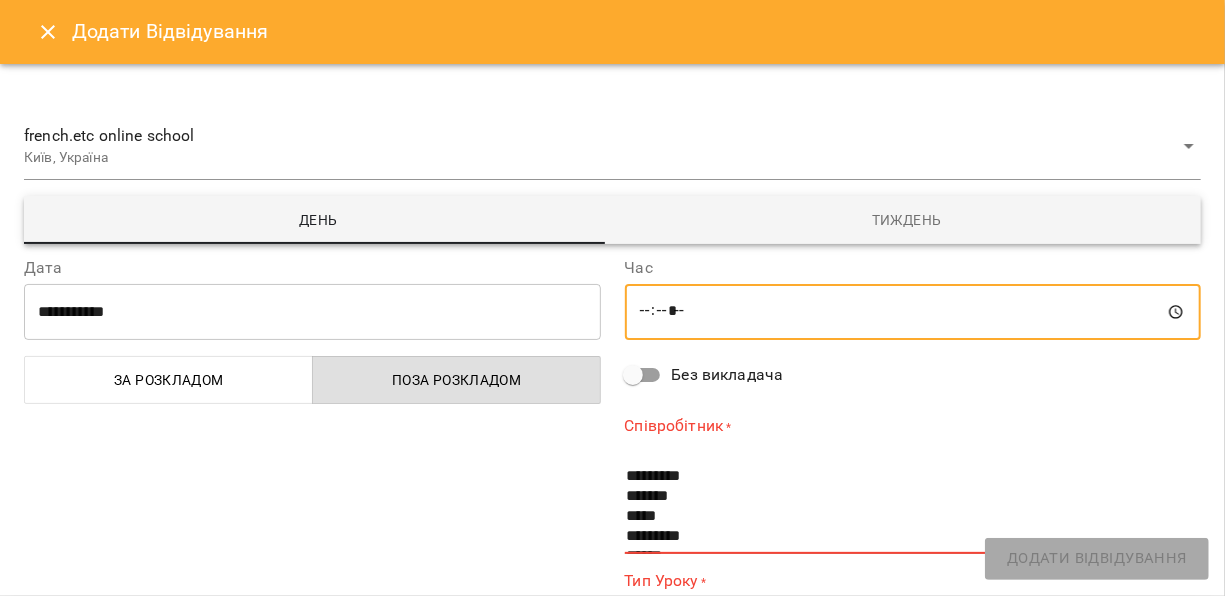 type on "*****" 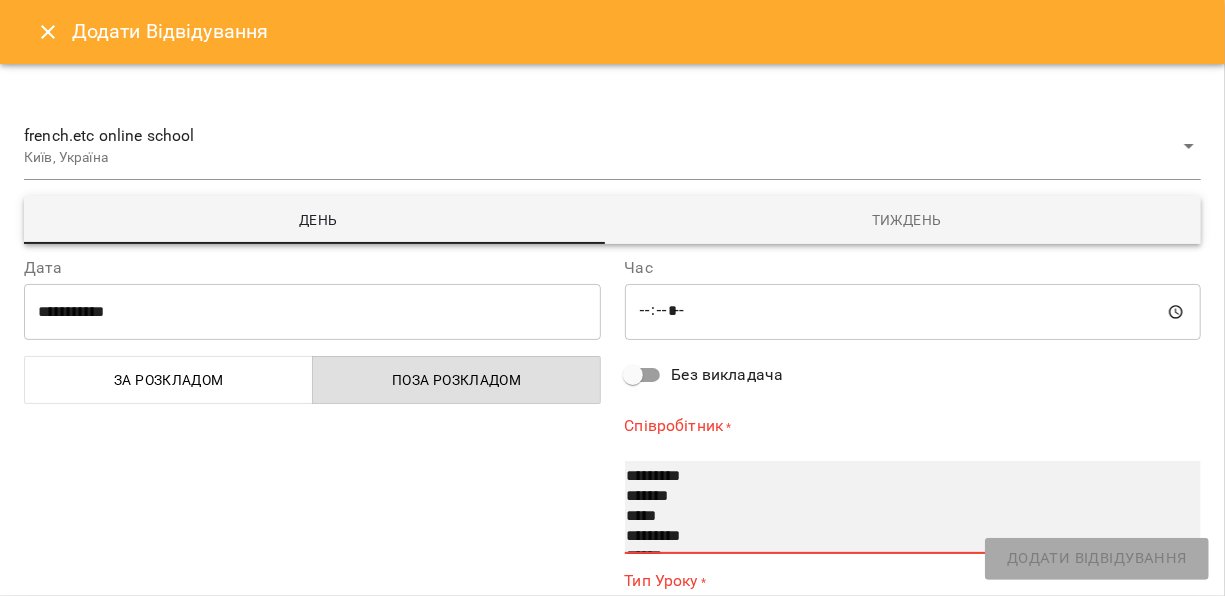 select on "**********" 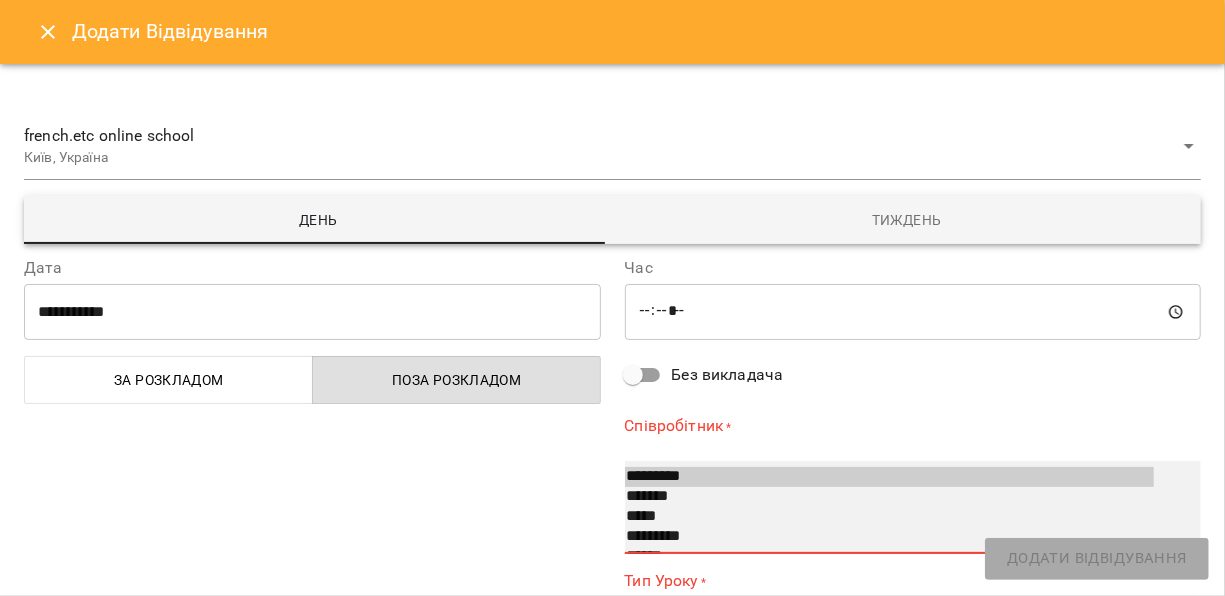 click on "*********" at bounding box center (890, 477) 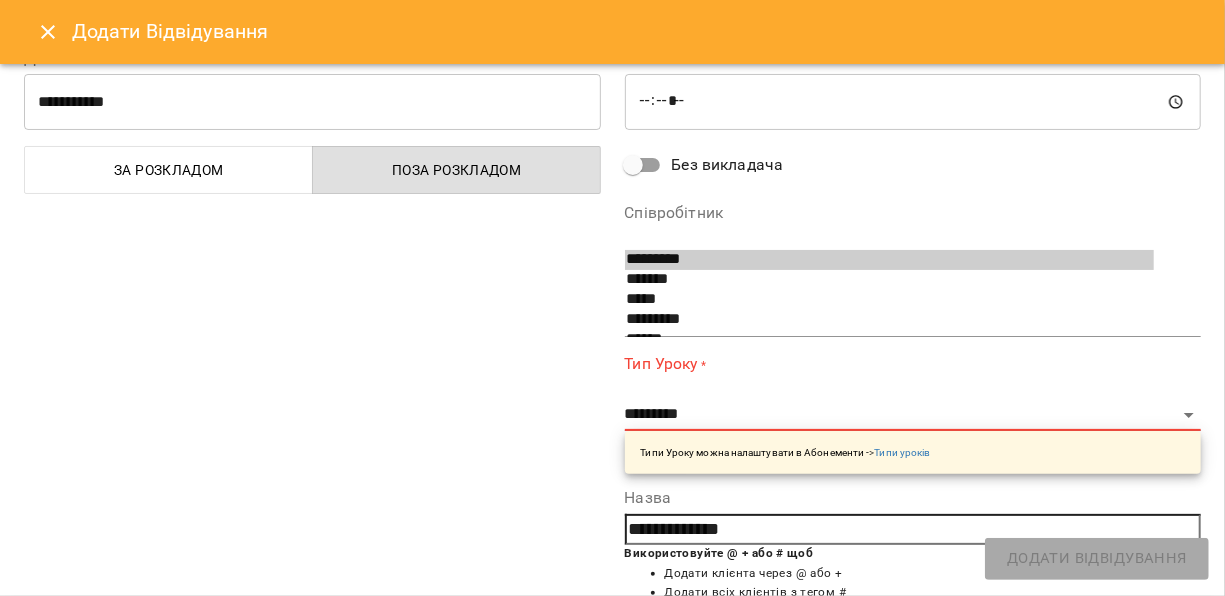 scroll, scrollTop: 212, scrollLeft: 0, axis: vertical 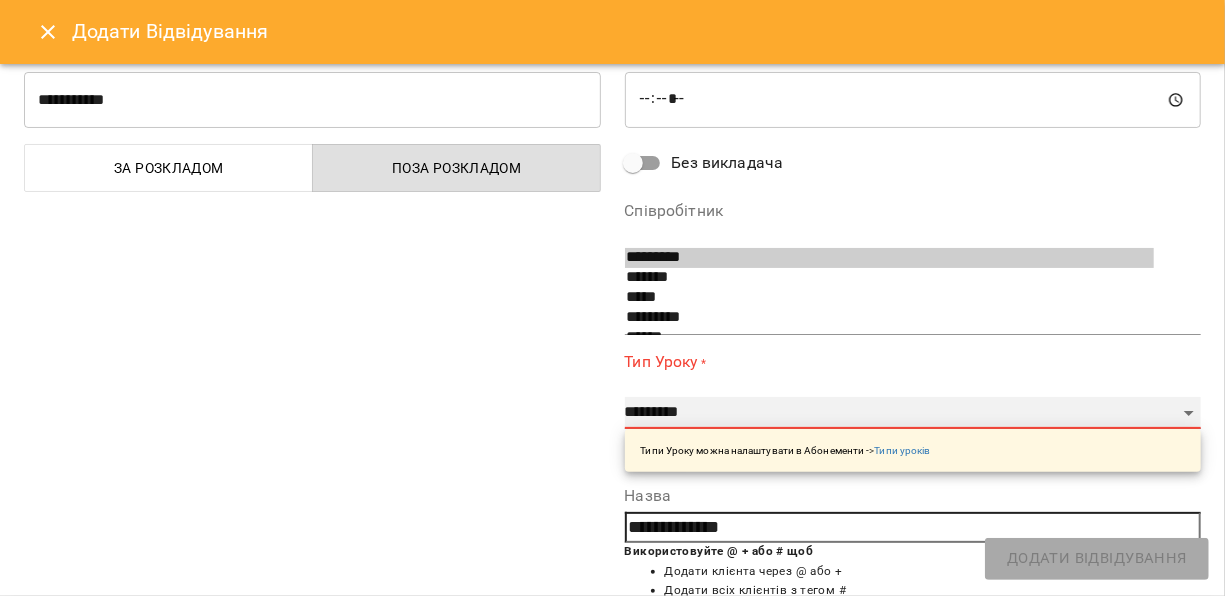 click on "**********" at bounding box center (913, 413) 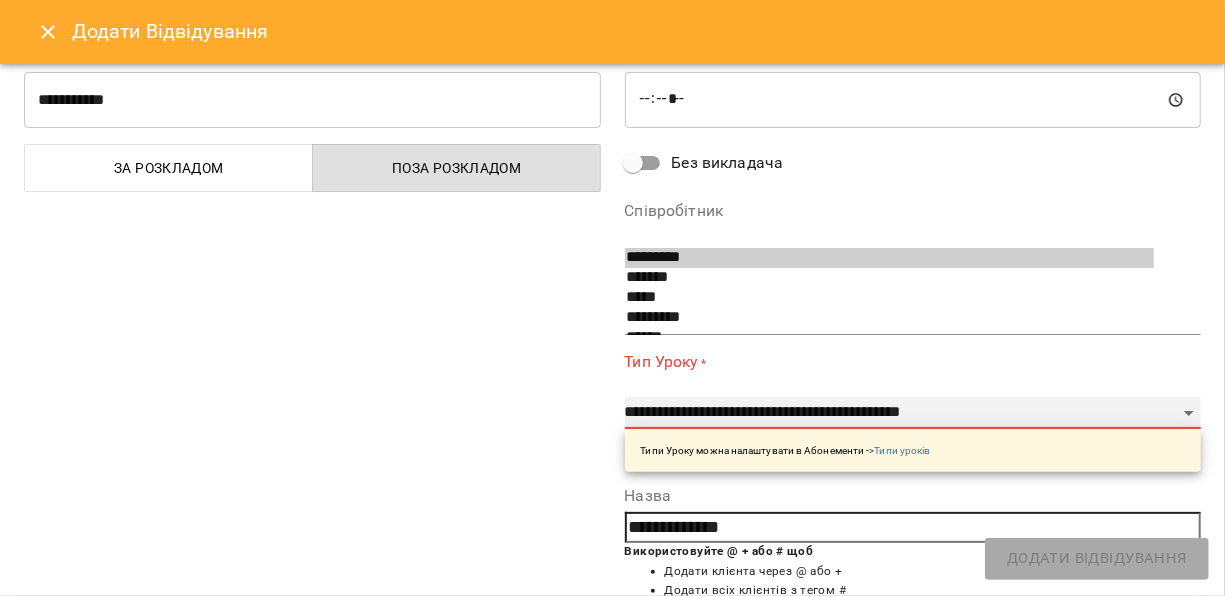 click on "**********" at bounding box center [913, 413] 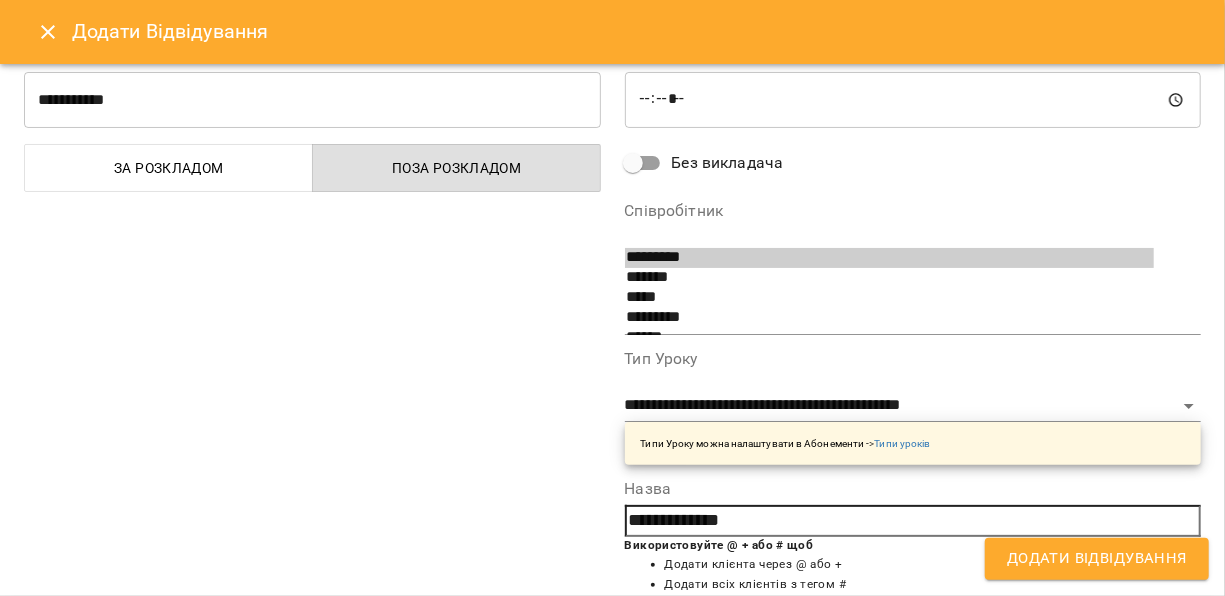 drag, startPoint x: 753, startPoint y: 517, endPoint x: 607, endPoint y: 520, distance: 146.03082 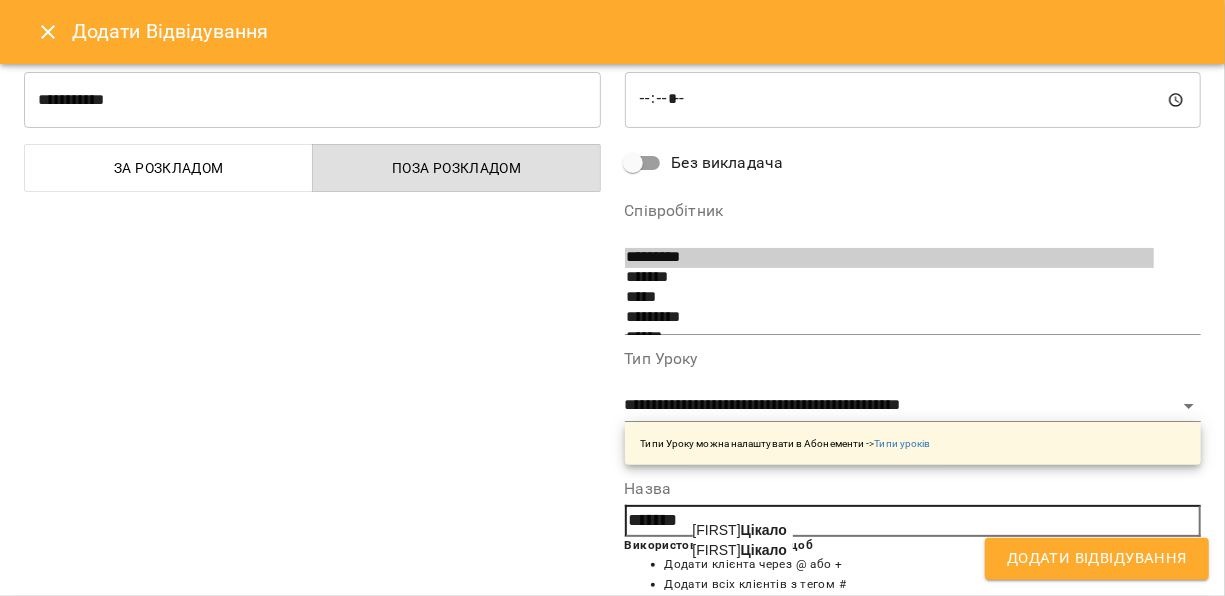 click on "[FIRST] [LAST]" at bounding box center (740, 550) 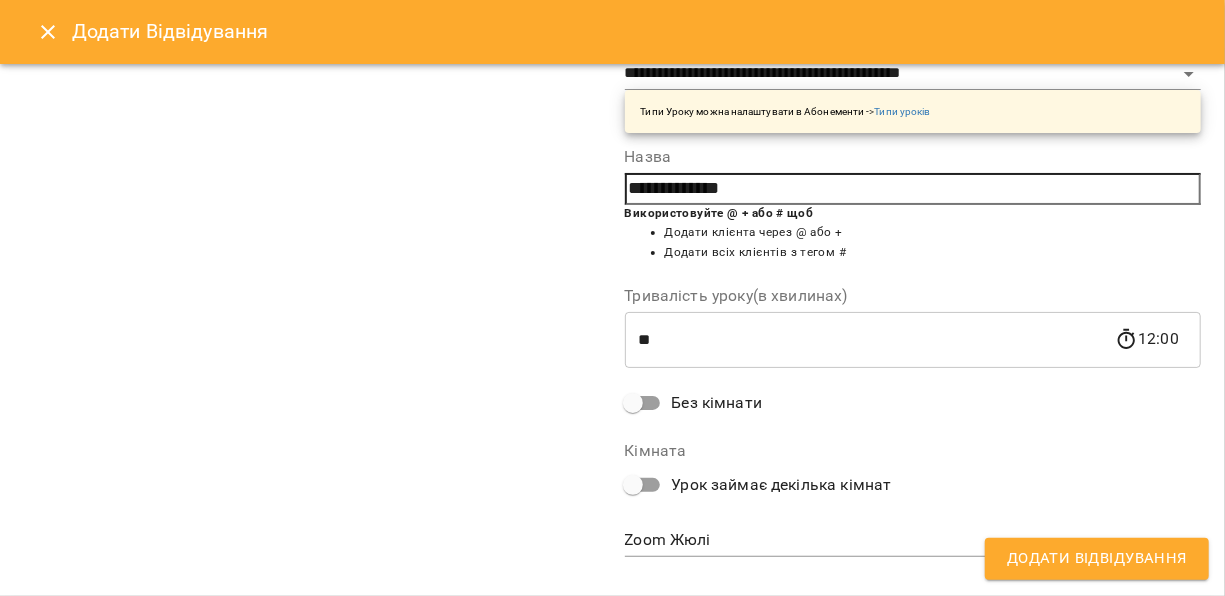scroll, scrollTop: 544, scrollLeft: 0, axis: vertical 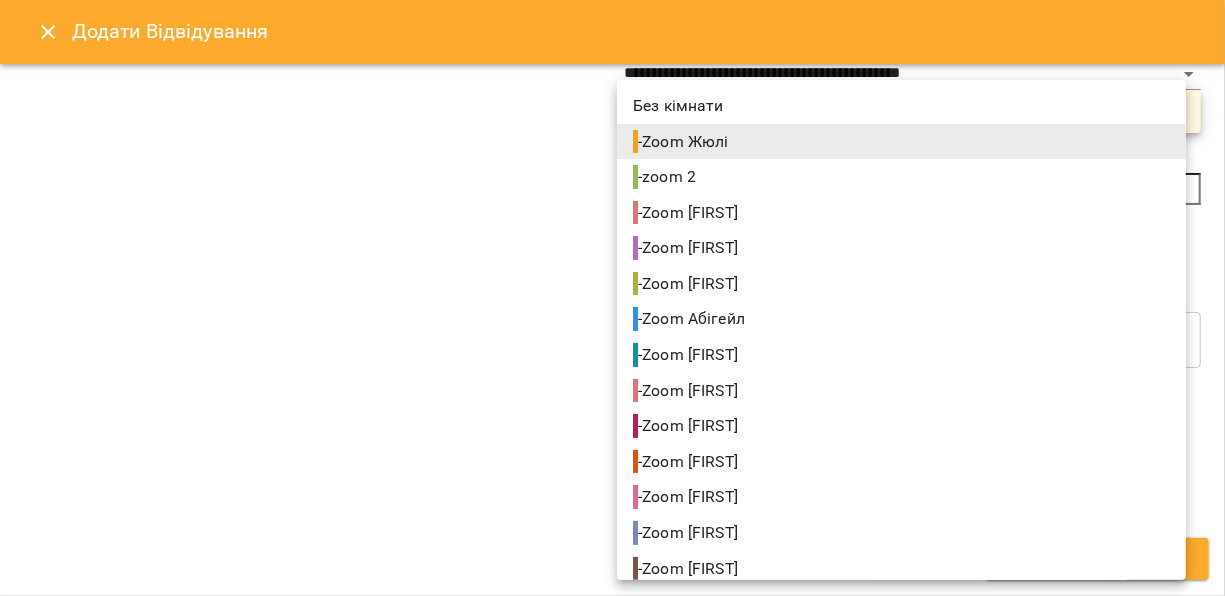click on "**********" at bounding box center (612, 330) 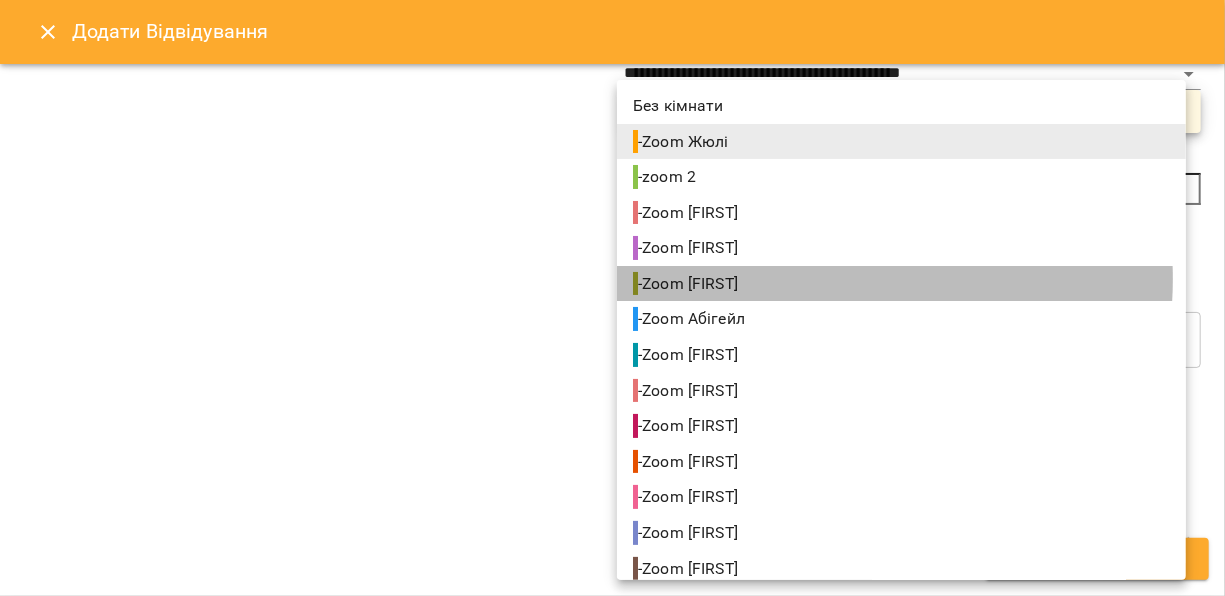 click on "-  Zoom [FIRST]" at bounding box center (901, 284) 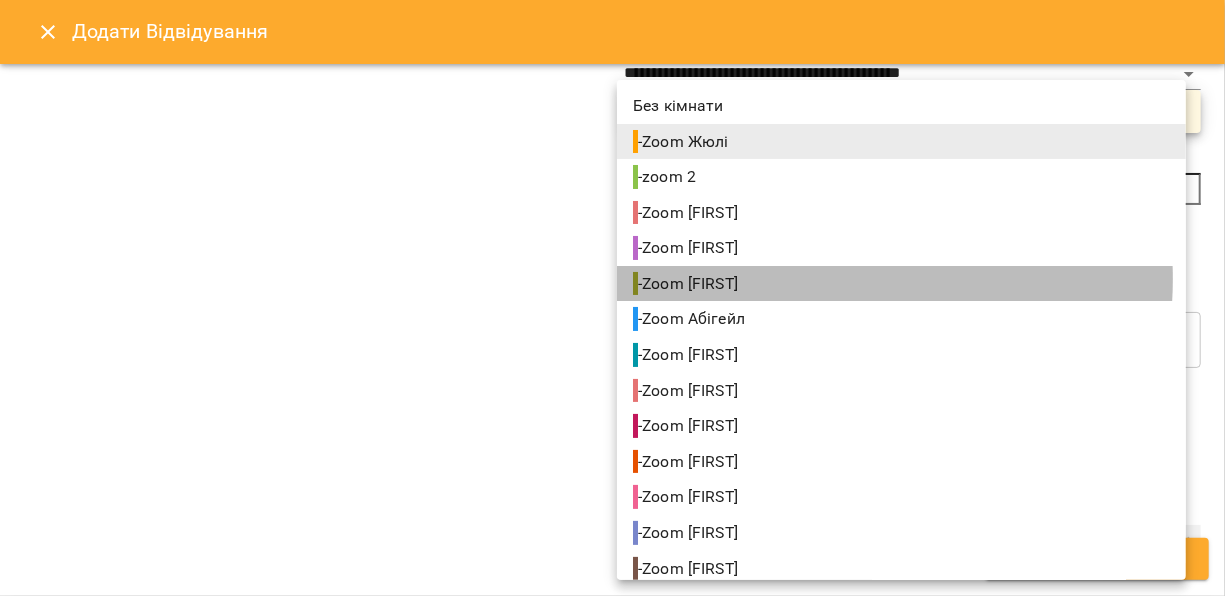 type on "**********" 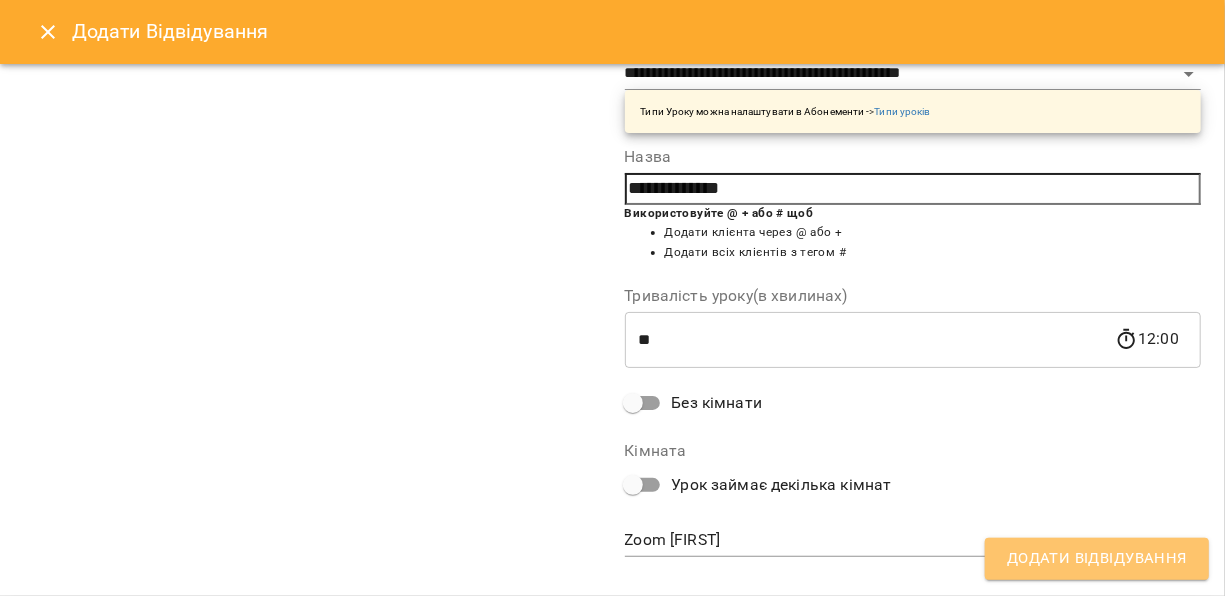click on "Додати Відвідування" at bounding box center (1097, 559) 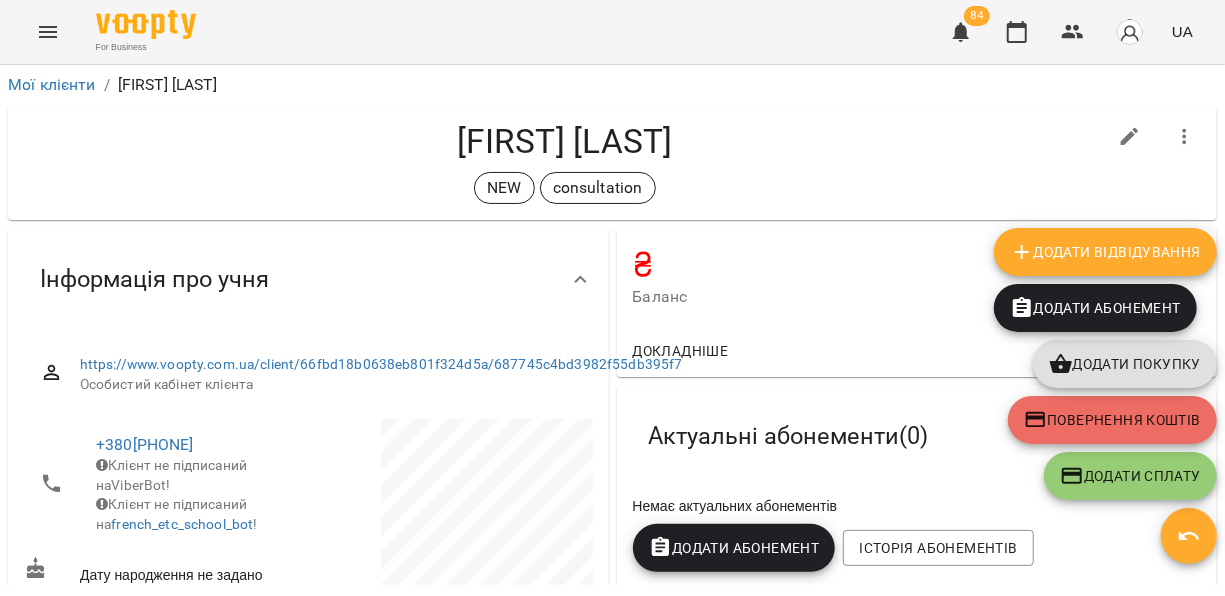 drag, startPoint x: 1183, startPoint y: 542, endPoint x: 1203, endPoint y: 533, distance: 21.931713 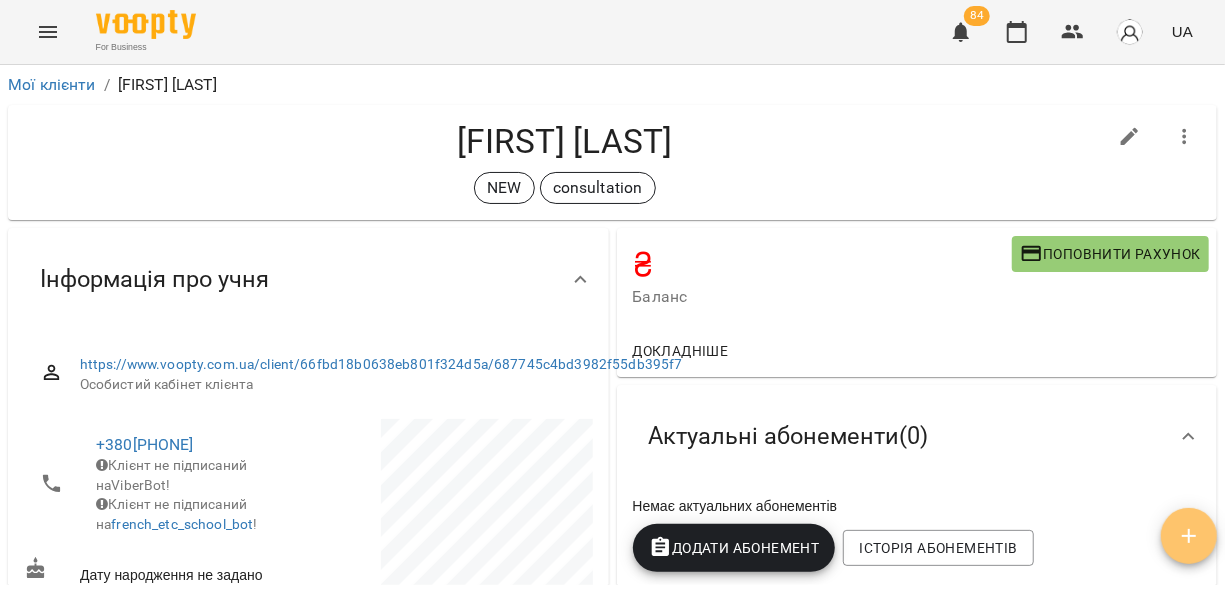 click at bounding box center [1189, 536] 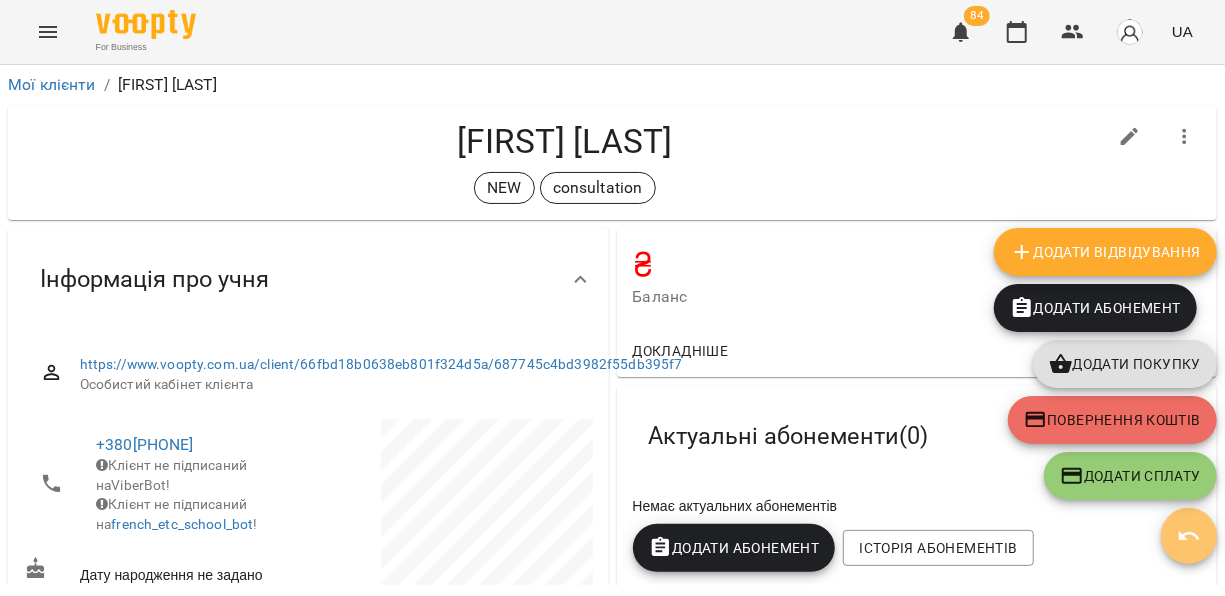 click at bounding box center [1189, 536] 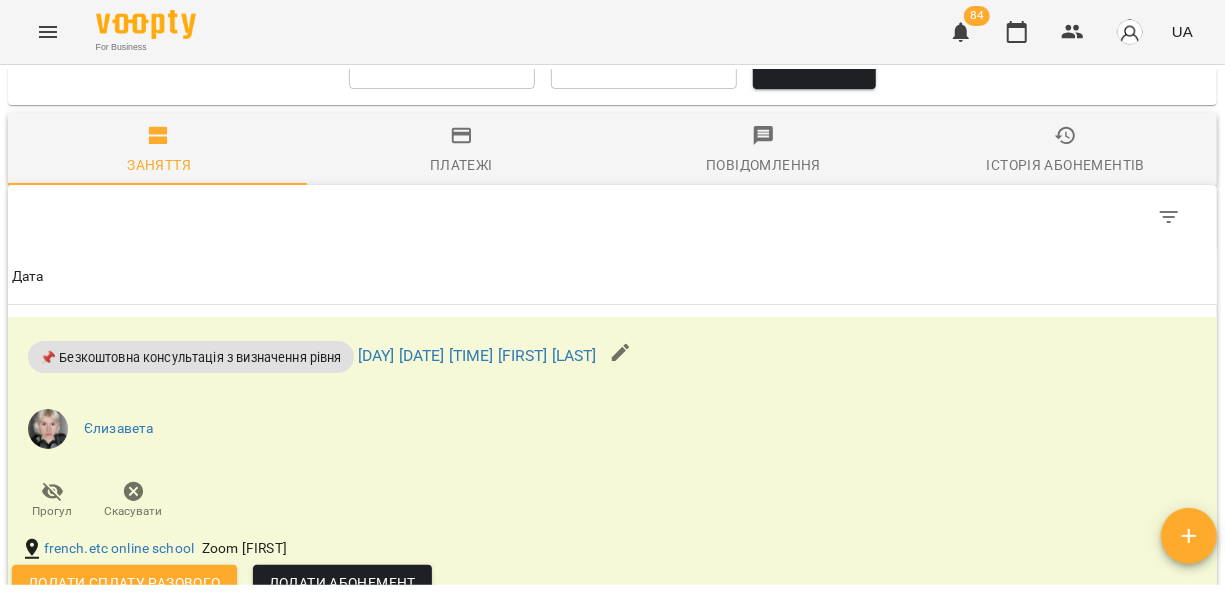 scroll, scrollTop: 1236, scrollLeft: 0, axis: vertical 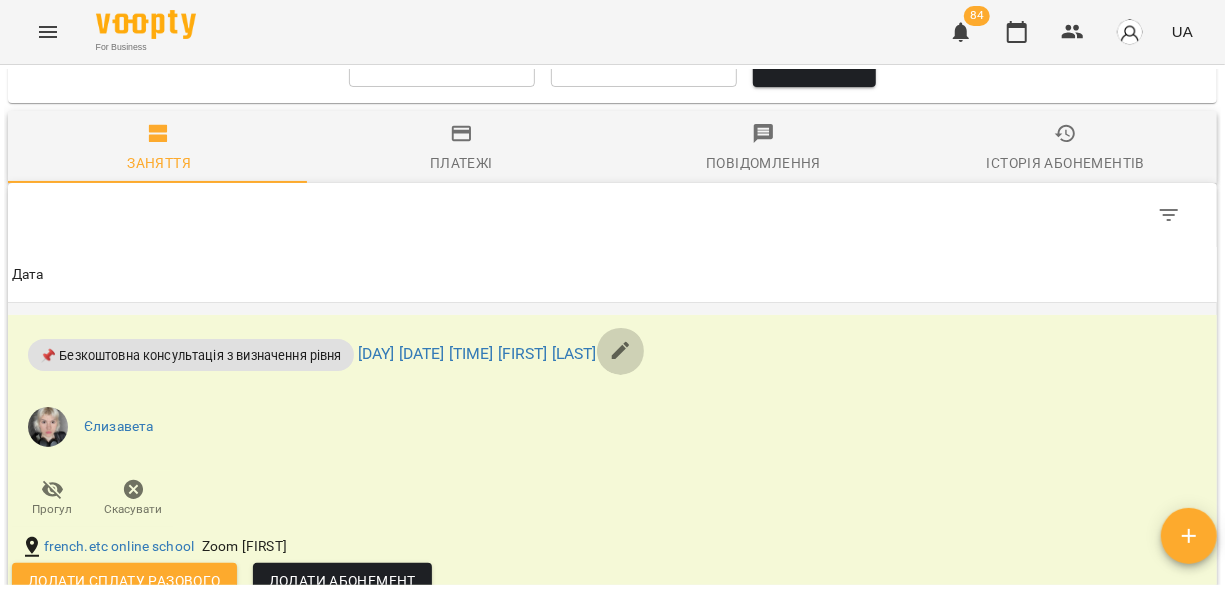 click 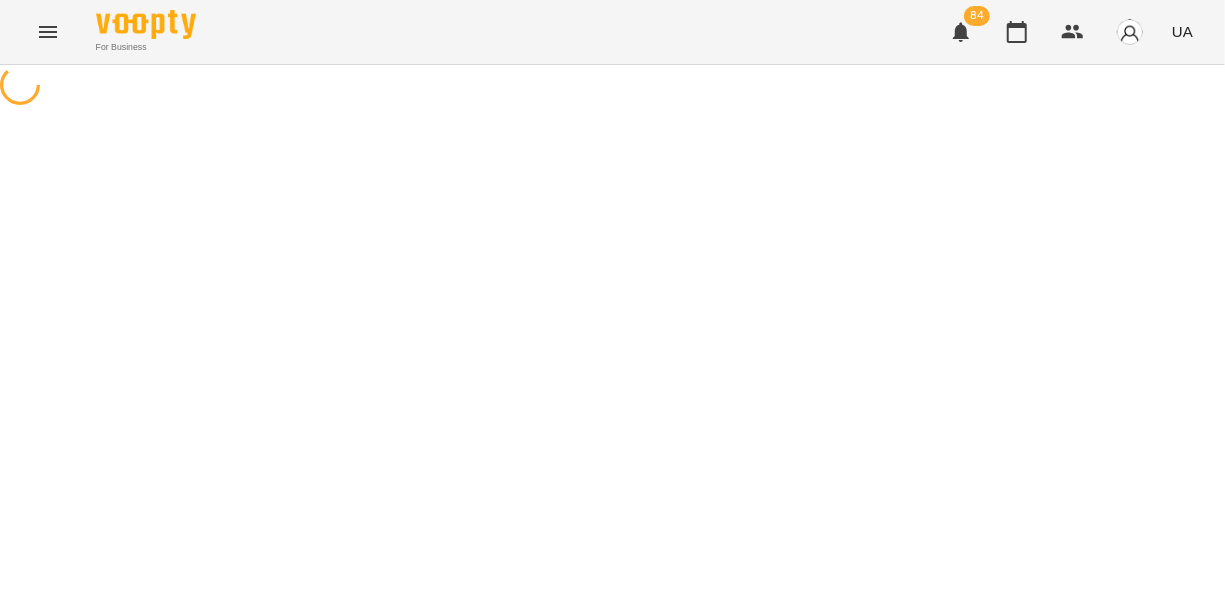 select on "**********" 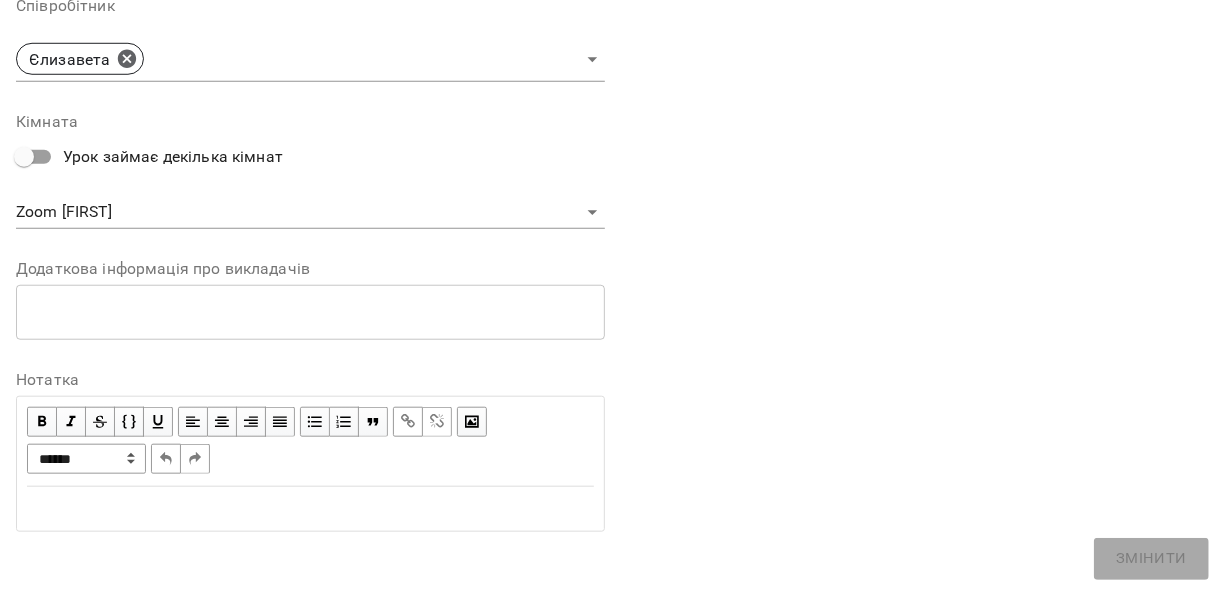 scroll, scrollTop: 746, scrollLeft: 0, axis: vertical 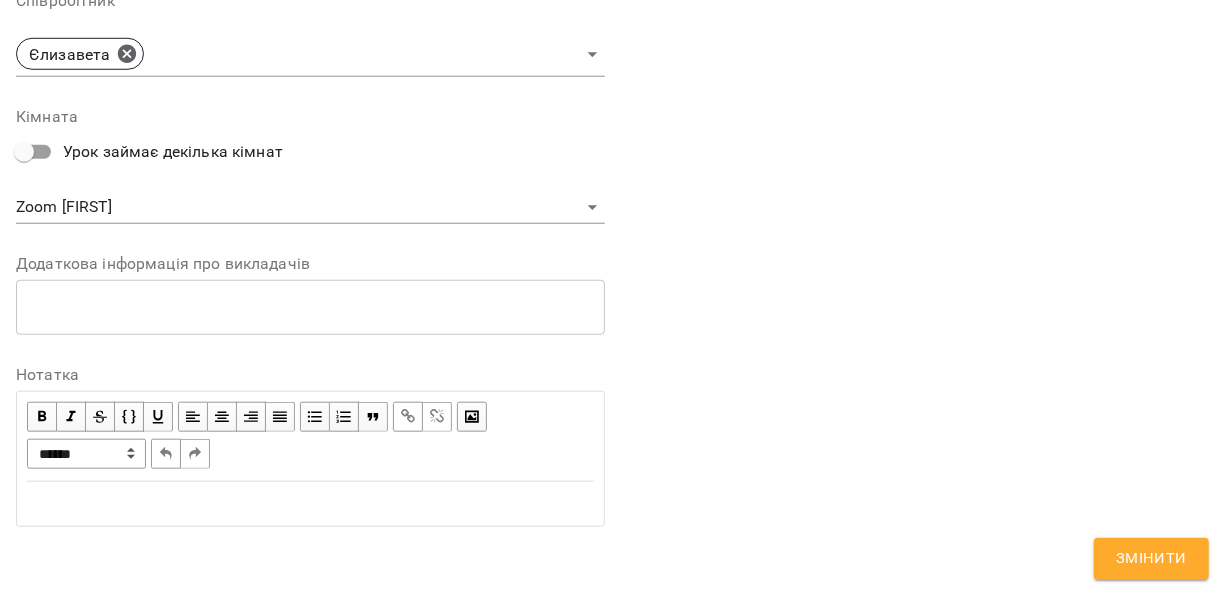 click at bounding box center (310, 504) 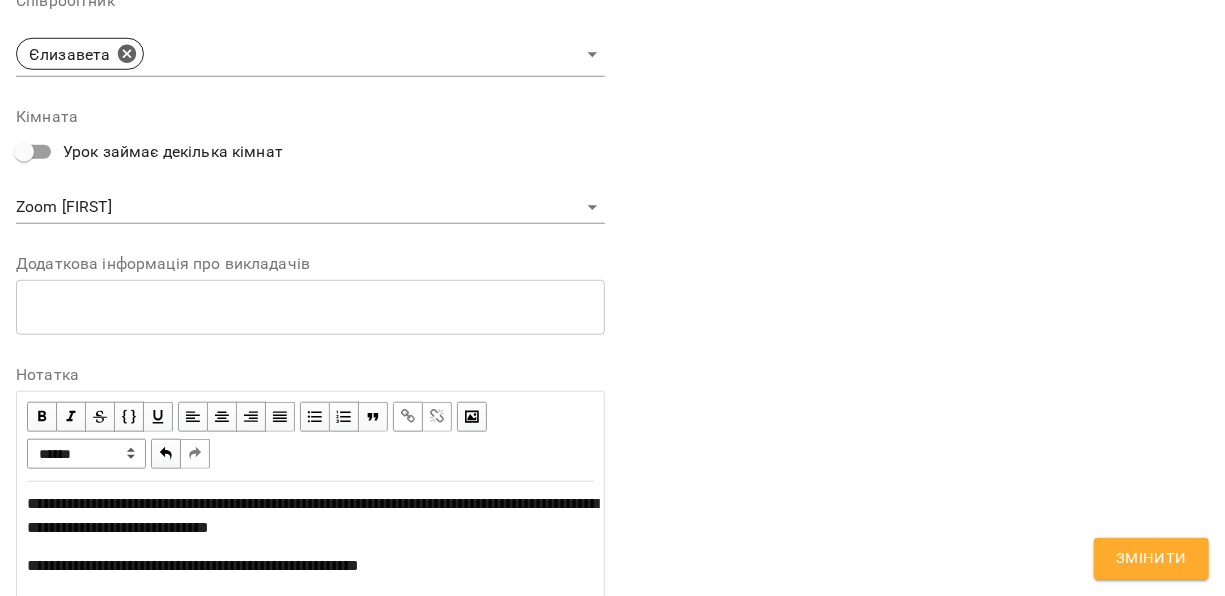 click on "Змінити" at bounding box center (1151, 559) 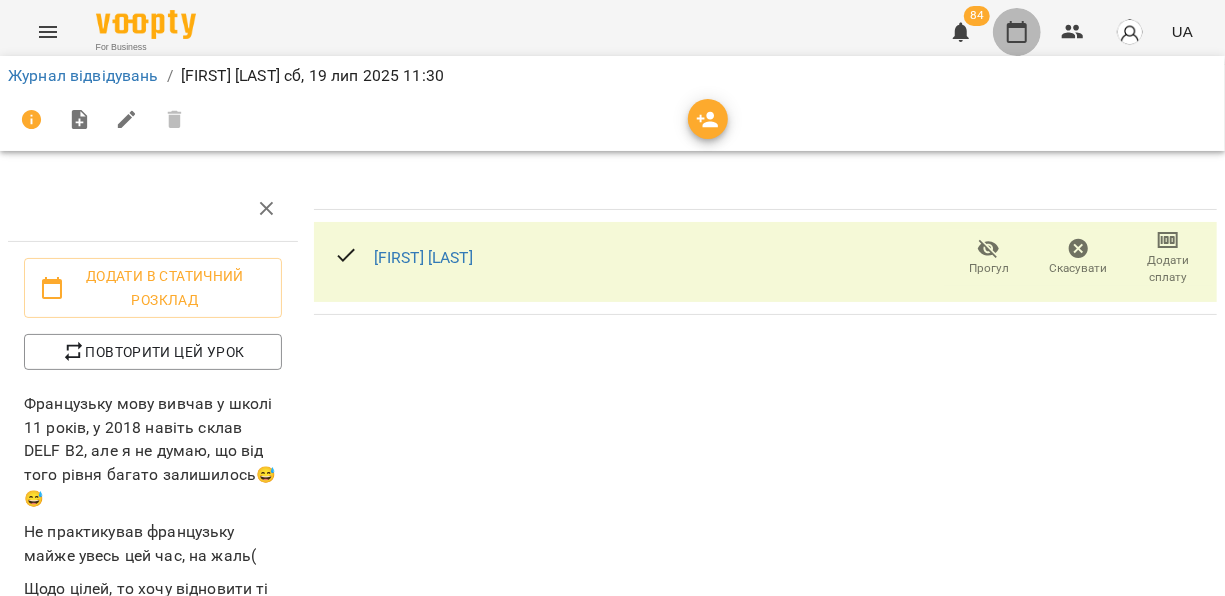 click at bounding box center [1017, 32] 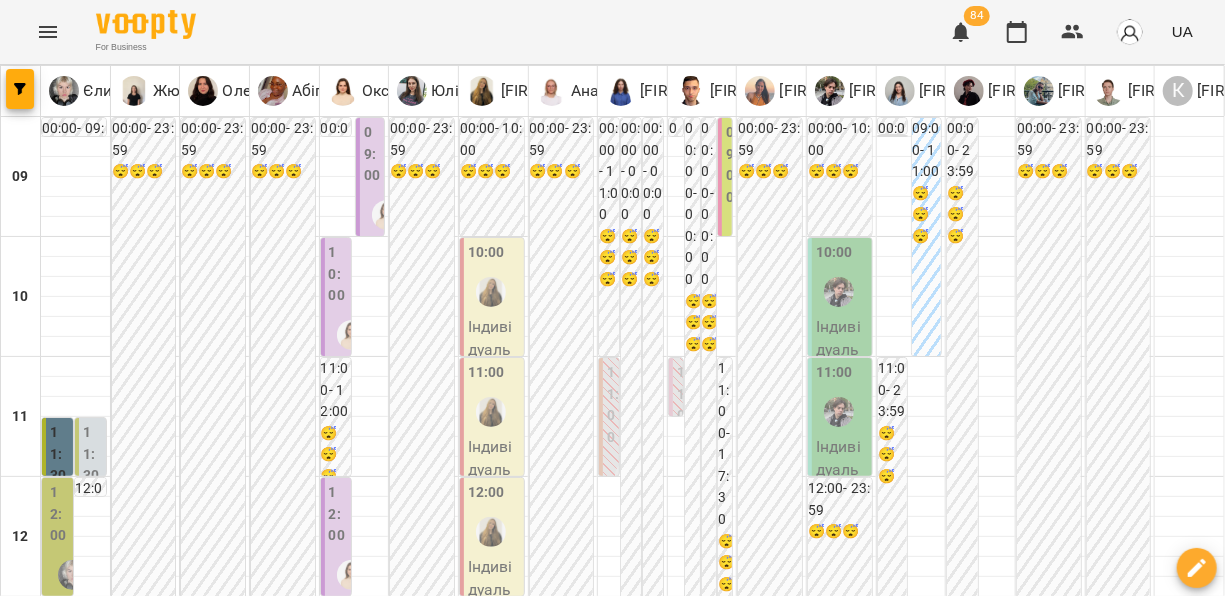scroll, scrollTop: 175, scrollLeft: 0, axis: vertical 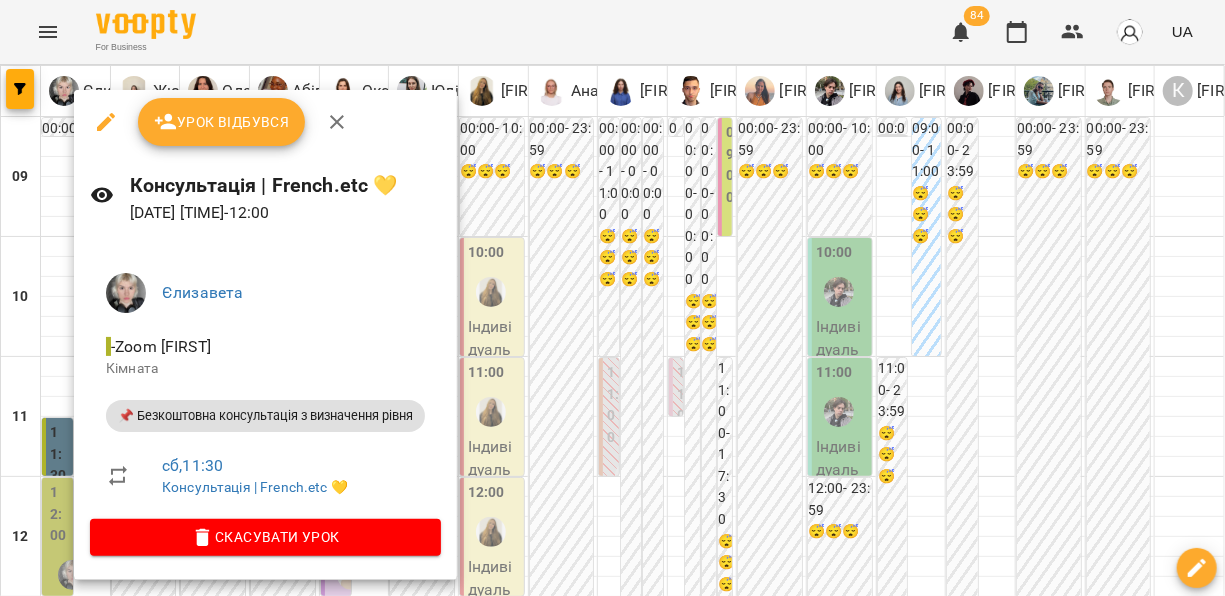 click on "Скасувати Урок" at bounding box center (265, 537) 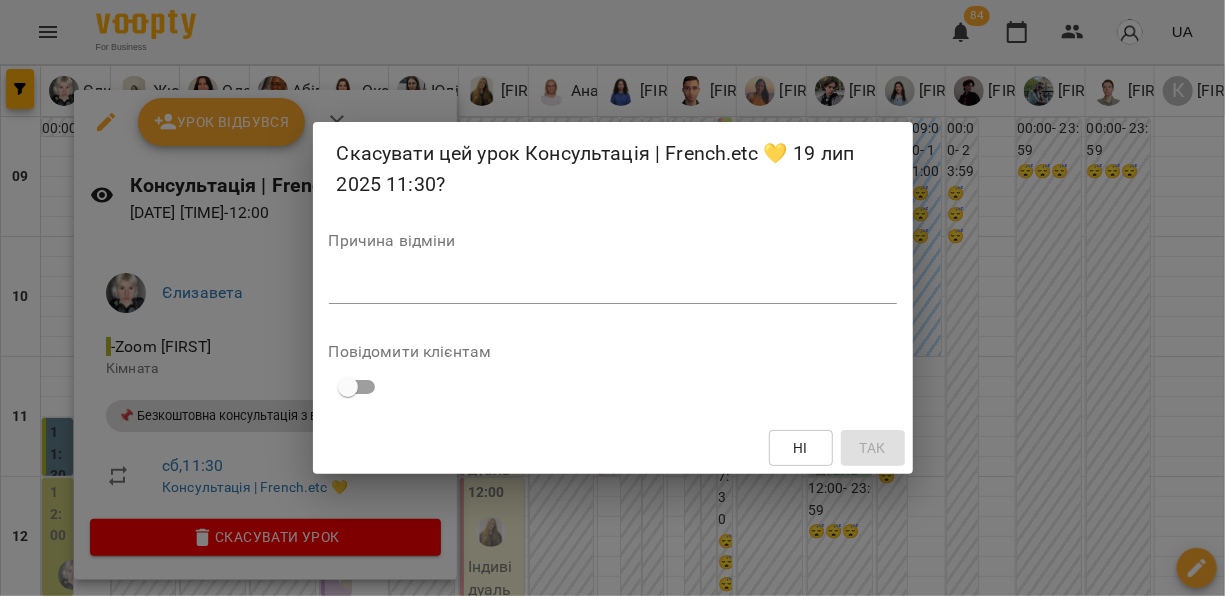 click at bounding box center (613, 287) 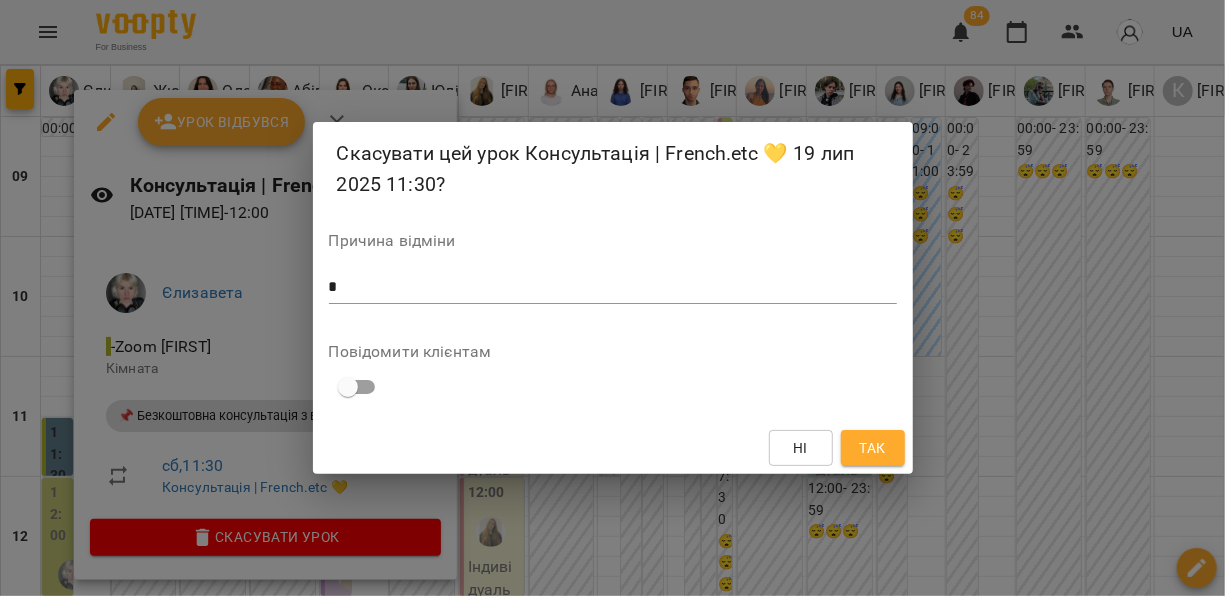 click on "Ні Так" at bounding box center [613, 448] 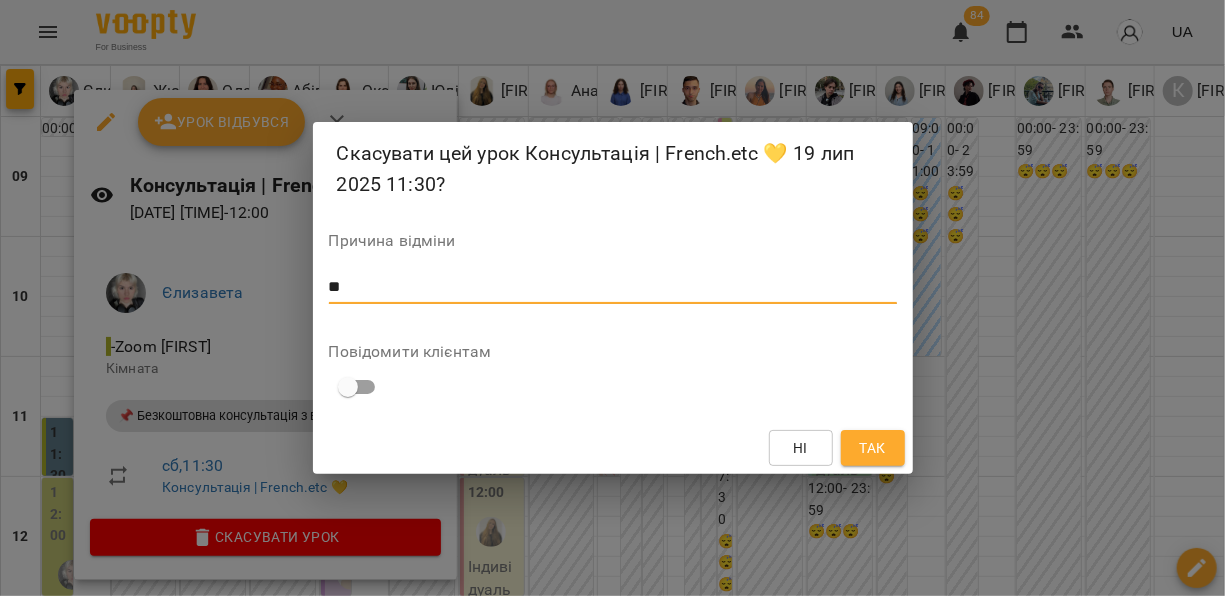 type 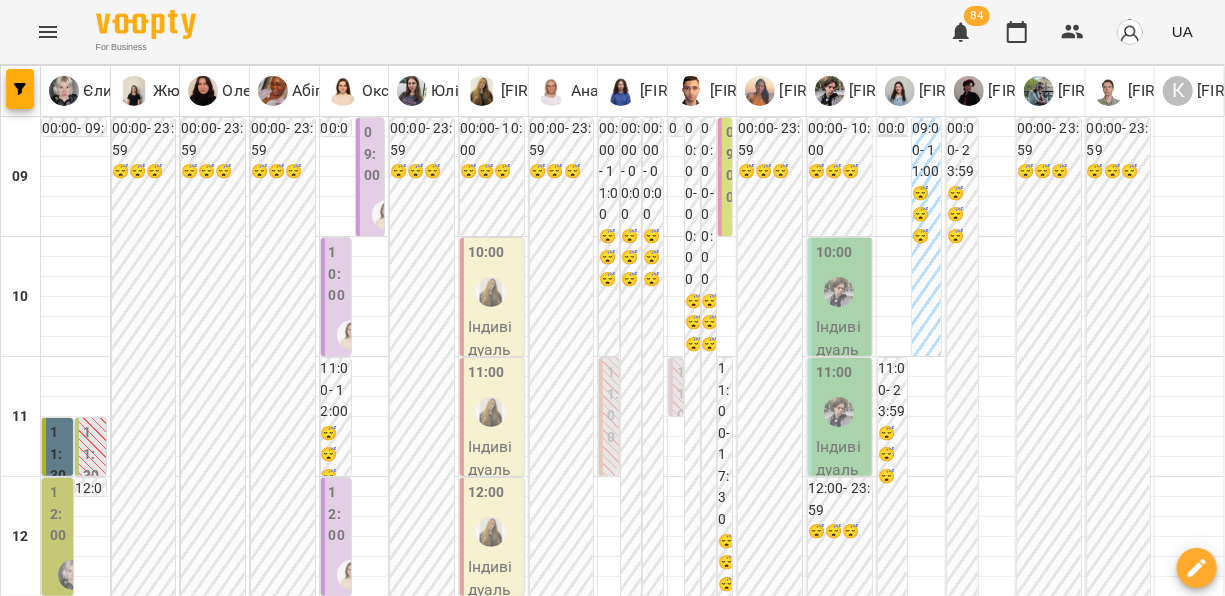 click on "16 лип" at bounding box center [359, 1842] 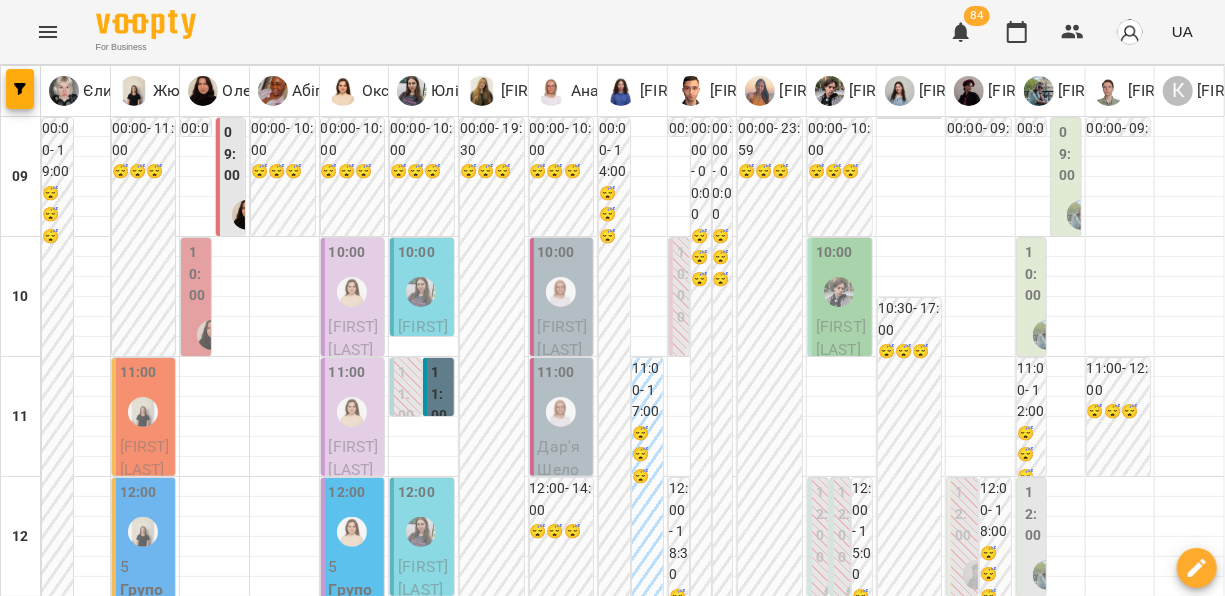 scroll, scrollTop: 304, scrollLeft: 0, axis: vertical 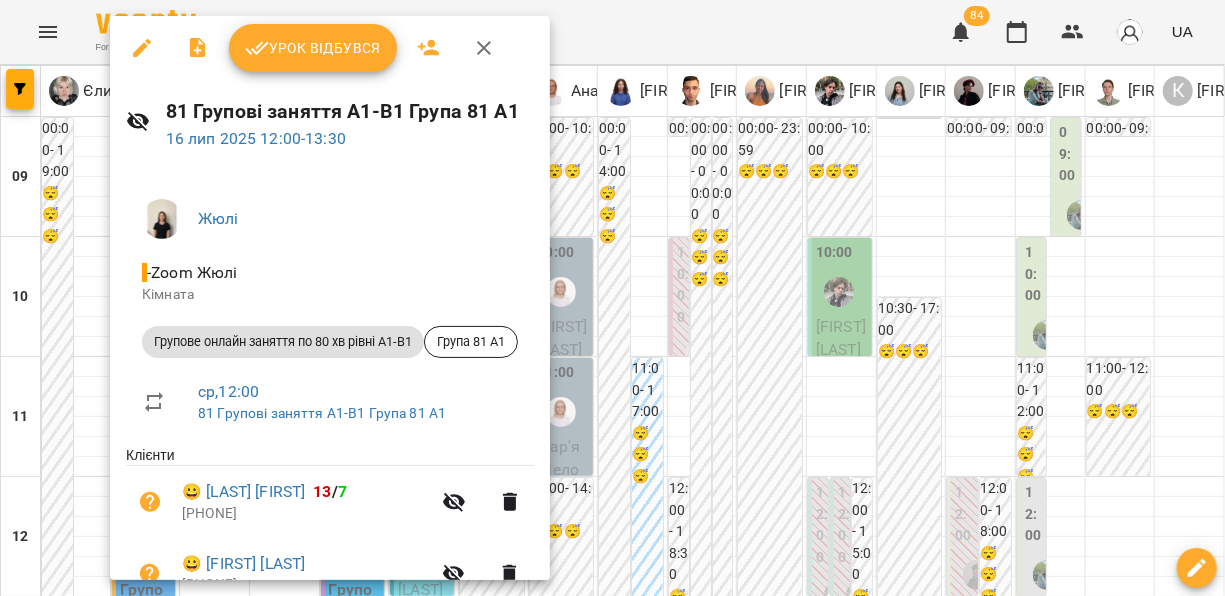 click at bounding box center (612, 298) 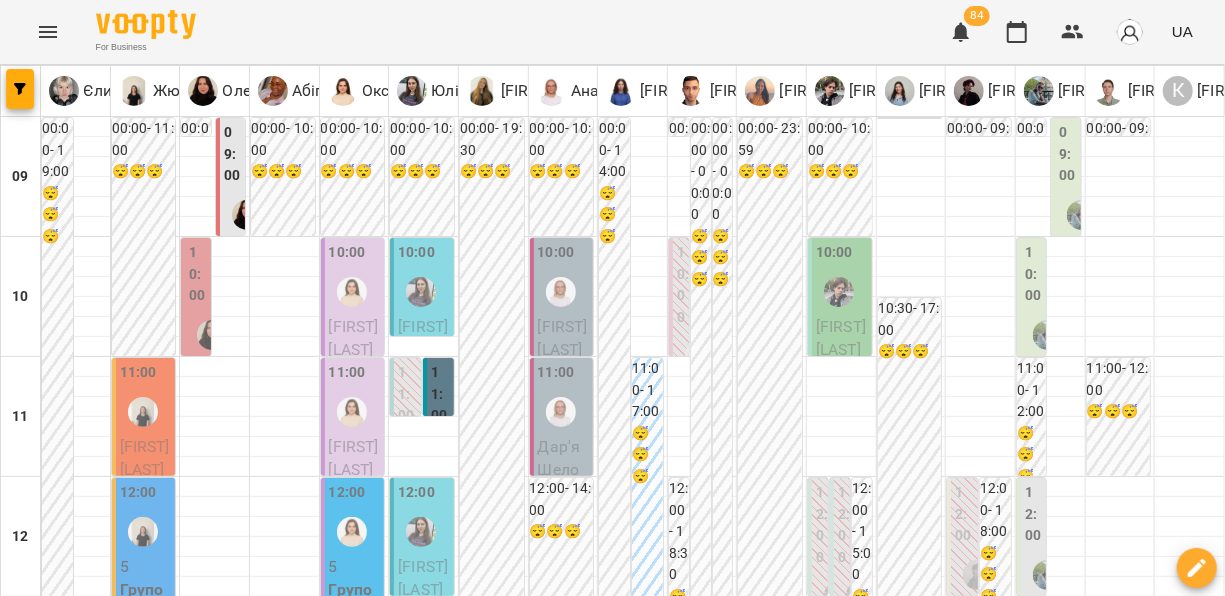 click on "Групове онлайн заняття по 80 хв рівні А1-В1 (Група 14 А1)" at bounding box center [355, 696] 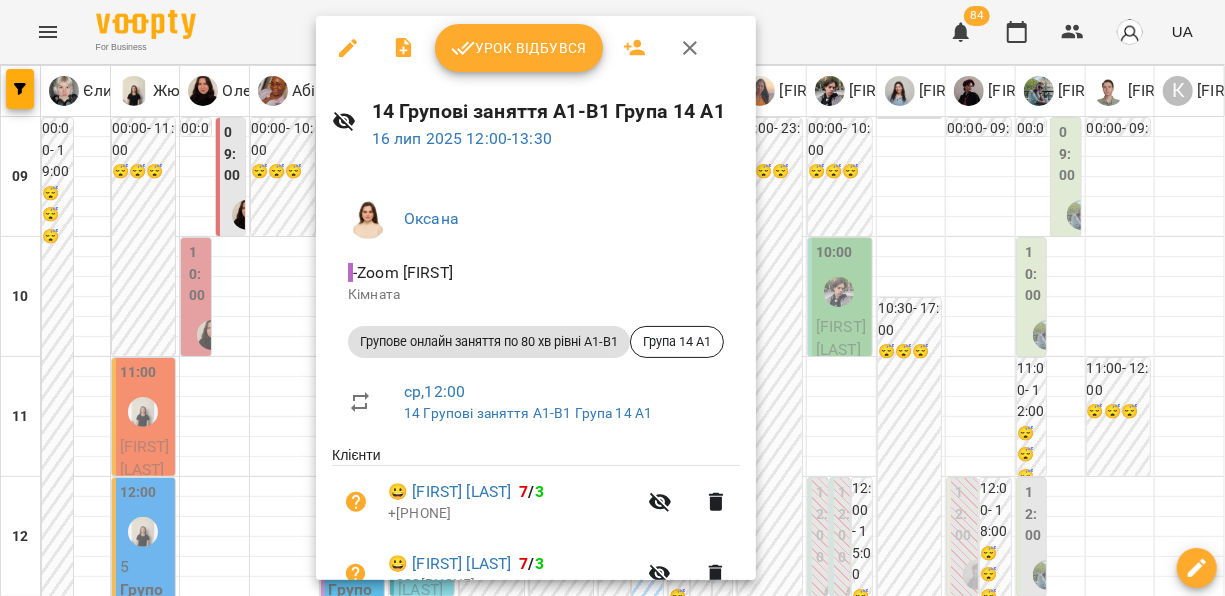 click at bounding box center (612, 298) 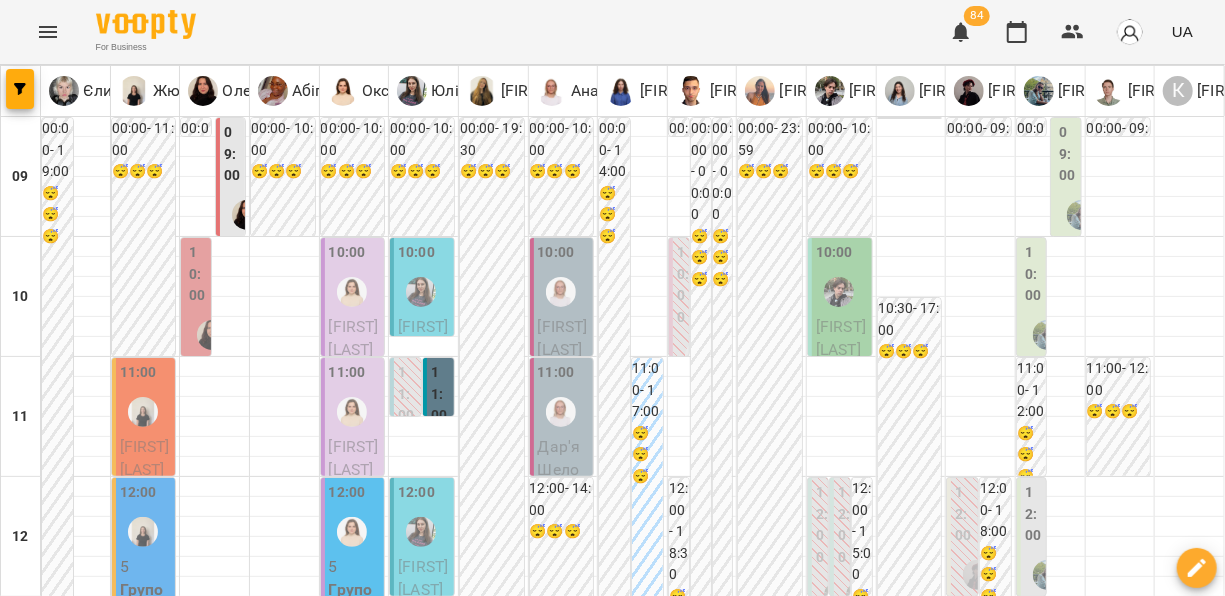 scroll, scrollTop: 1136, scrollLeft: 0, axis: vertical 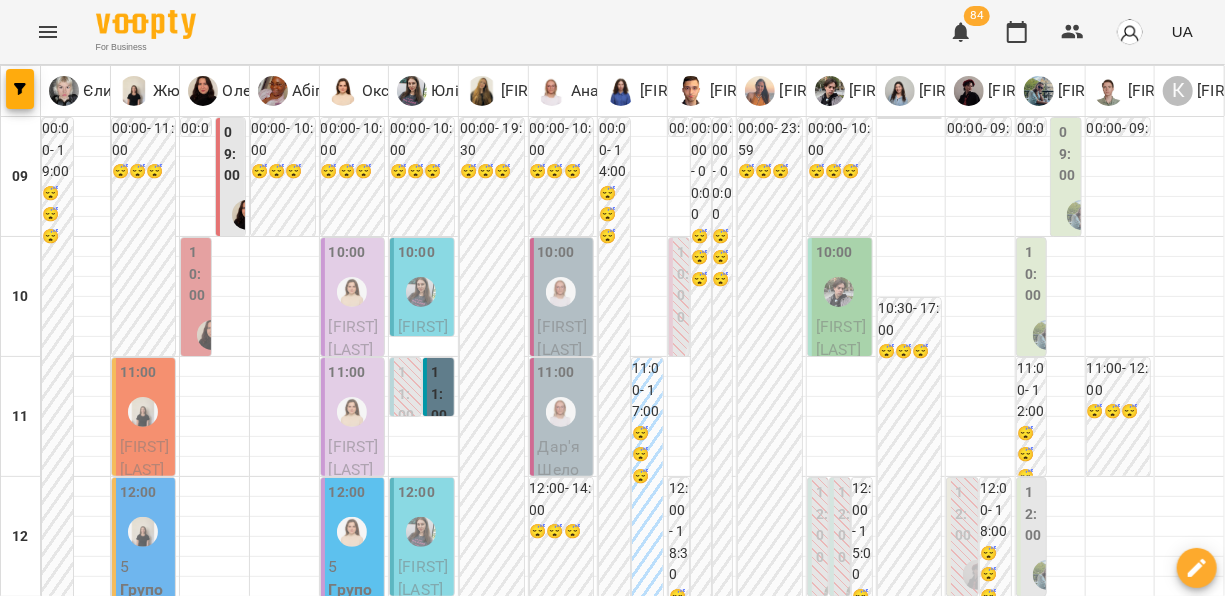 click on "4" at bounding box center [146, 1467] 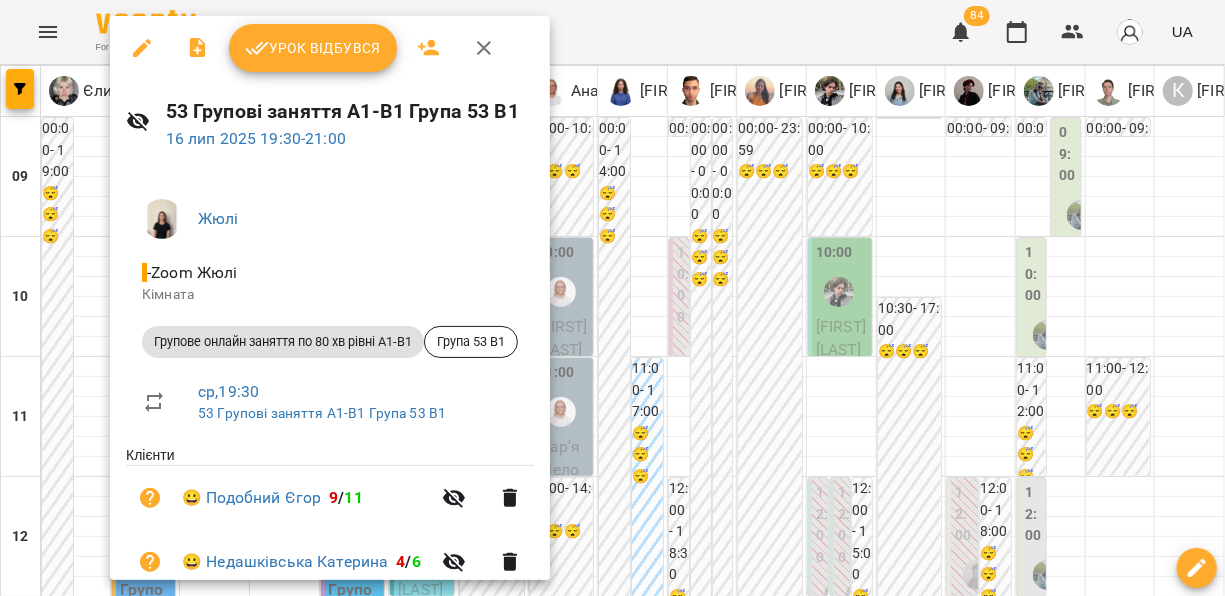 click at bounding box center [612, 298] 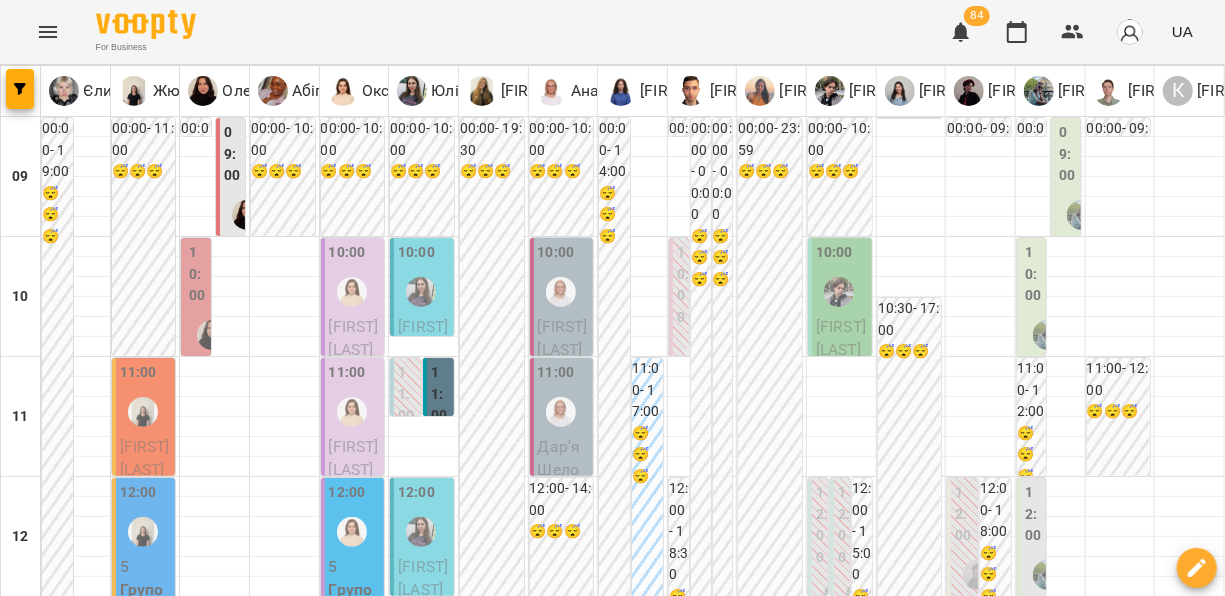 click on "Групове онлайн заняття по 80 хв рівні А1-В1 (Група 62 B1)" at bounding box center (355, 1536) 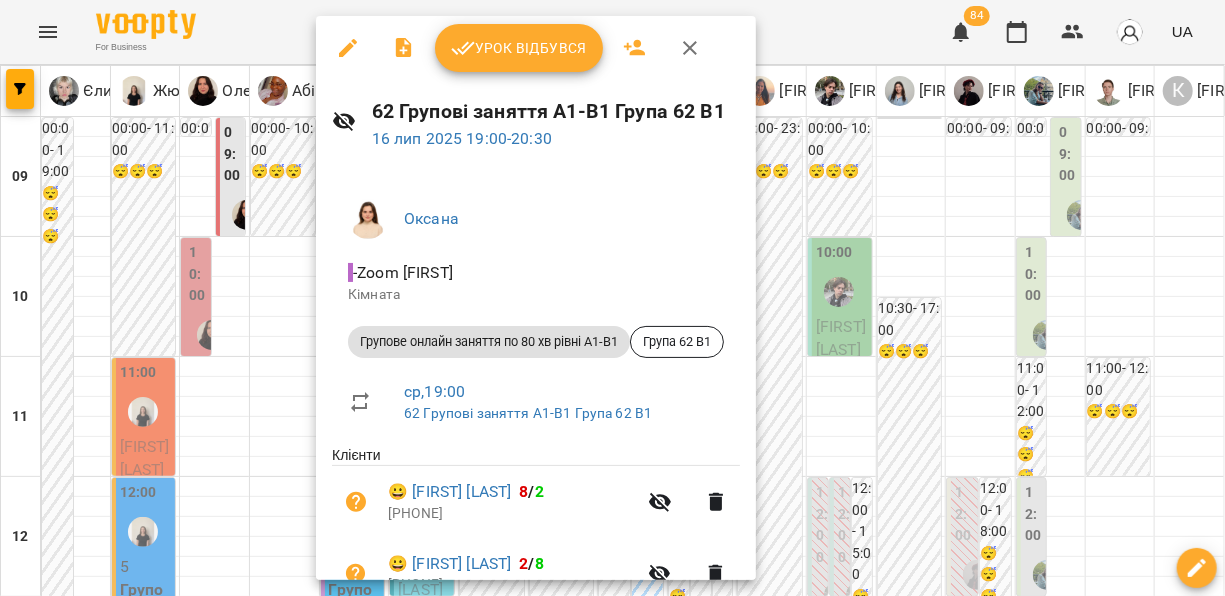 click at bounding box center [612, 298] 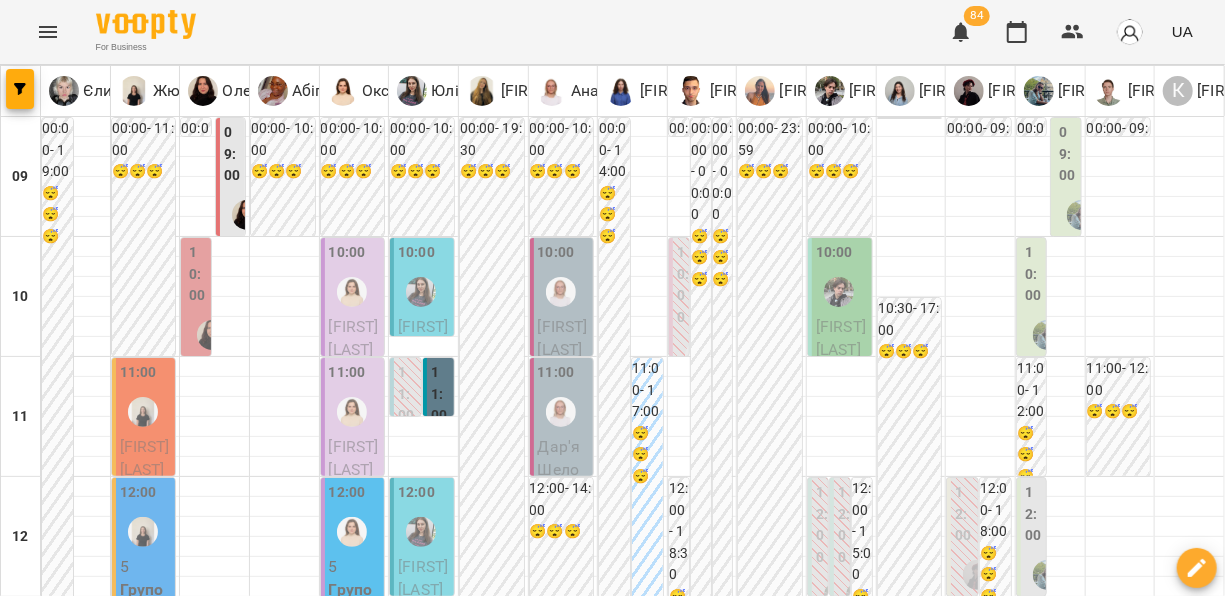 click on "Групове онлайн заняття по 80 хв рівні А1-В1 (Група 78 А2)" at bounding box center [424, 1536] 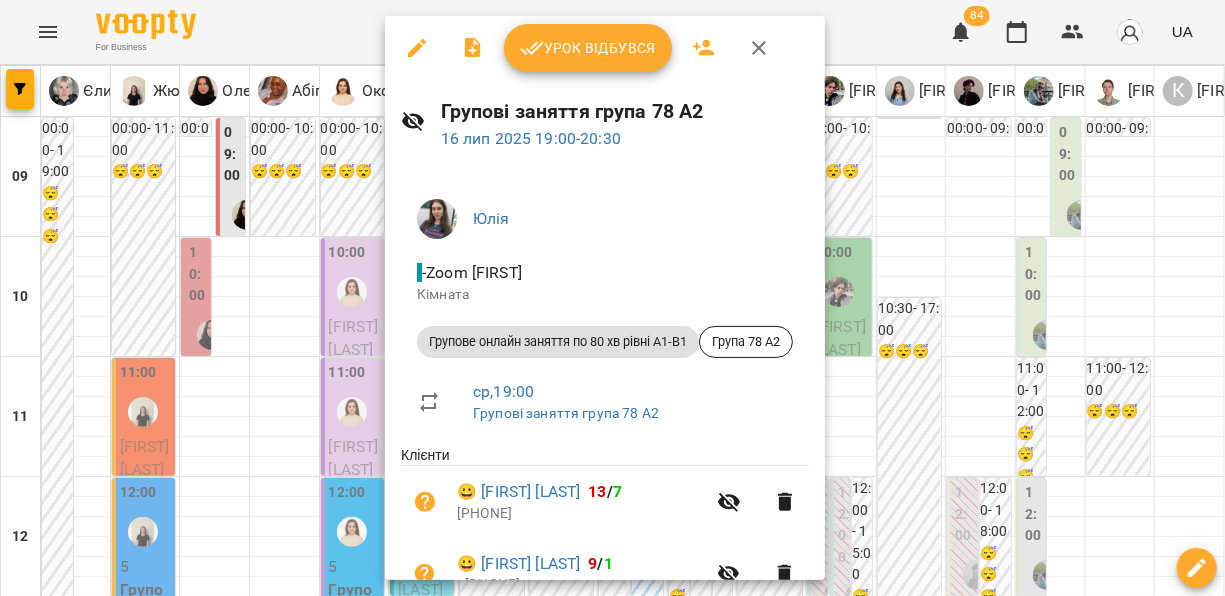 click at bounding box center (612, 298) 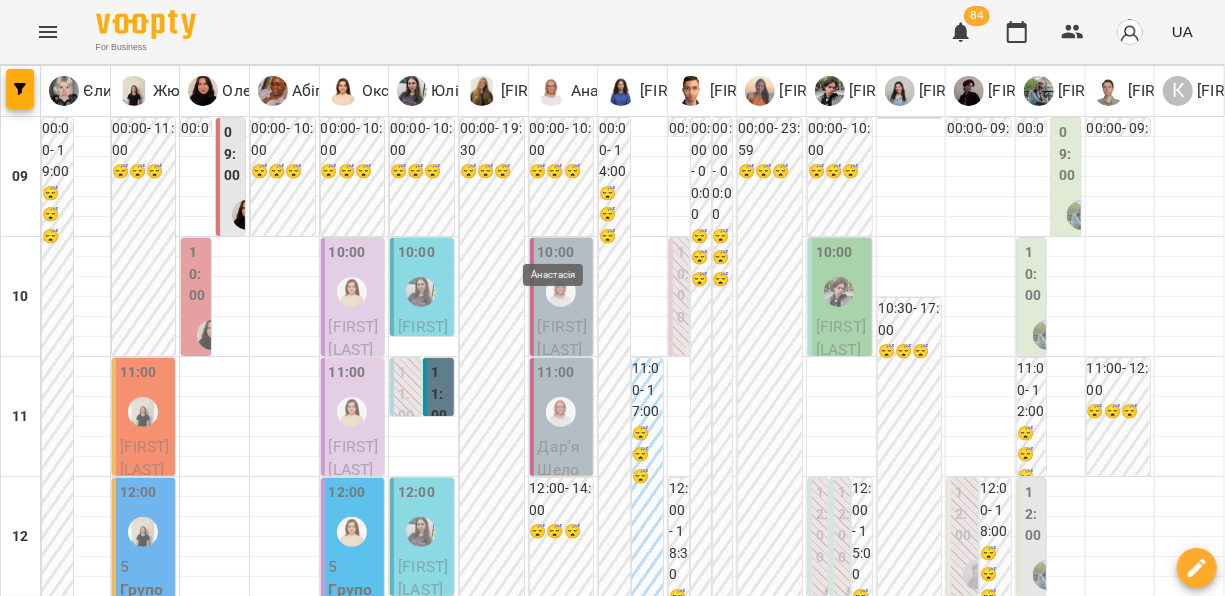 click at bounding box center [561, 1372] 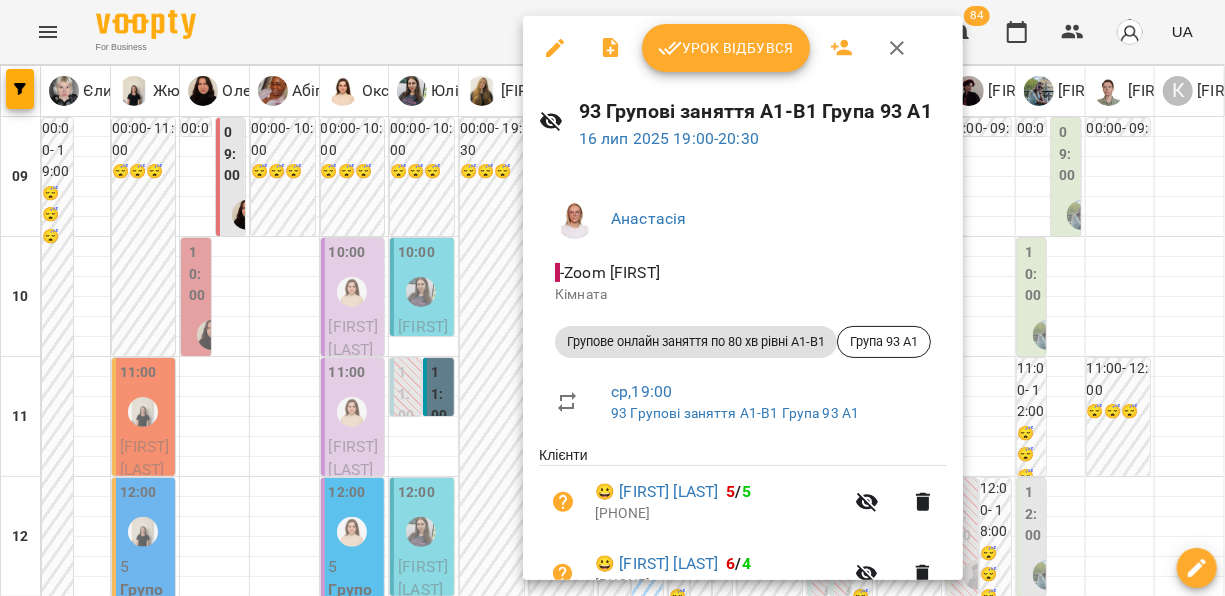 click at bounding box center [612, 298] 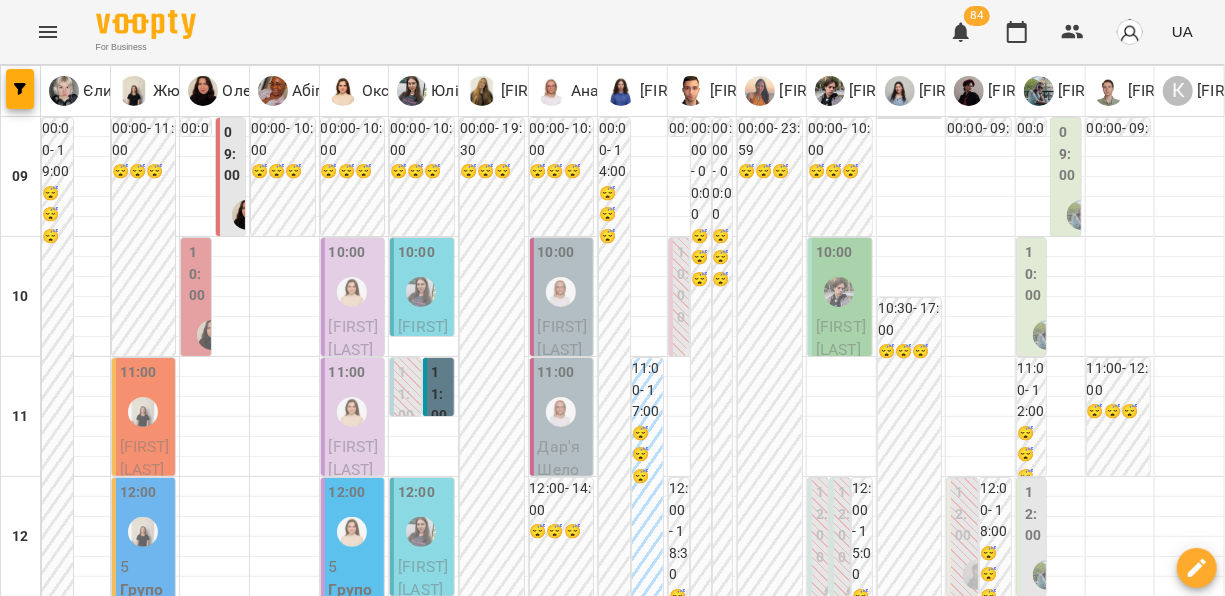 click on "Групове онлайн заняття по 80 хв рівні А1-В1 (Група 86 А1)" at bounding box center (633, 1536) 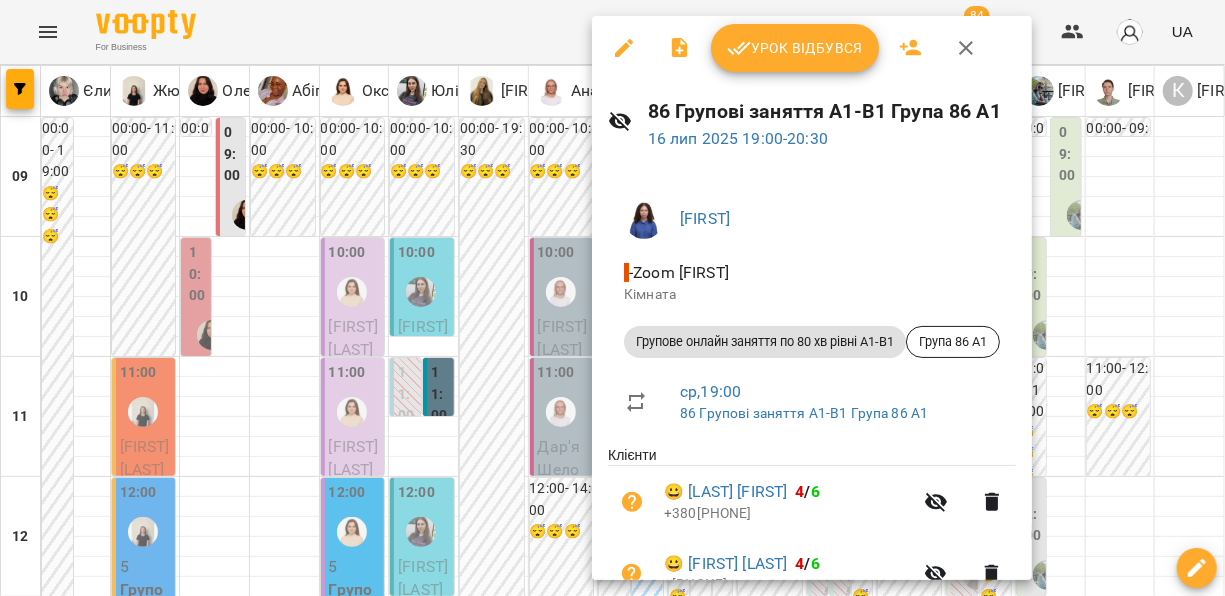 click at bounding box center [612, 298] 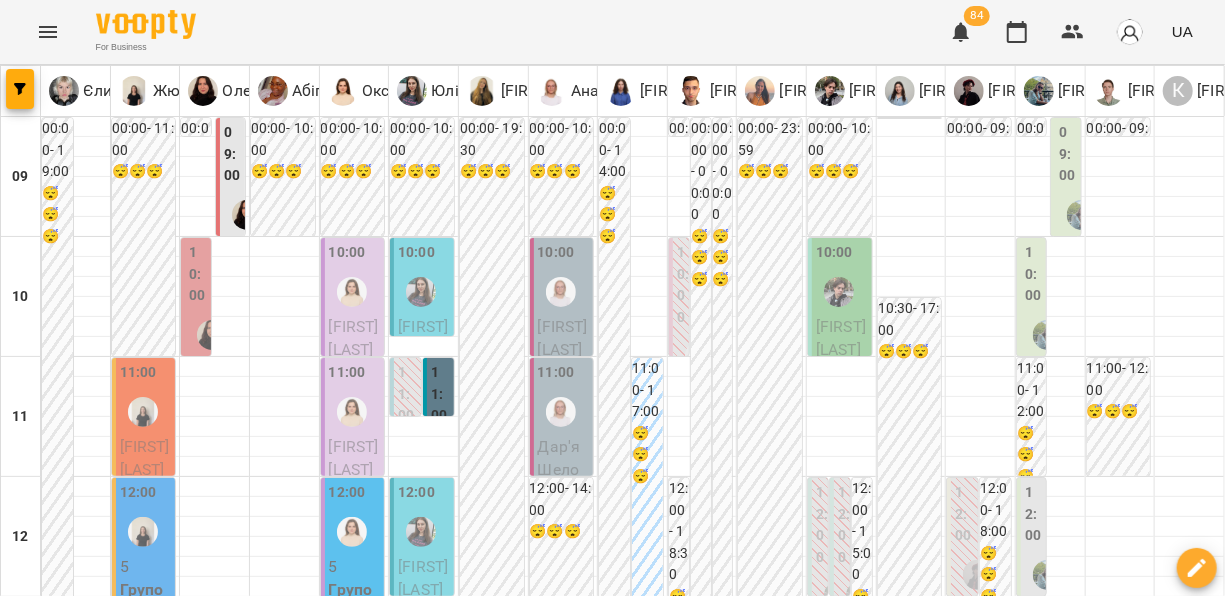 click on "3" at bounding box center (858, 1450) 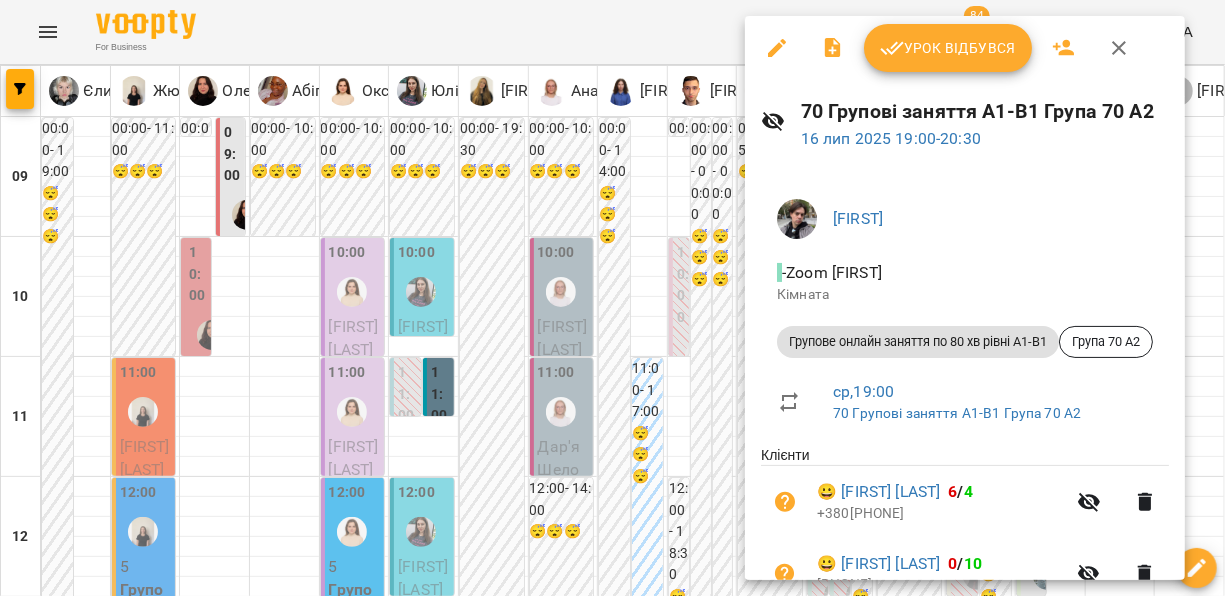 click at bounding box center [612, 298] 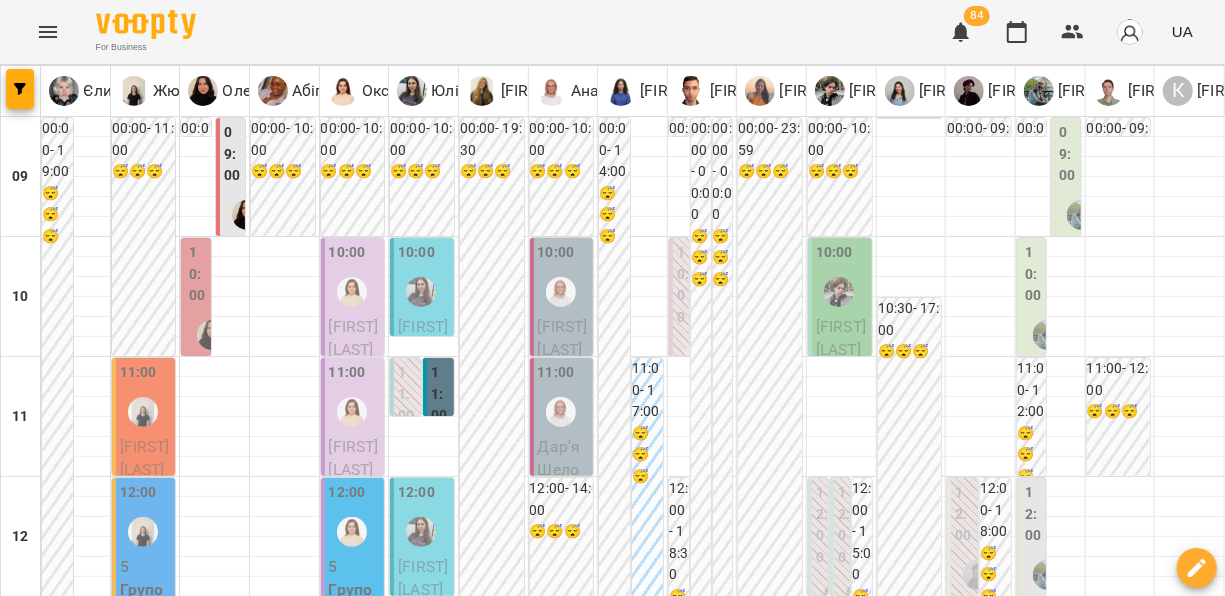 scroll, scrollTop: 1333, scrollLeft: 0, axis: vertical 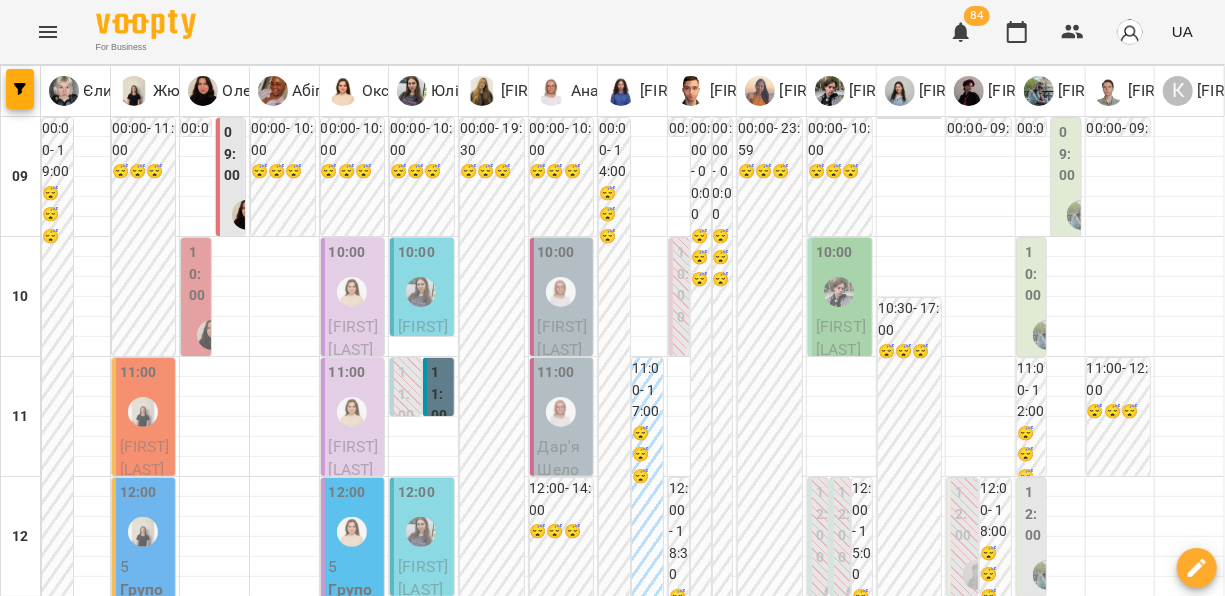 click on "3" at bounding box center (338, 1630) 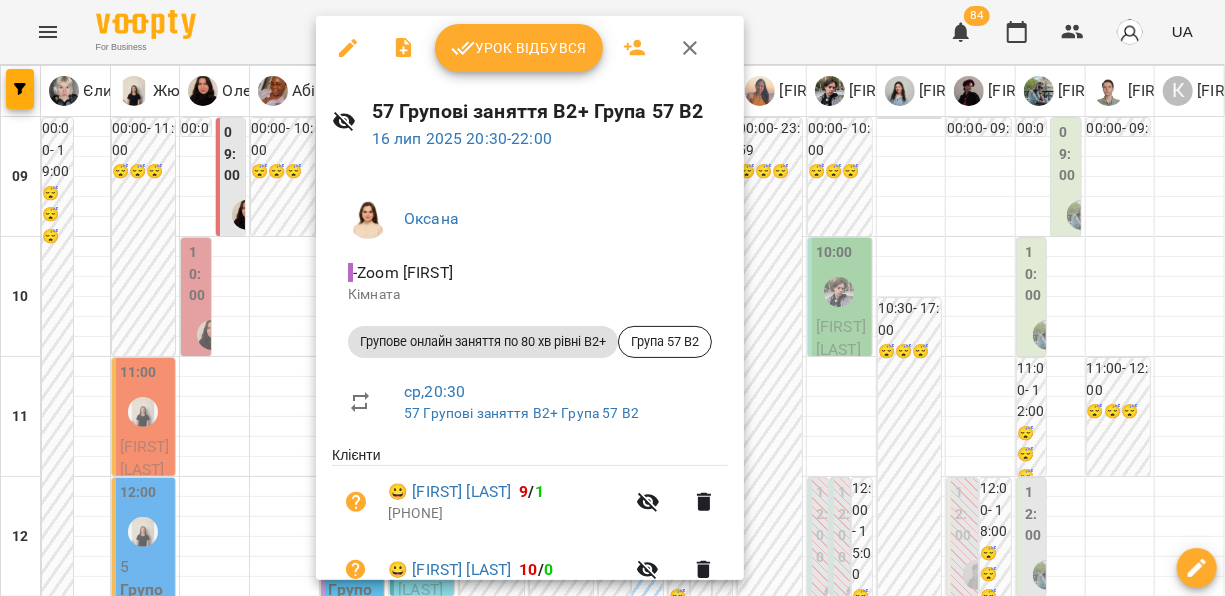 click at bounding box center (612, 298) 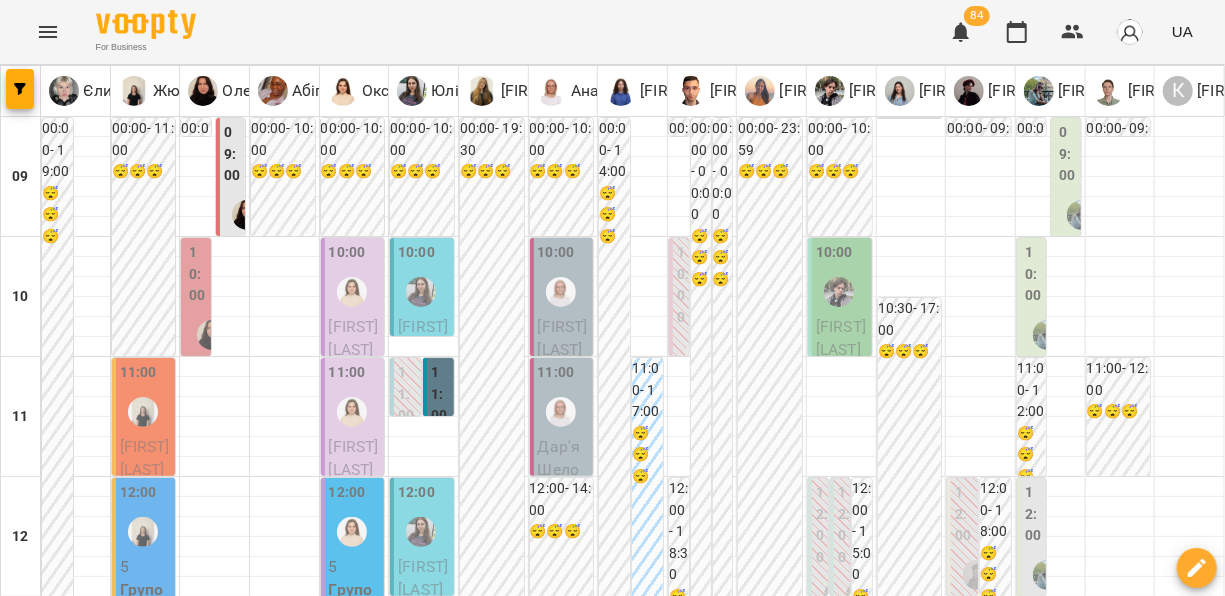 scroll, scrollTop: 1029, scrollLeft: 0, axis: vertical 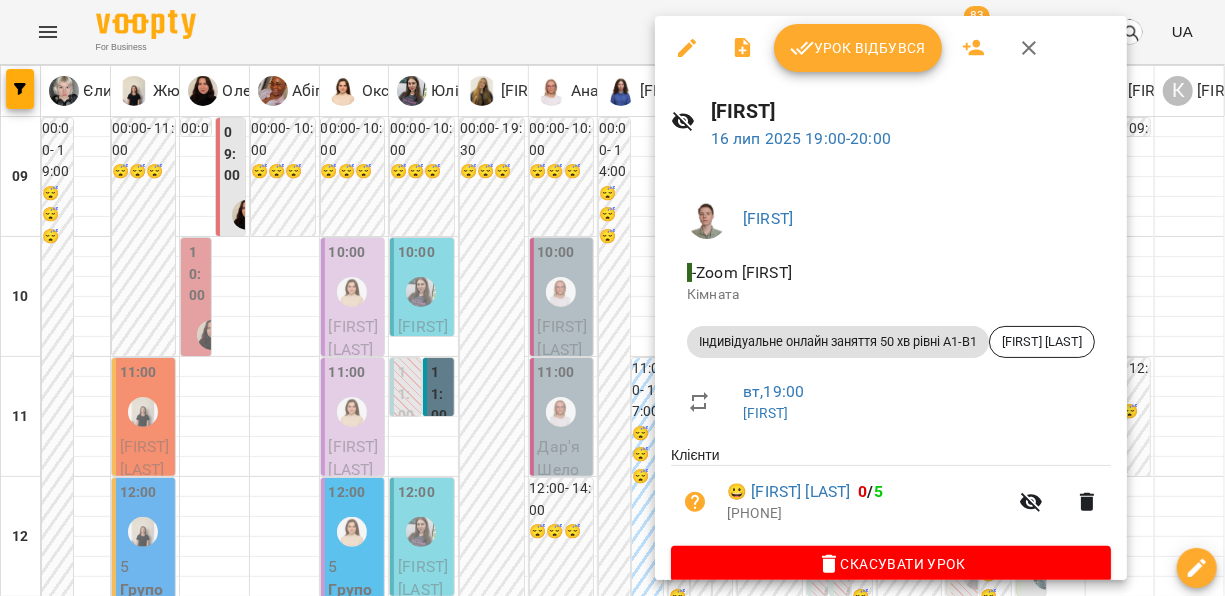 click at bounding box center (612, 298) 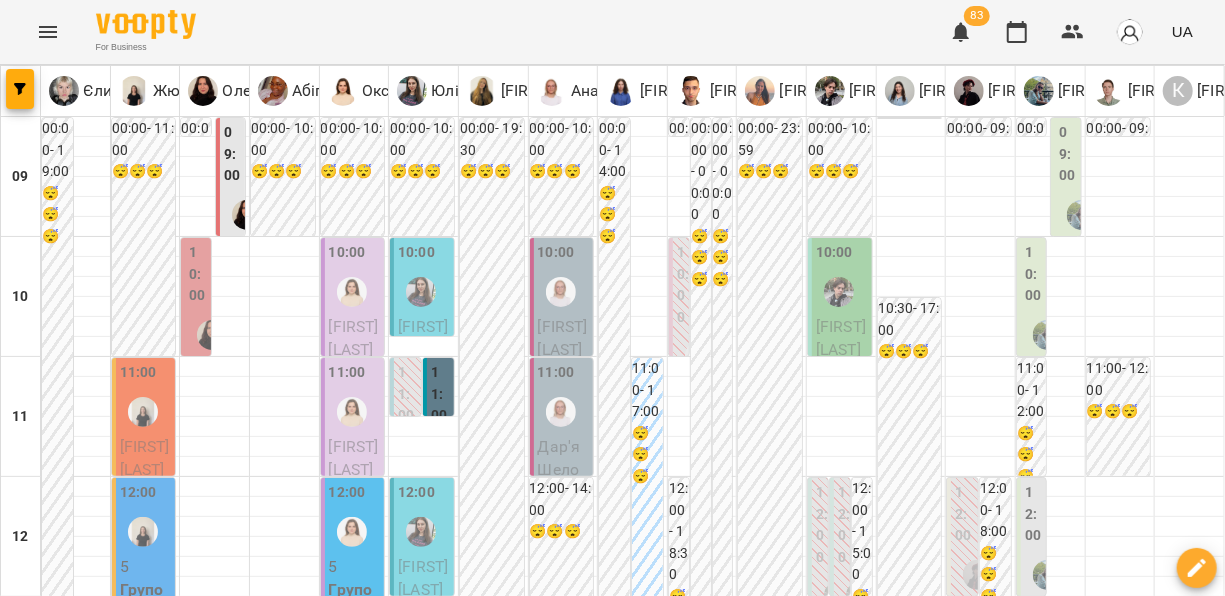click on "чт" at bounding box center (703, 1823) 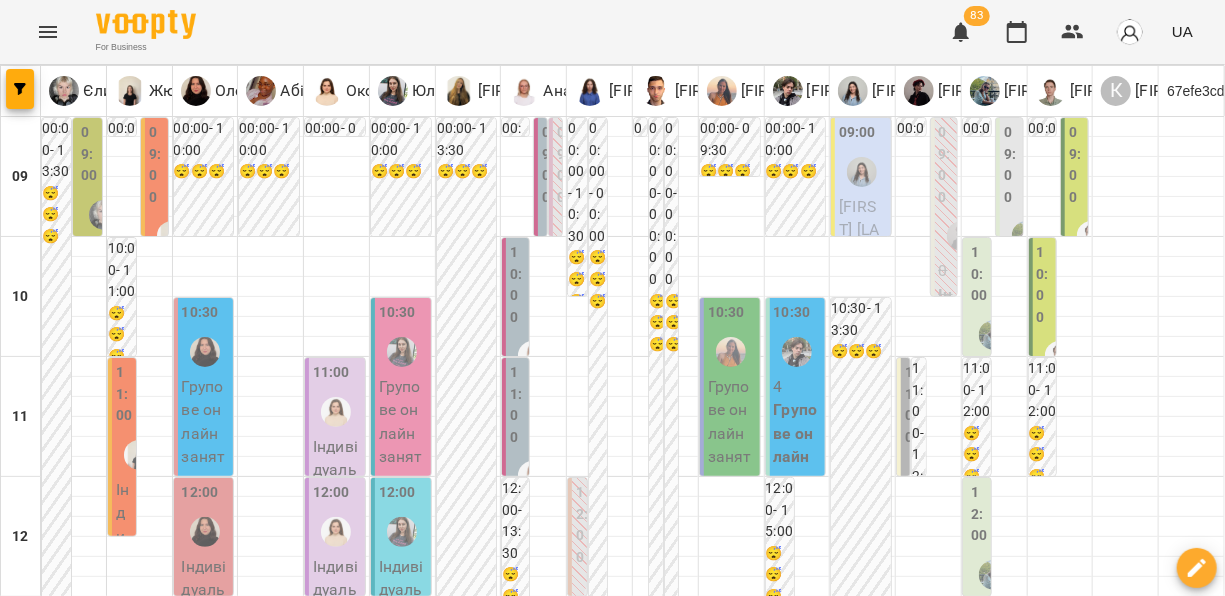 scroll, scrollTop: 1036, scrollLeft: 0, axis: vertical 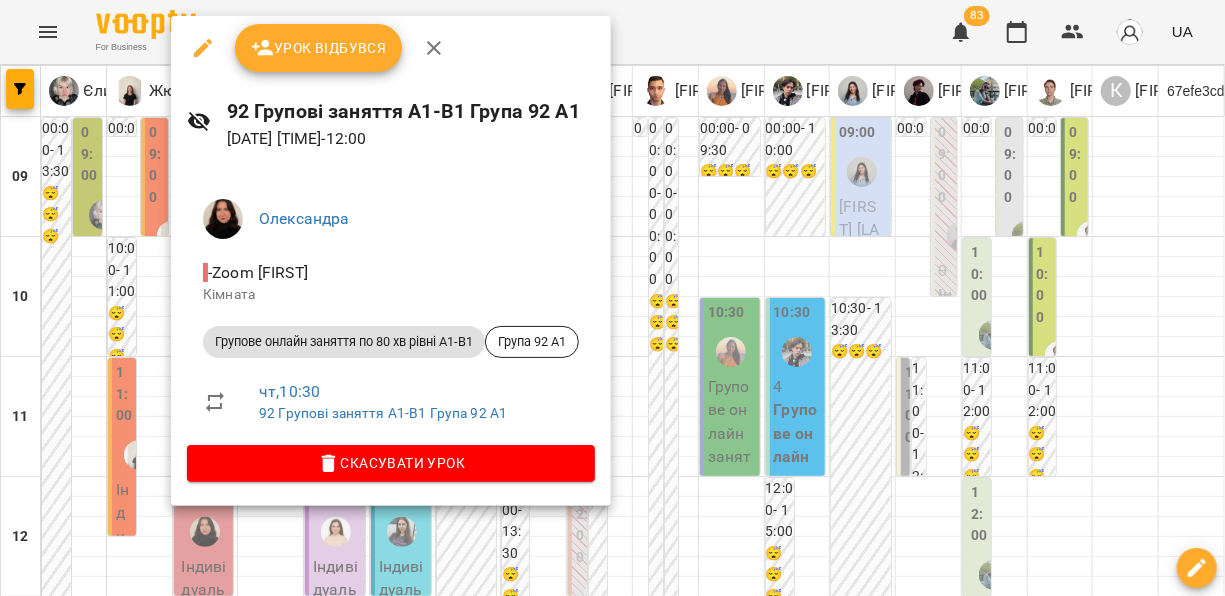 click at bounding box center (612, 298) 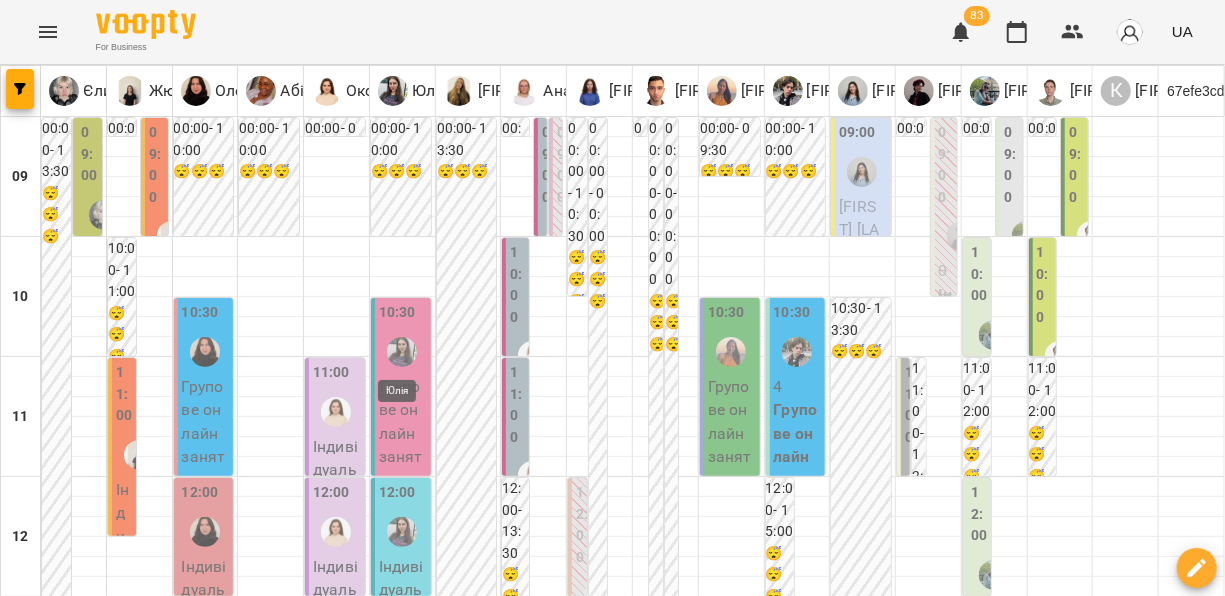 click at bounding box center (402, 352) 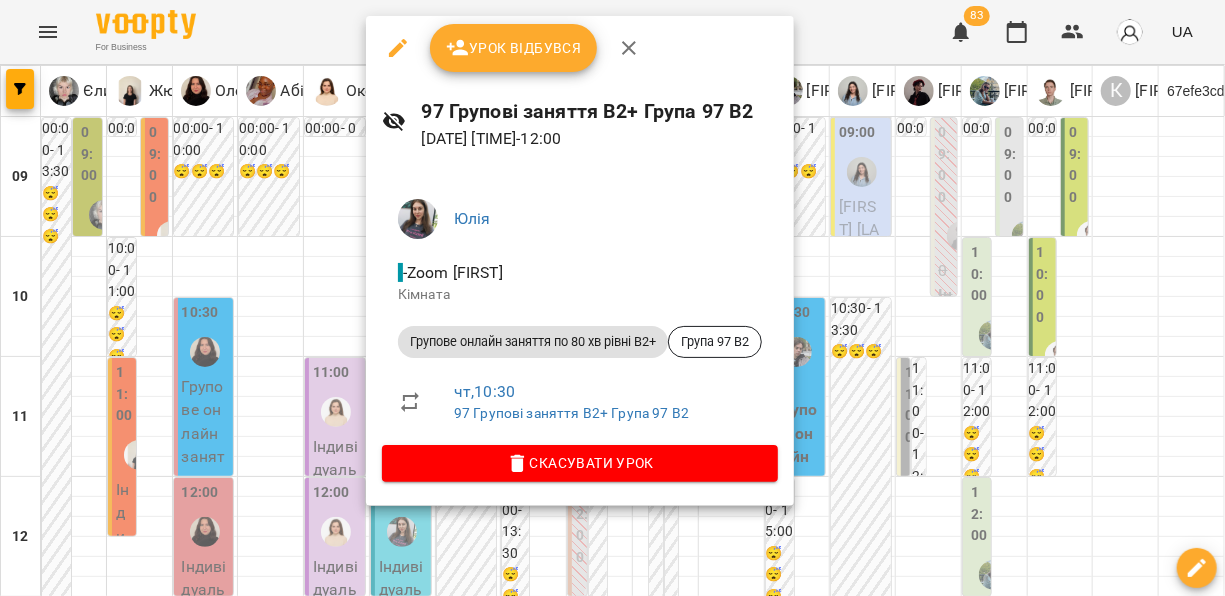 click at bounding box center (612, 298) 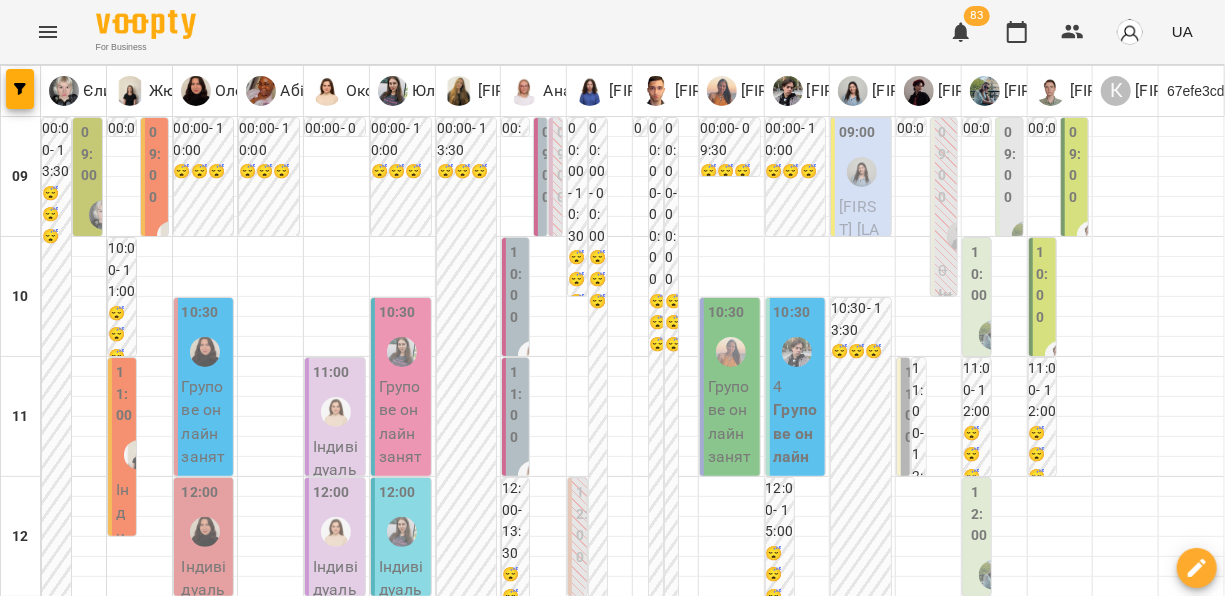 click on "Групове онлайн заняття по 80 хв рівні А1-В1 - Група 92 A1" at bounding box center (206, 493) 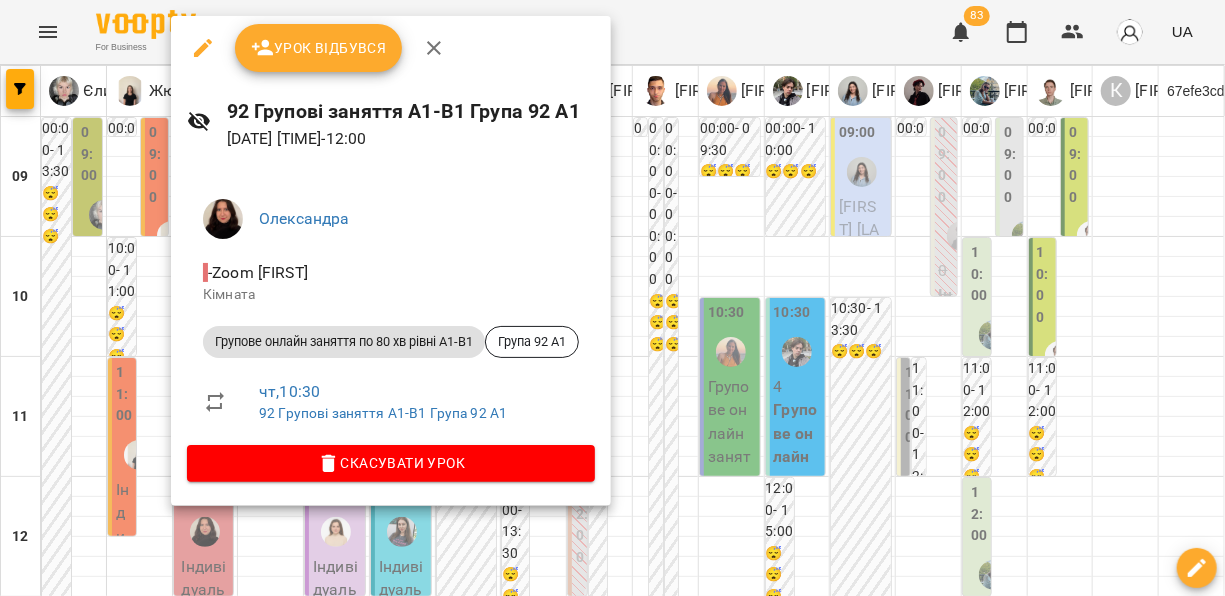 click at bounding box center (612, 298) 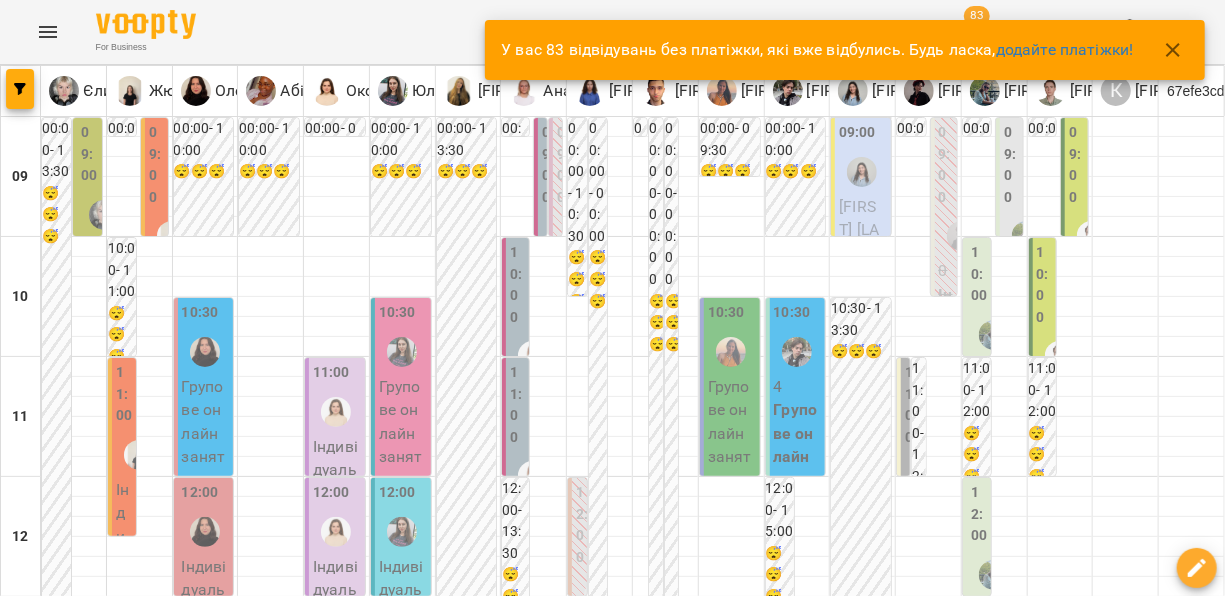 click on "Групове онлайн заняття по 80 хв рівні В2+ - Група 97 В2" at bounding box center (403, 493) 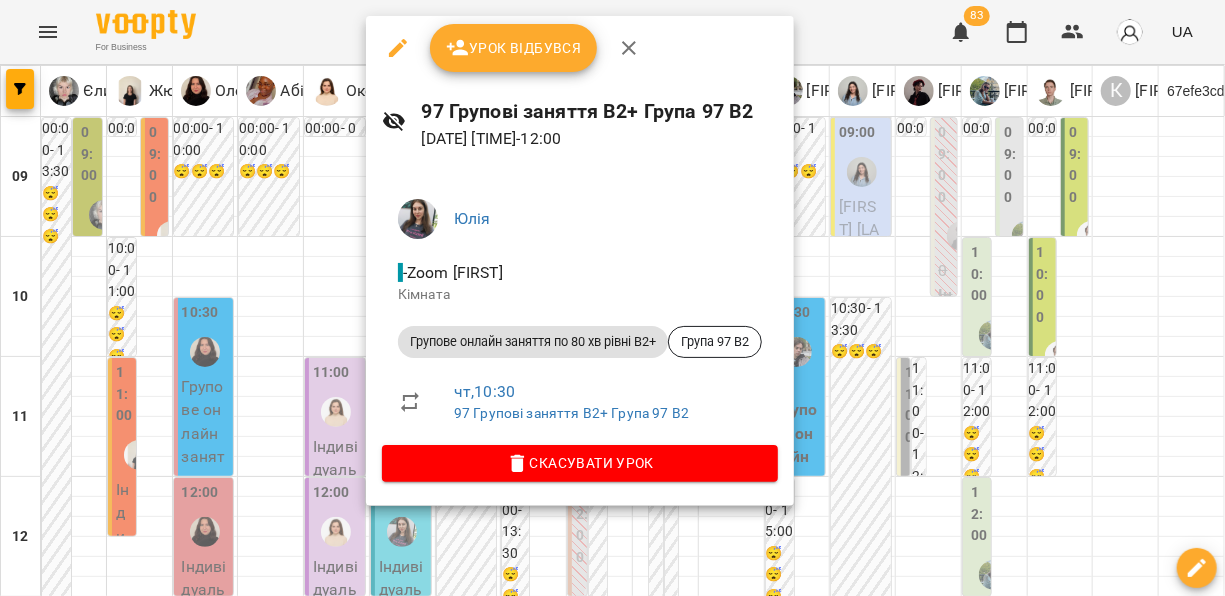 click at bounding box center [612, 298] 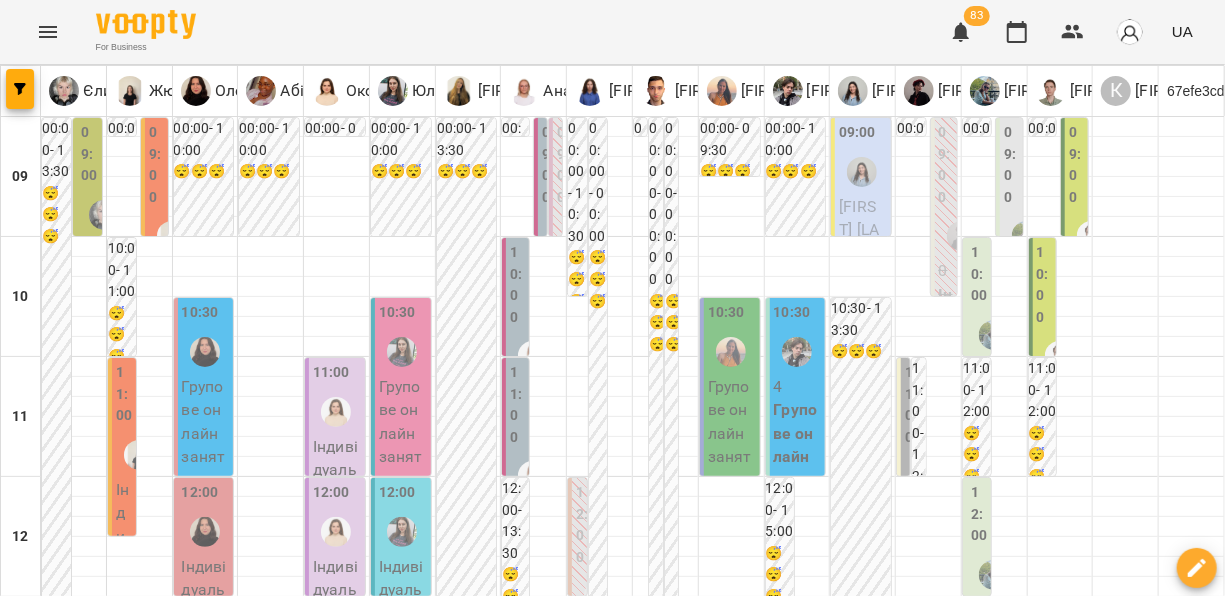 click on "Групове онлайн заняття по 80 хв рівні А1-В1 - Група 84 A2" at bounding box center [732, 493] 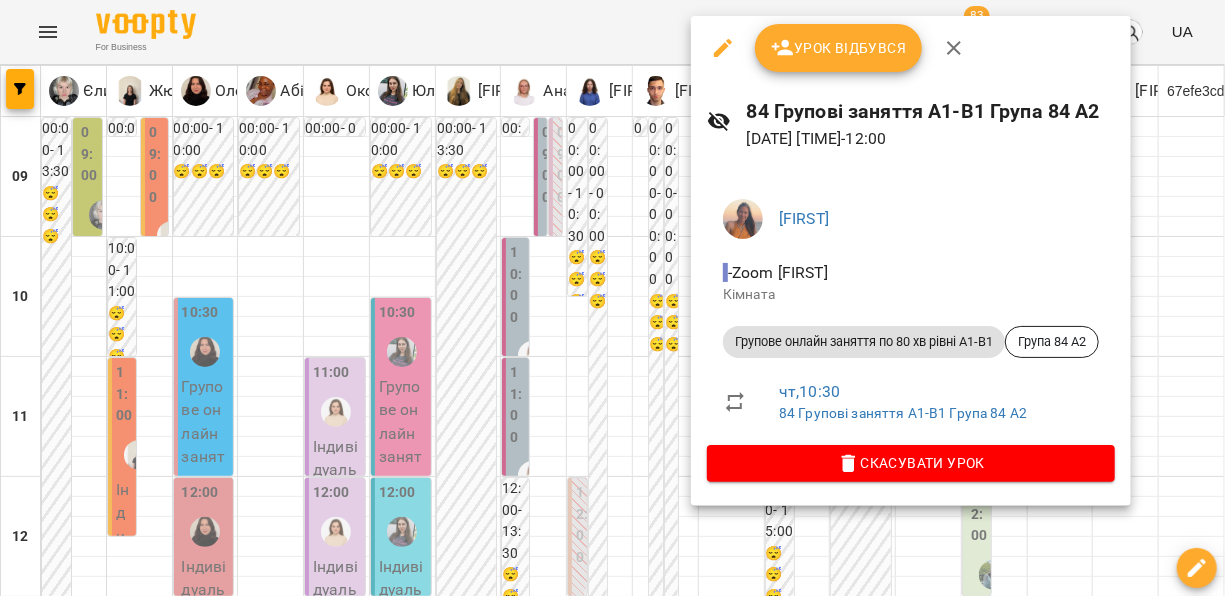 click at bounding box center (612, 298) 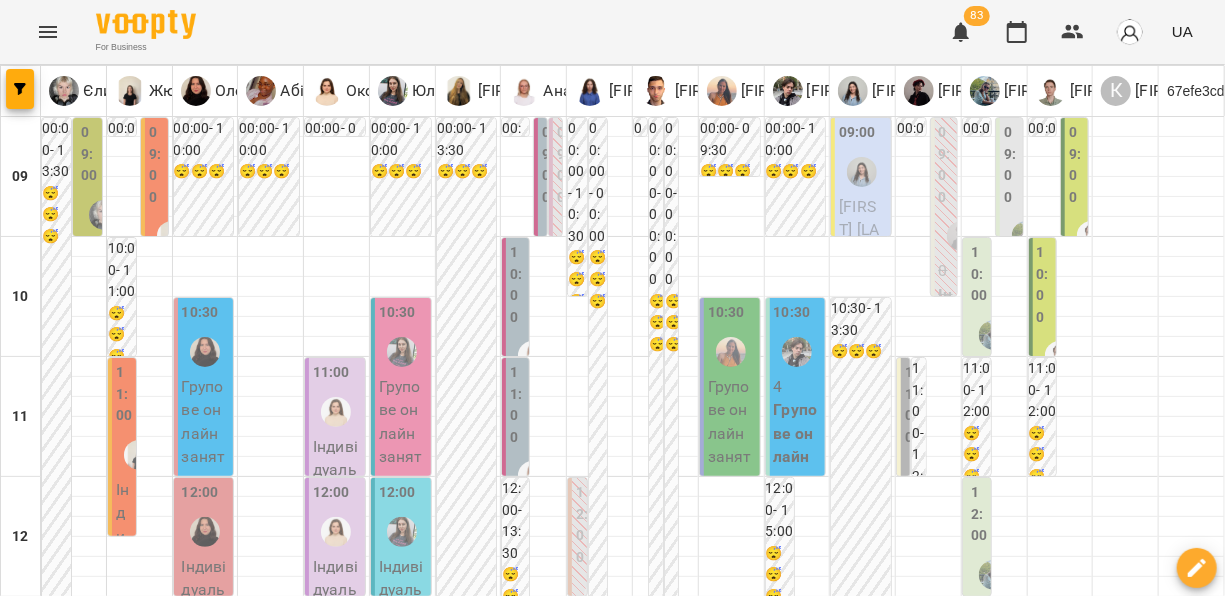 click on "Групове онлайн заняття по 80 хв рівні А1-В1 (Група 90 A1)" at bounding box center (798, 527) 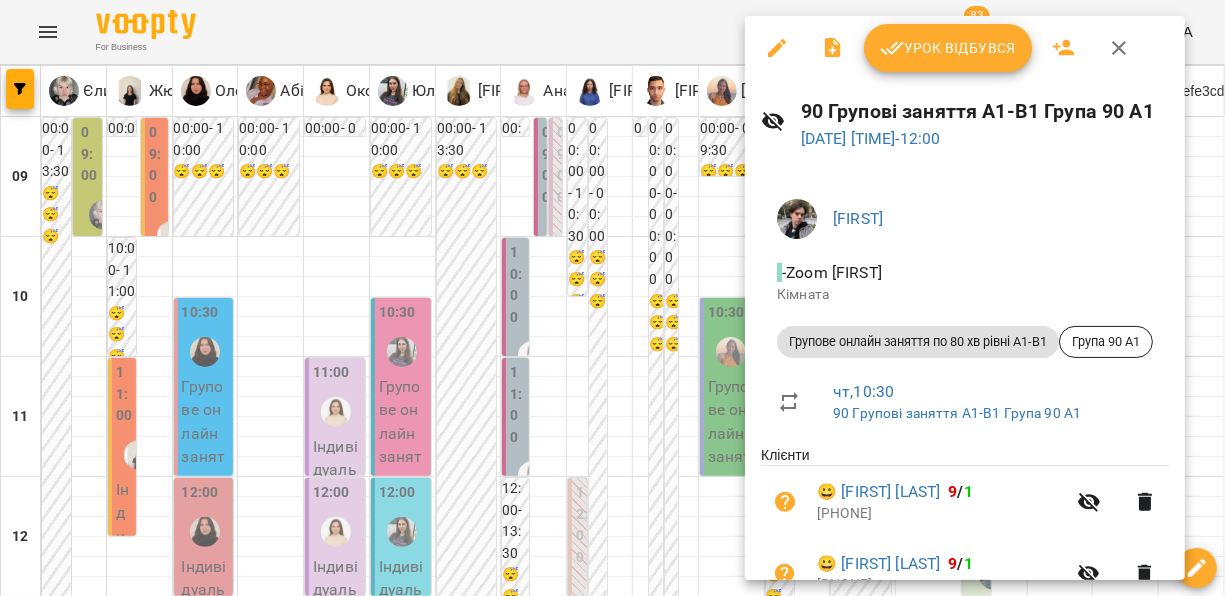 click at bounding box center (612, 298) 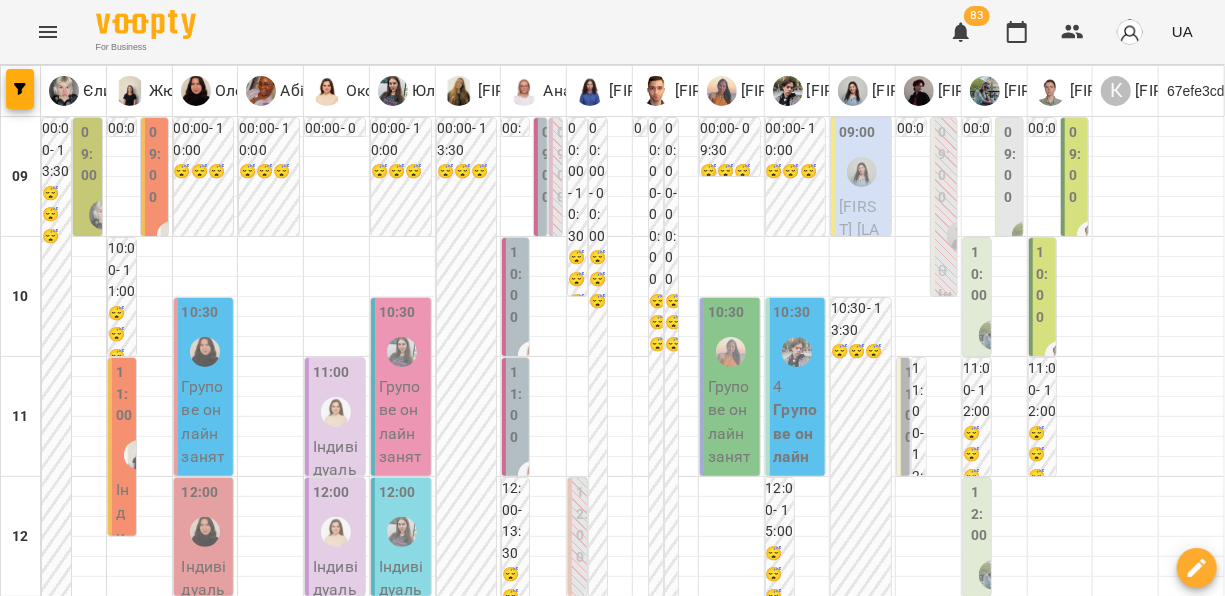 scroll, scrollTop: 59, scrollLeft: 0, axis: vertical 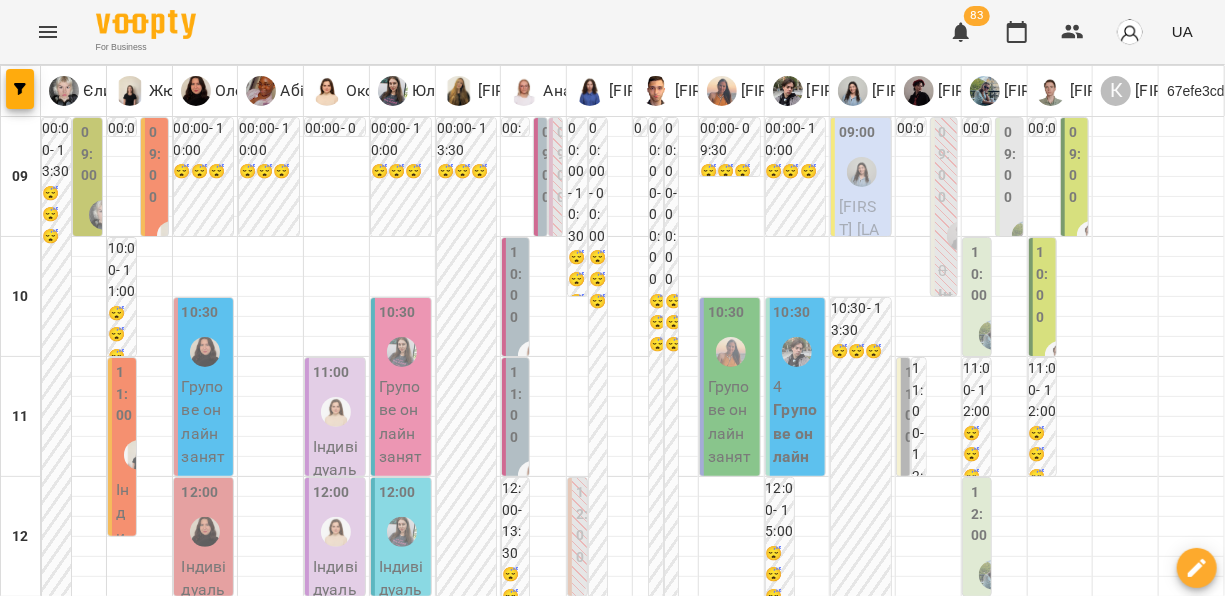 click on "Групове онлайн заняття по 80 хв рівні А1-В1 (Група 90 A1)" at bounding box center (798, 527) 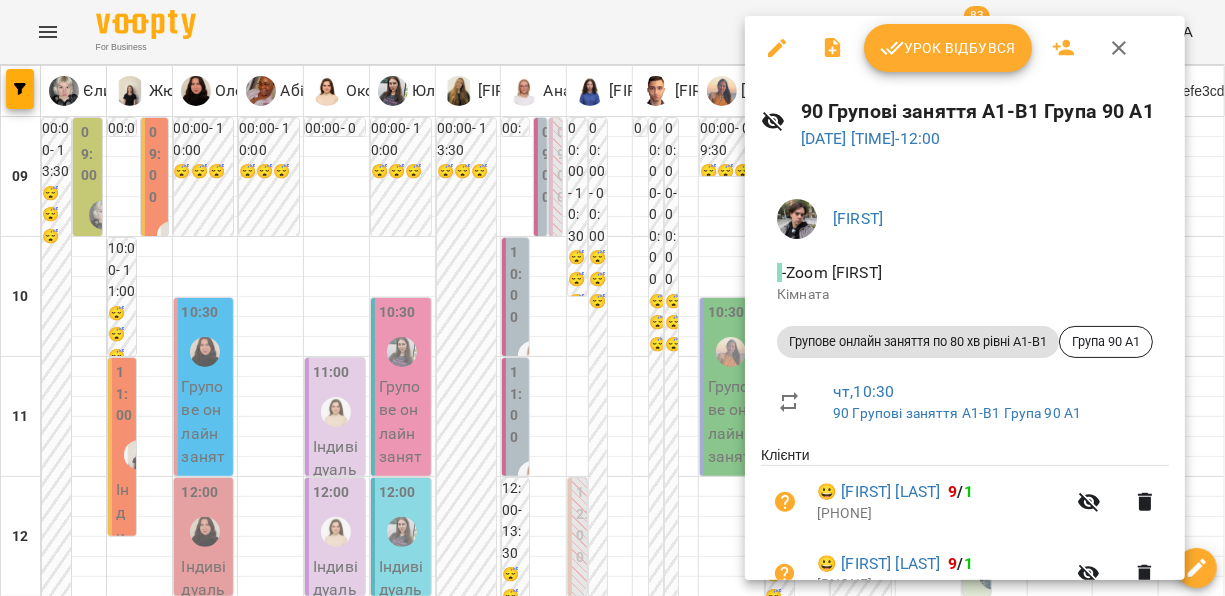 click at bounding box center [612, 298] 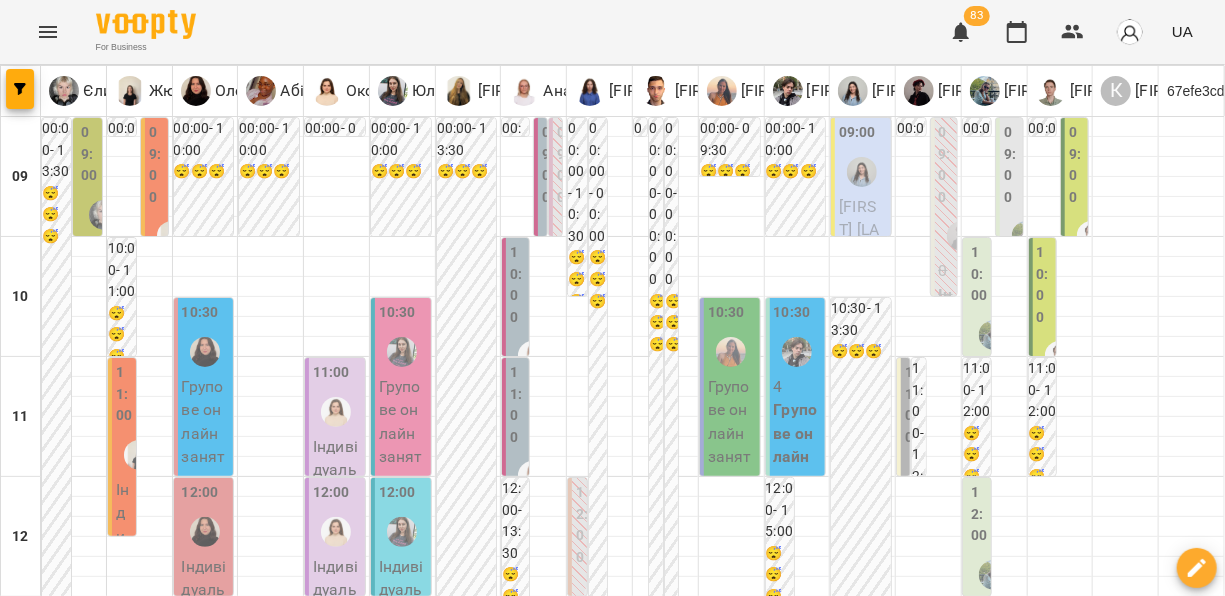 click on "Групове онлайн заняття по 80 хв рівні А1-В1 - Група 84 A2" at bounding box center (732, 493) 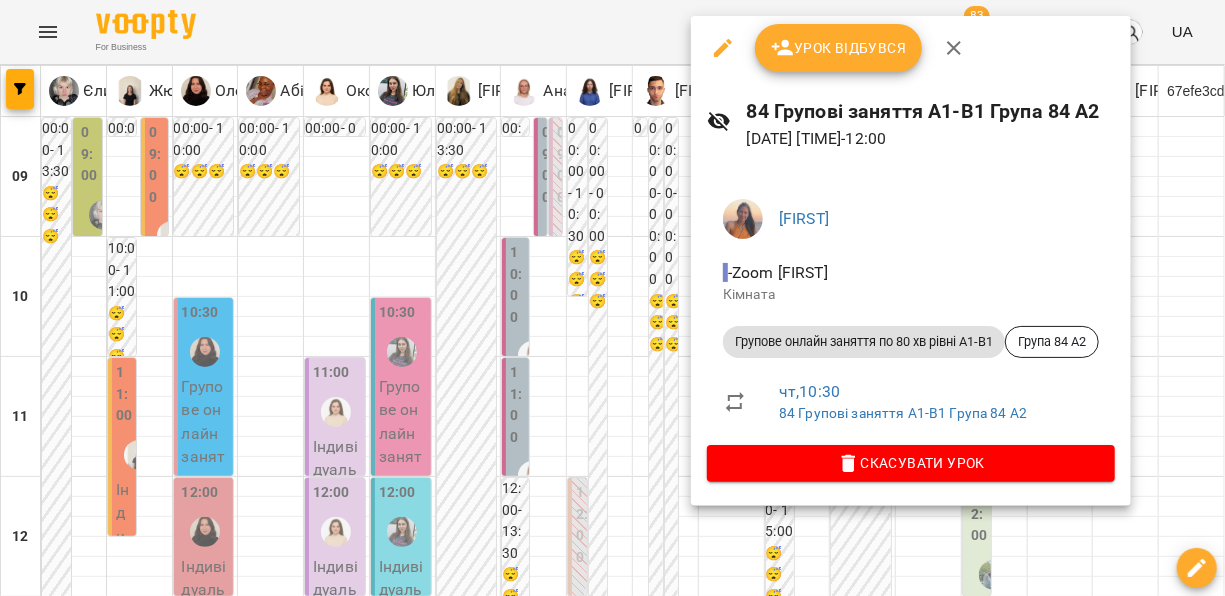 click at bounding box center (612, 298) 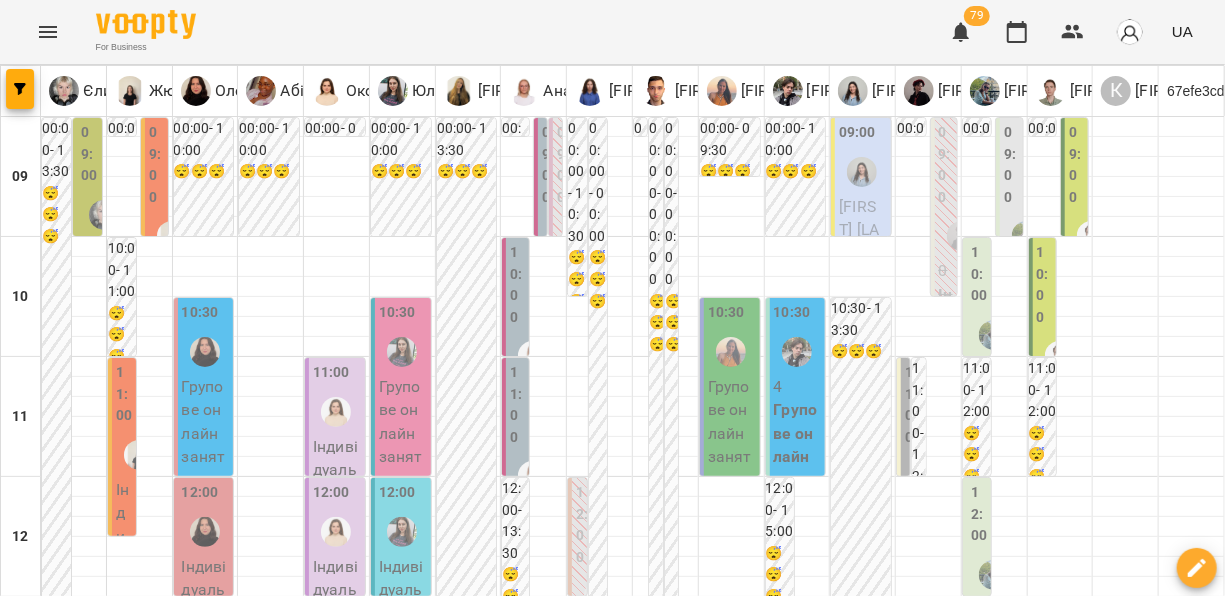 scroll, scrollTop: 1106, scrollLeft: 0, axis: vertical 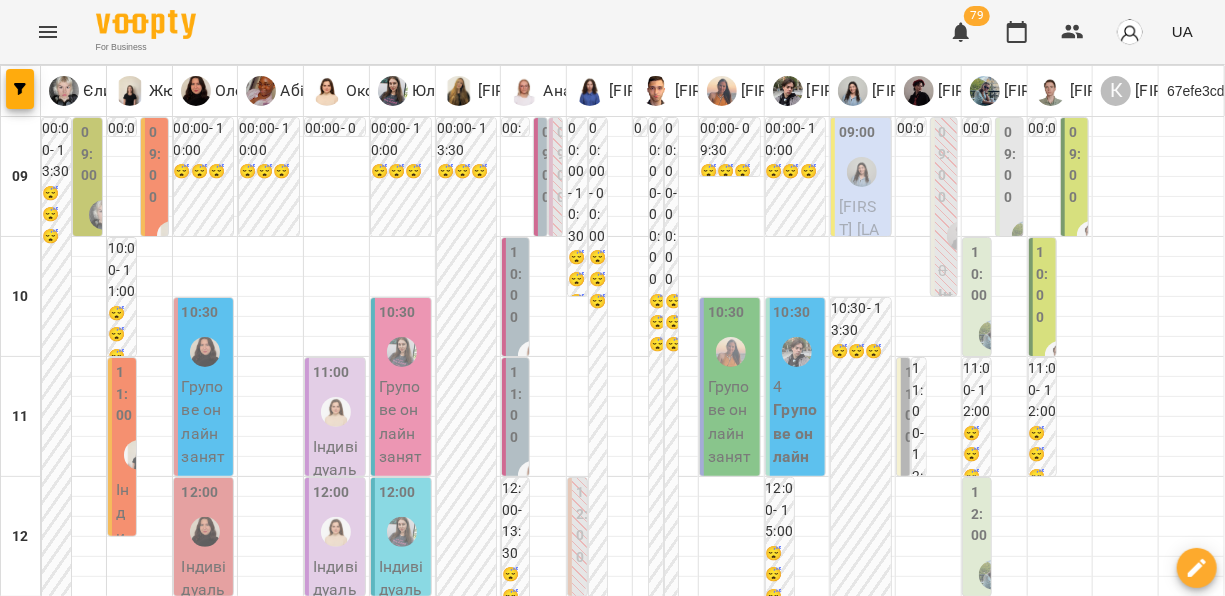 click on "Індивідуальне онлайн заняття 80 хв рівні А1-В1 - [LAST] [FIRST]" at bounding box center [89, 1921] 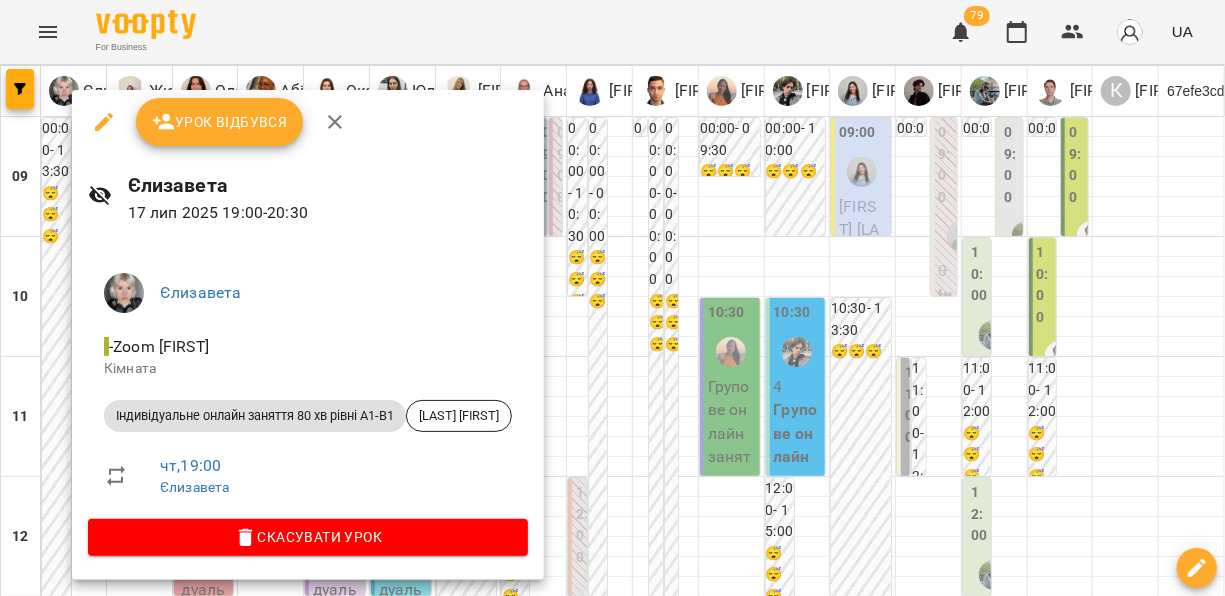 click at bounding box center [612, 298] 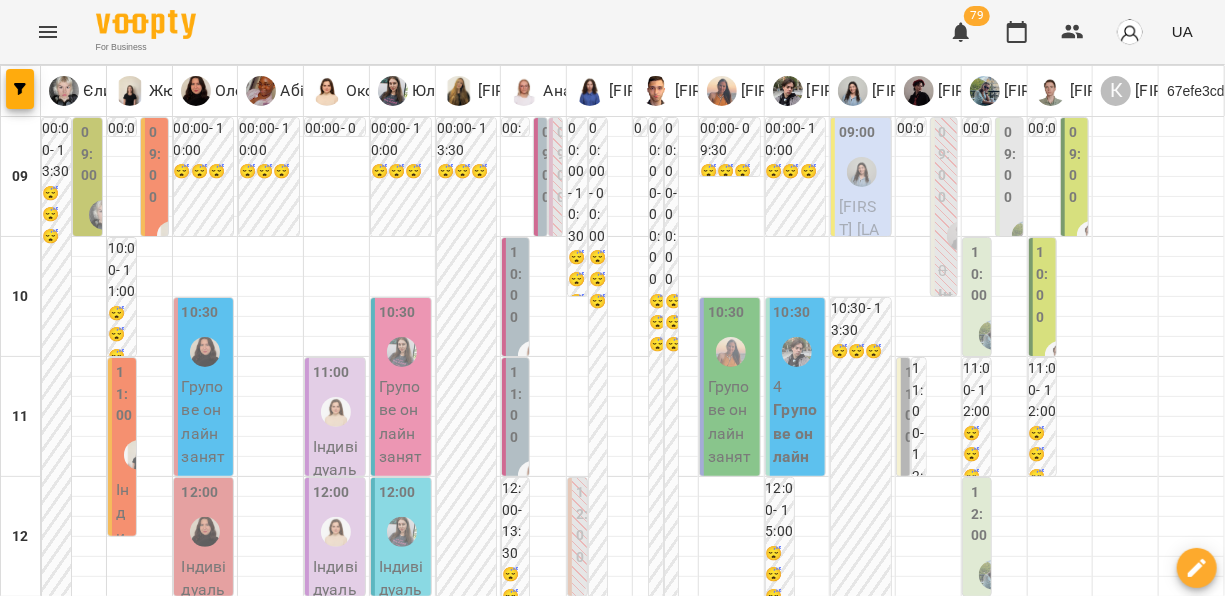click on "Групове онлайн заняття по 80 хв рівні А1-В1 - Група 50 B1" at bounding box center (206, 1513) 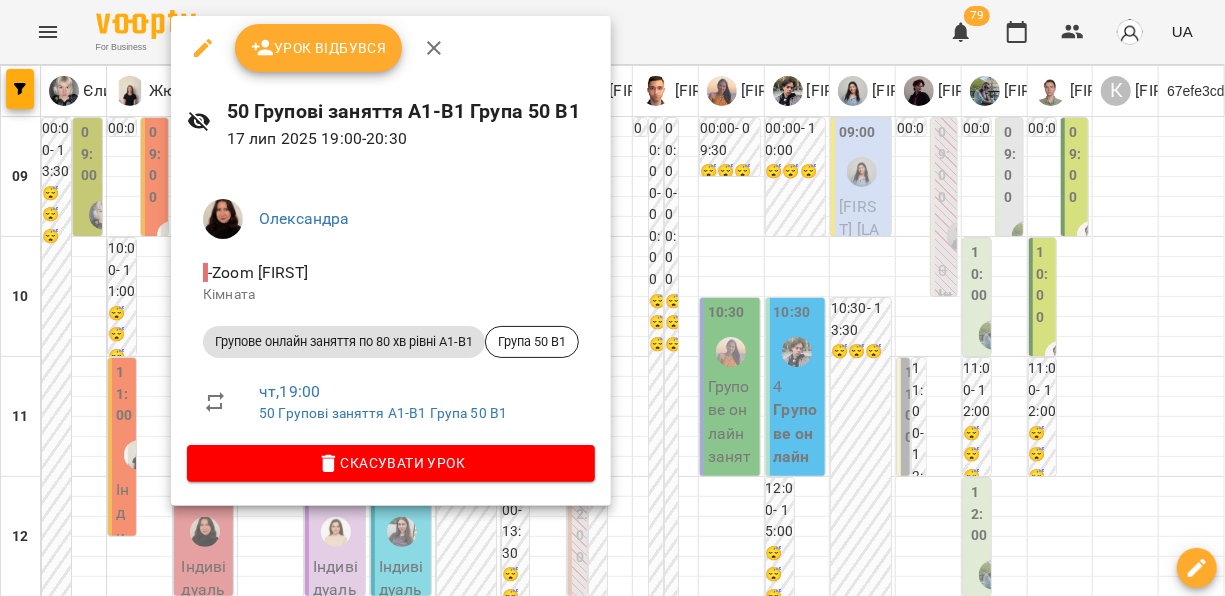 click at bounding box center (612, 298) 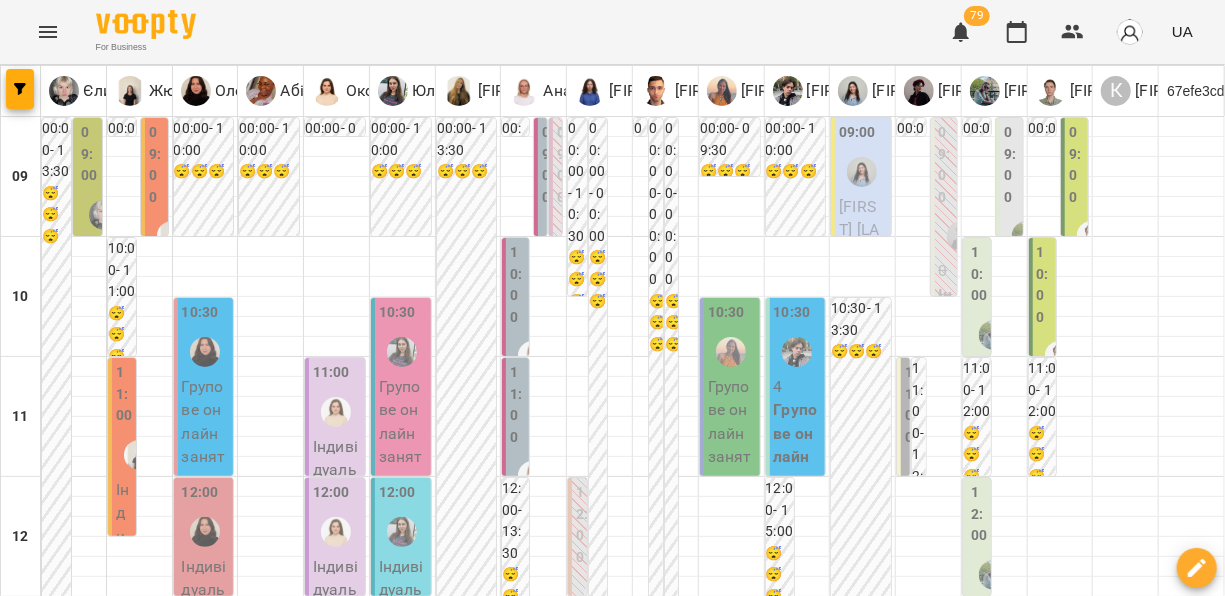click on "Групове онлайн заняття по 80 хв рівні А1-В1 - Група 12 А1" at bounding box center [403, 1513] 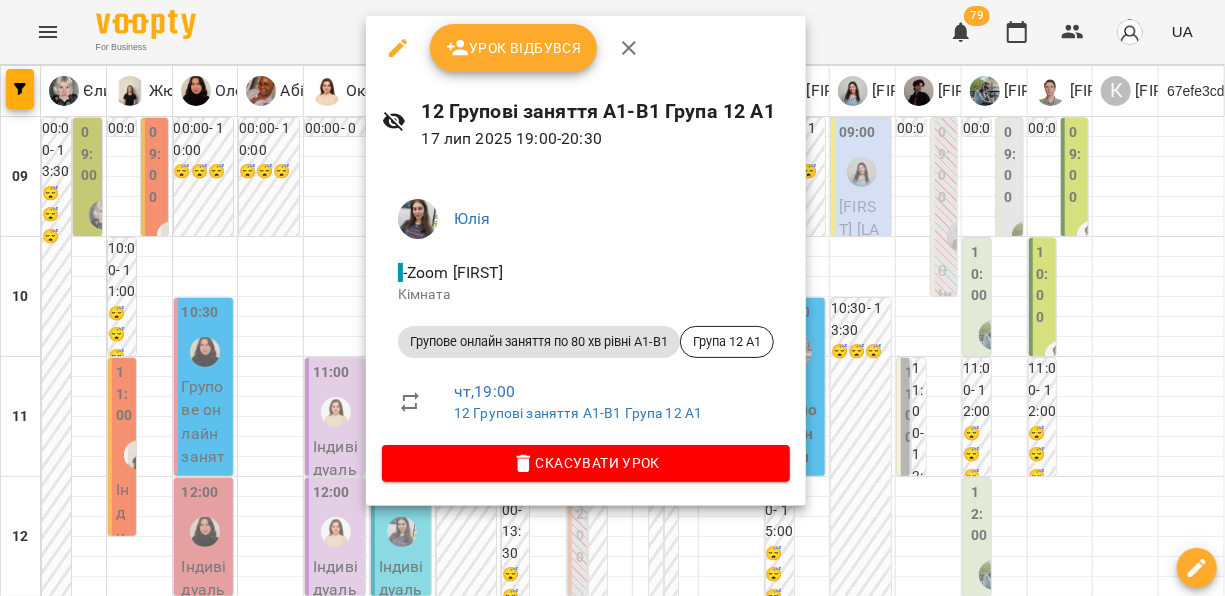 click at bounding box center (612, 298) 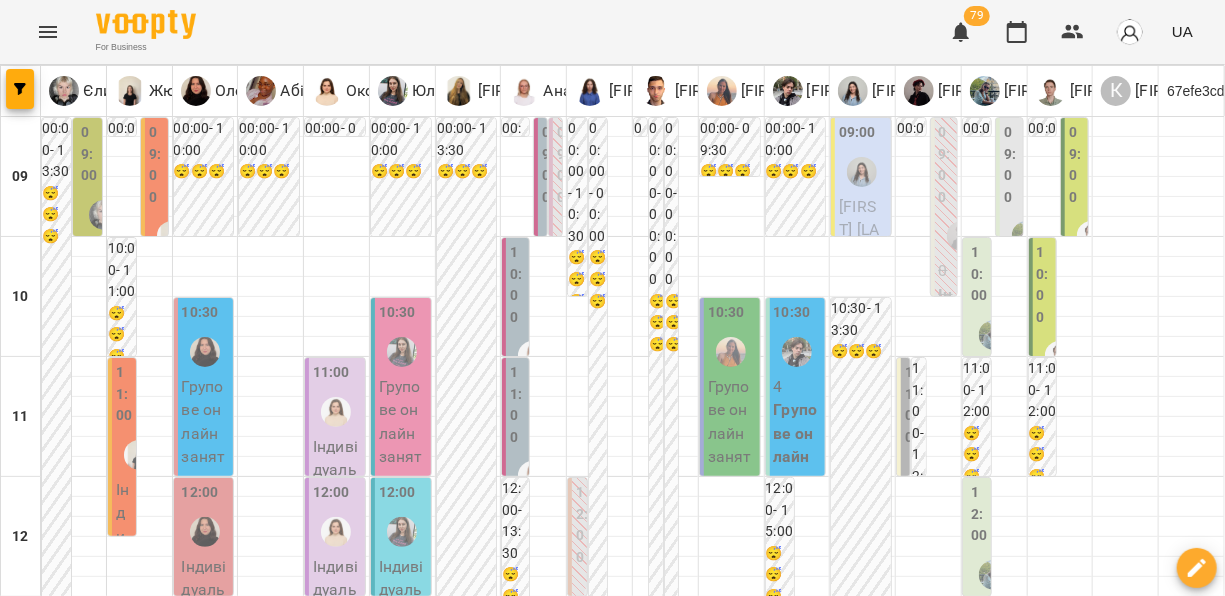 scroll, scrollTop: 0, scrollLeft: 0, axis: both 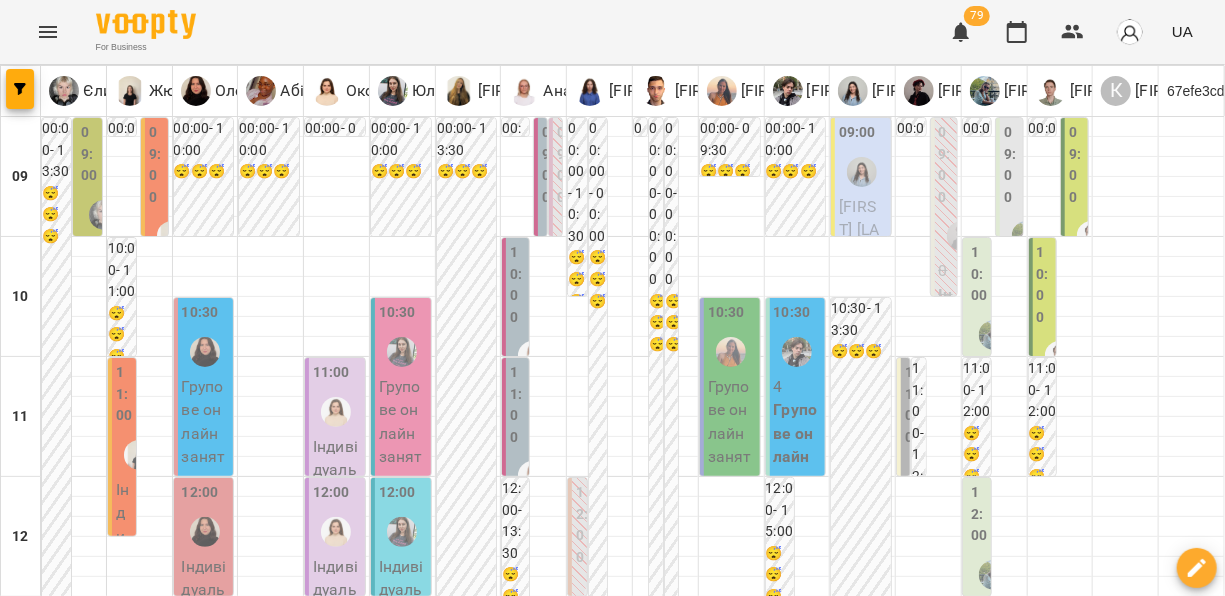 click on "Групове онлайн заняття по 80 хв рівні А1-В1 (Група 90 A1)" at bounding box center (798, 527) 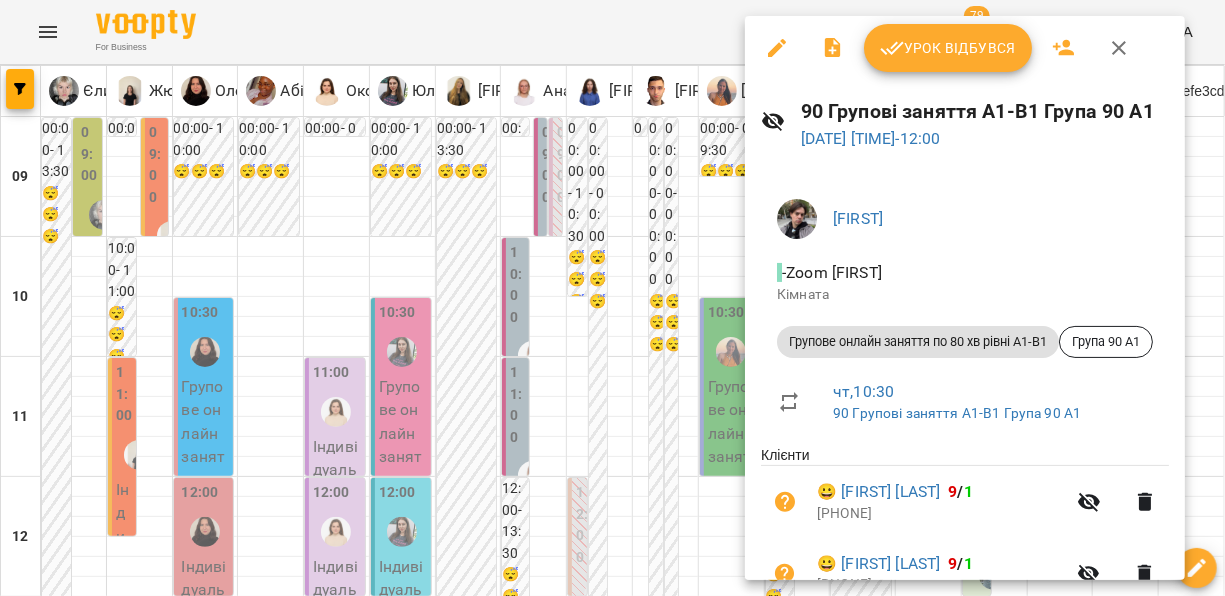 click at bounding box center [612, 298] 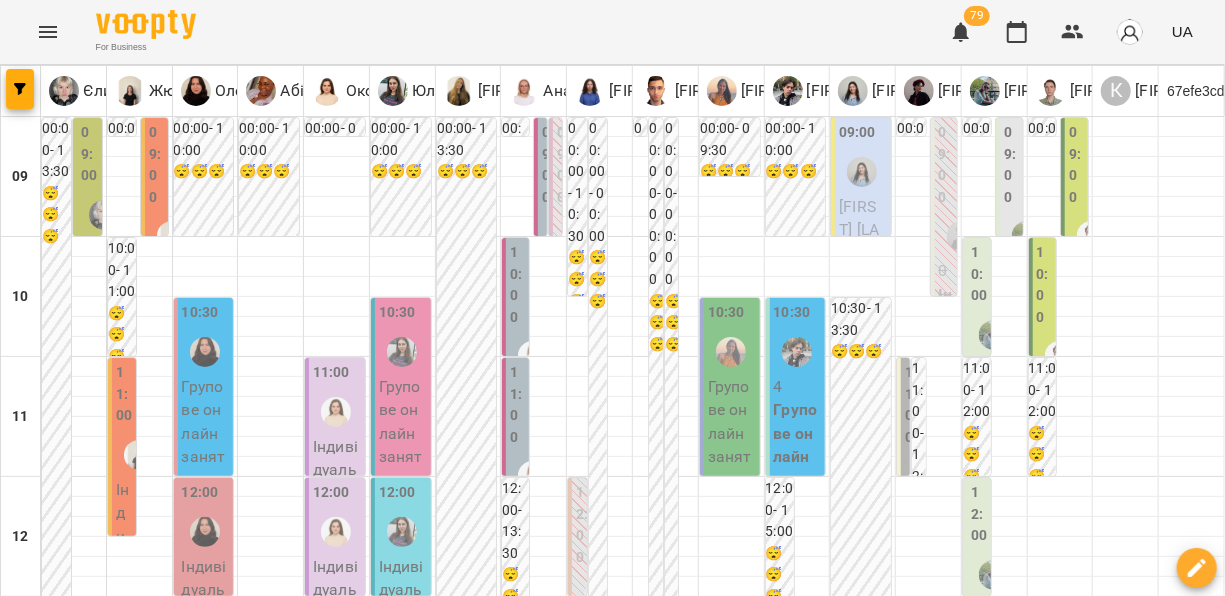 scroll, scrollTop: 1033, scrollLeft: 0, axis: vertical 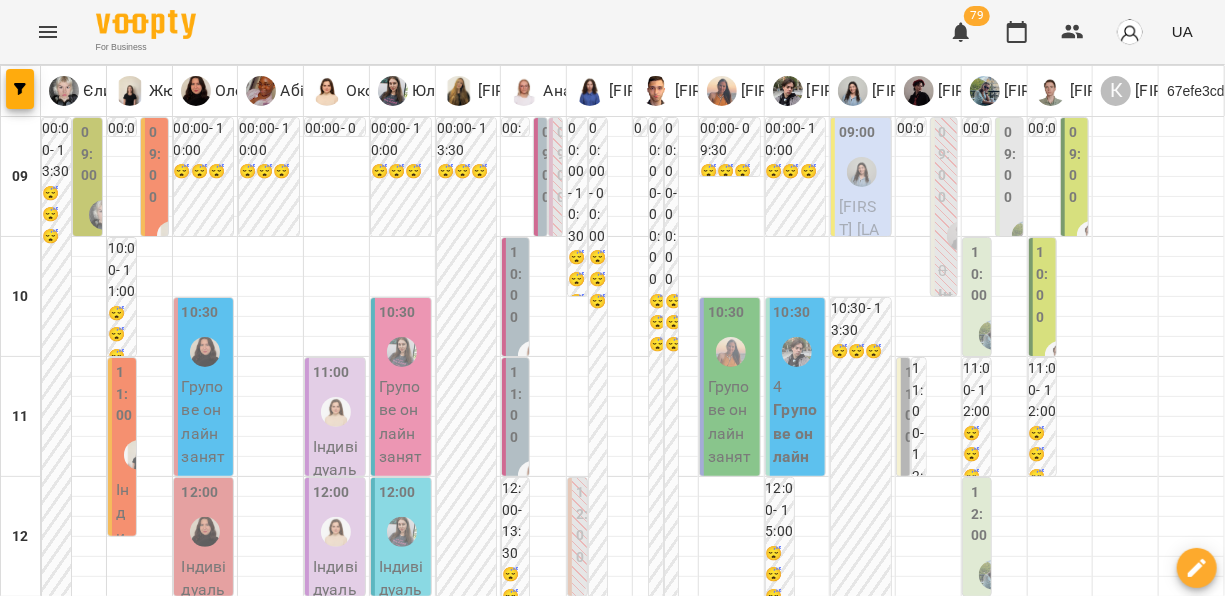 click on "19:00 4 Групове онлайн заняття по 80 хв рівні А1-В1" at bounding box center (467, 1464) 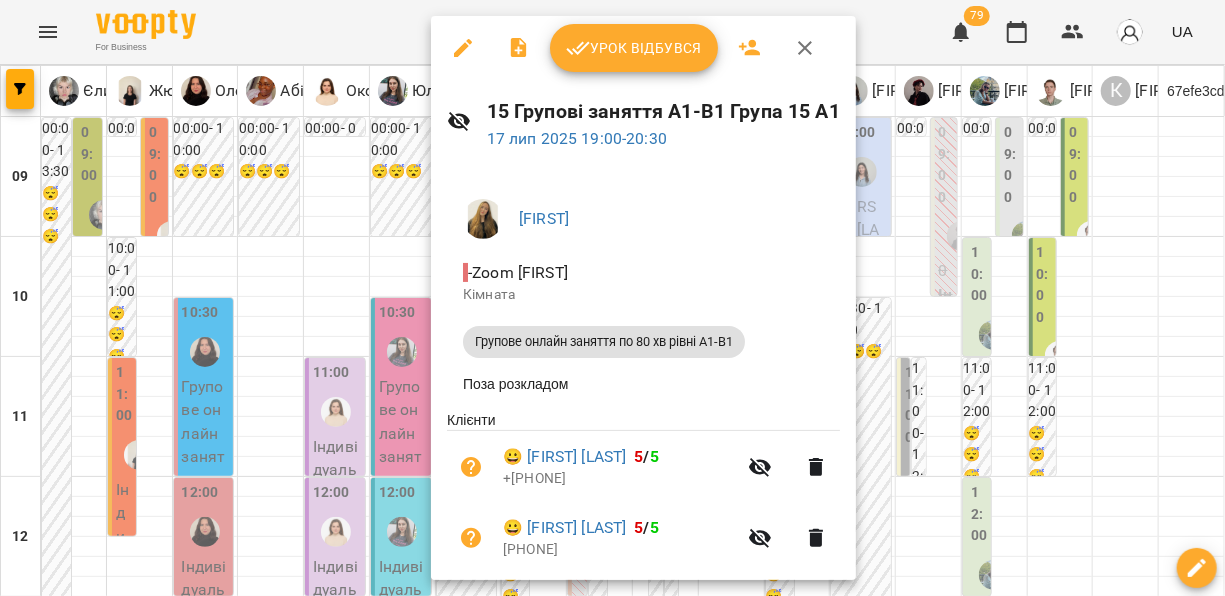 click at bounding box center (612, 298) 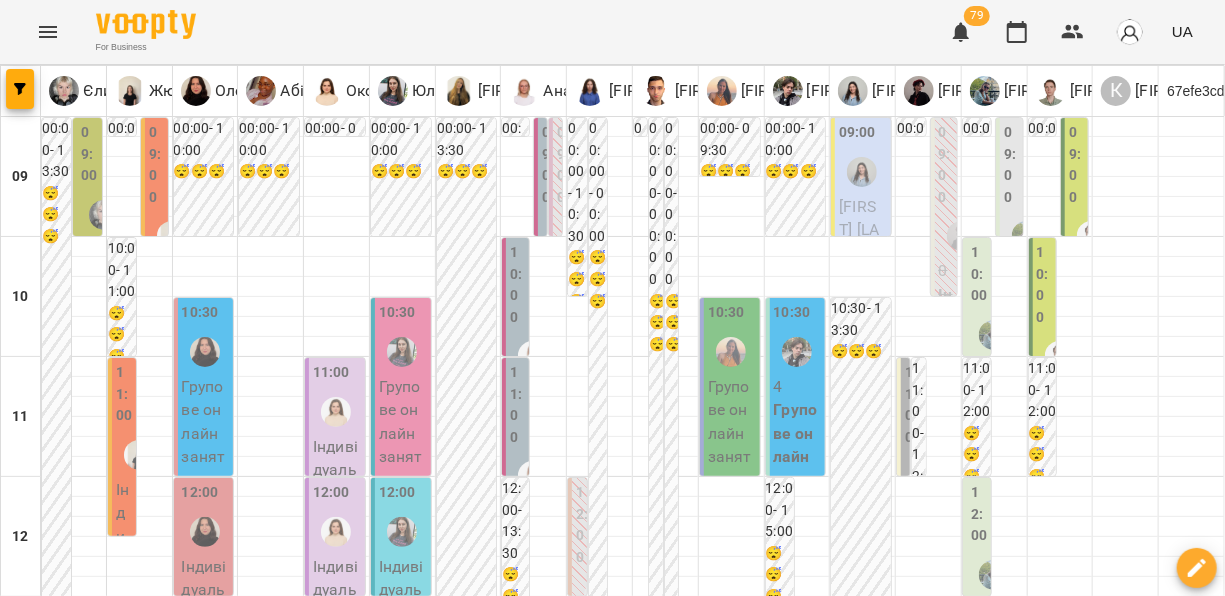 click on "Групове онлайн заняття по 80 хв рівні В2+ - Група 89 B2" at bounding box center [517, 1942] 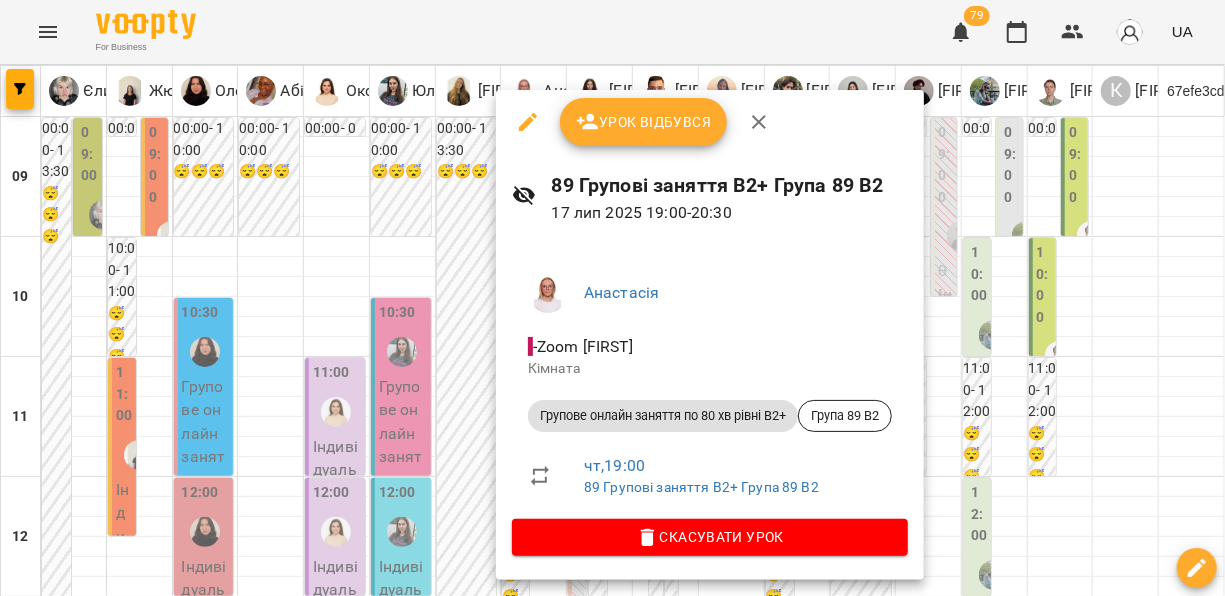 click at bounding box center (612, 298) 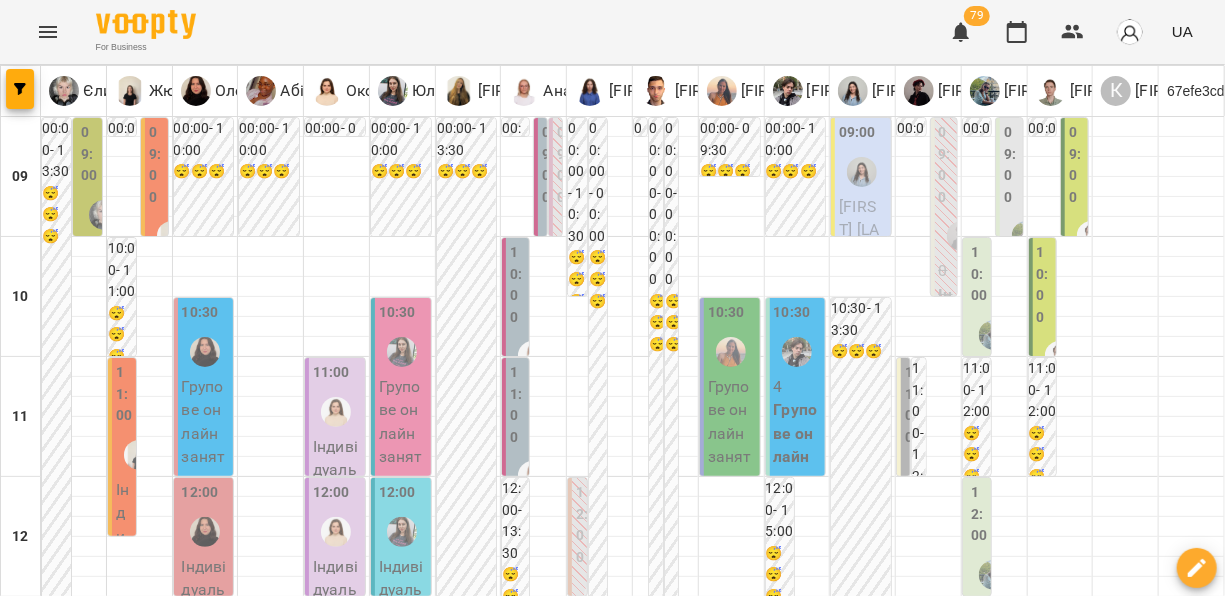 click on "19:00" at bounding box center [812, 1354] 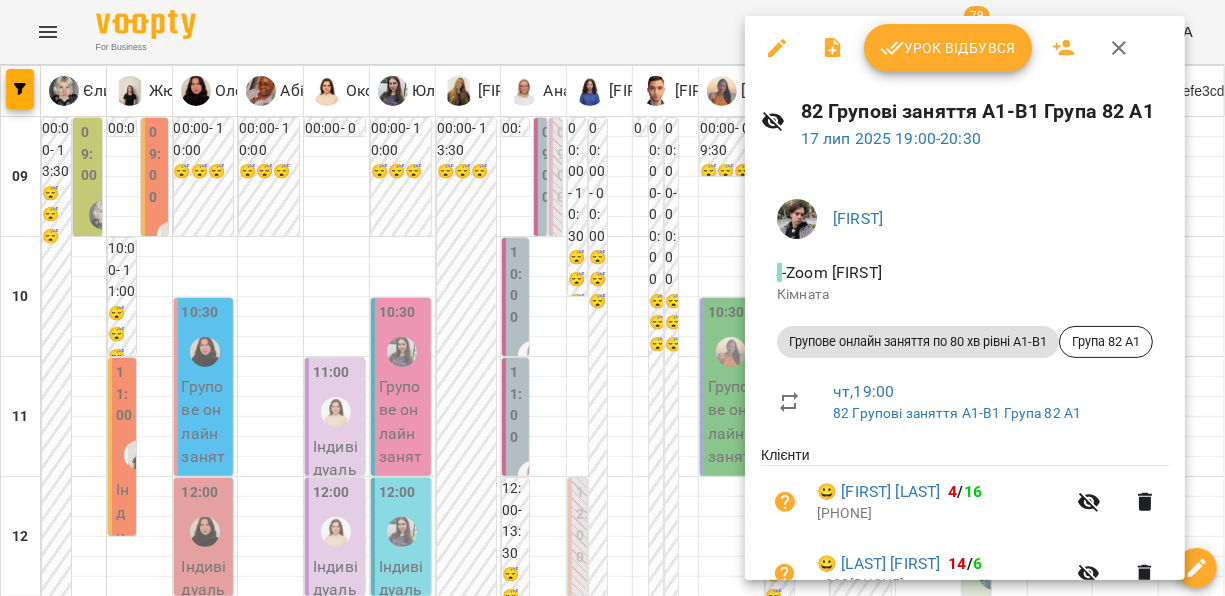 click at bounding box center (612, 298) 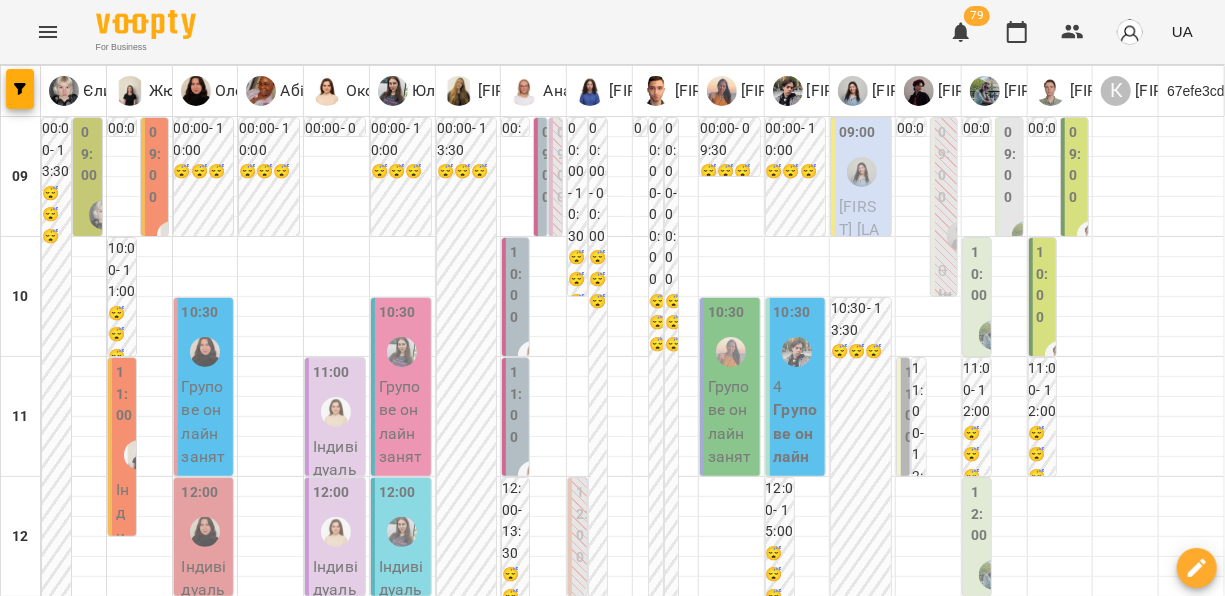scroll, scrollTop: 1281, scrollLeft: 0, axis: vertical 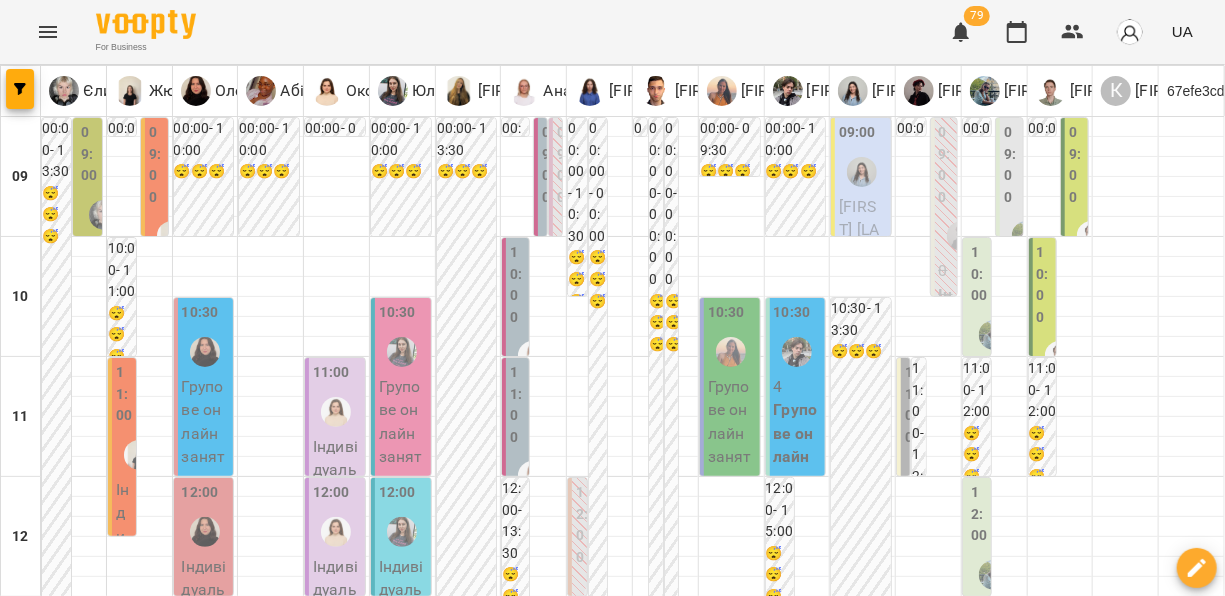 click on "Групове онлайн заняття по 80 хв рівні В2+ - Група 11 С1" at bounding box center [206, 1693] 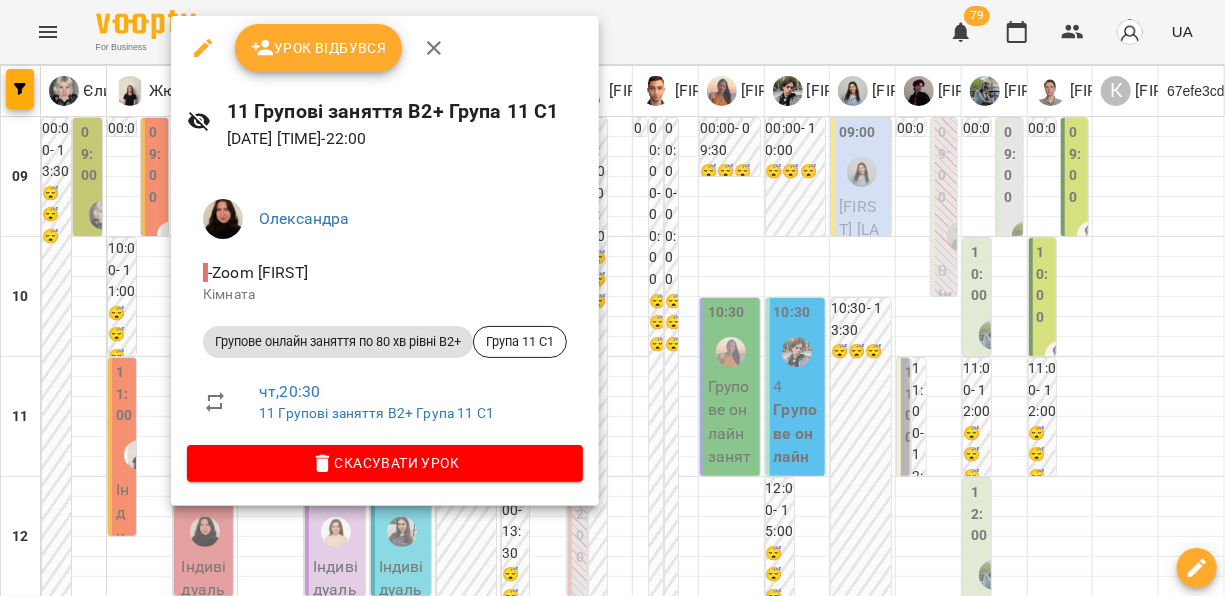 click at bounding box center (612, 298) 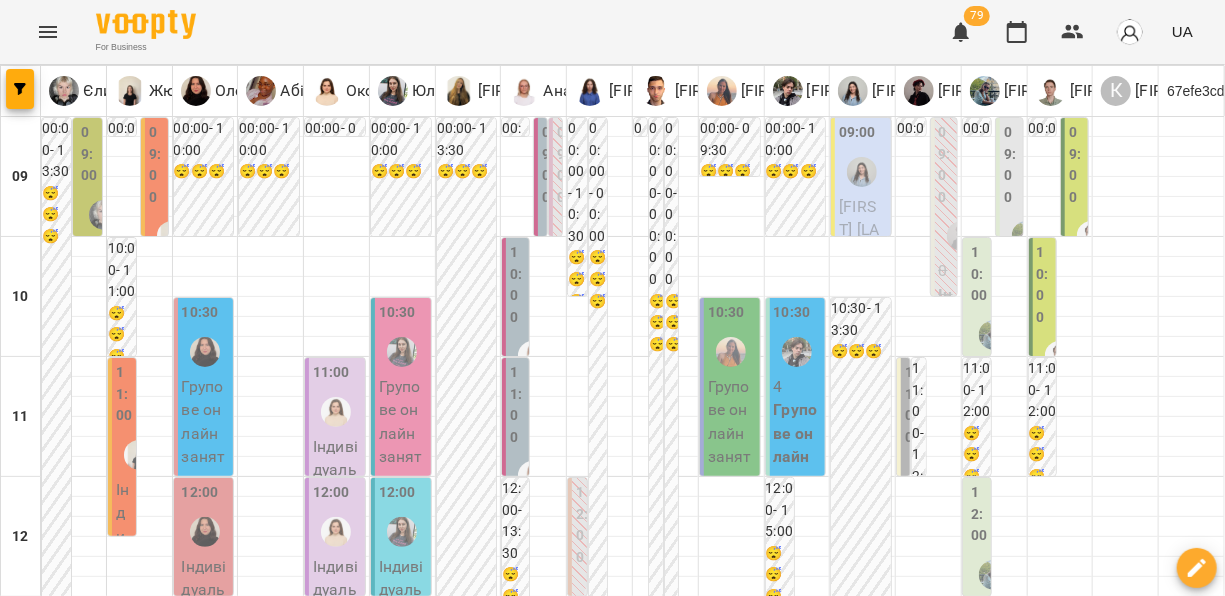 click on "Групове онлайн заняття по 80 хв рівні А1-В1 - Група 88 A1" at bounding box center [321, 2054] 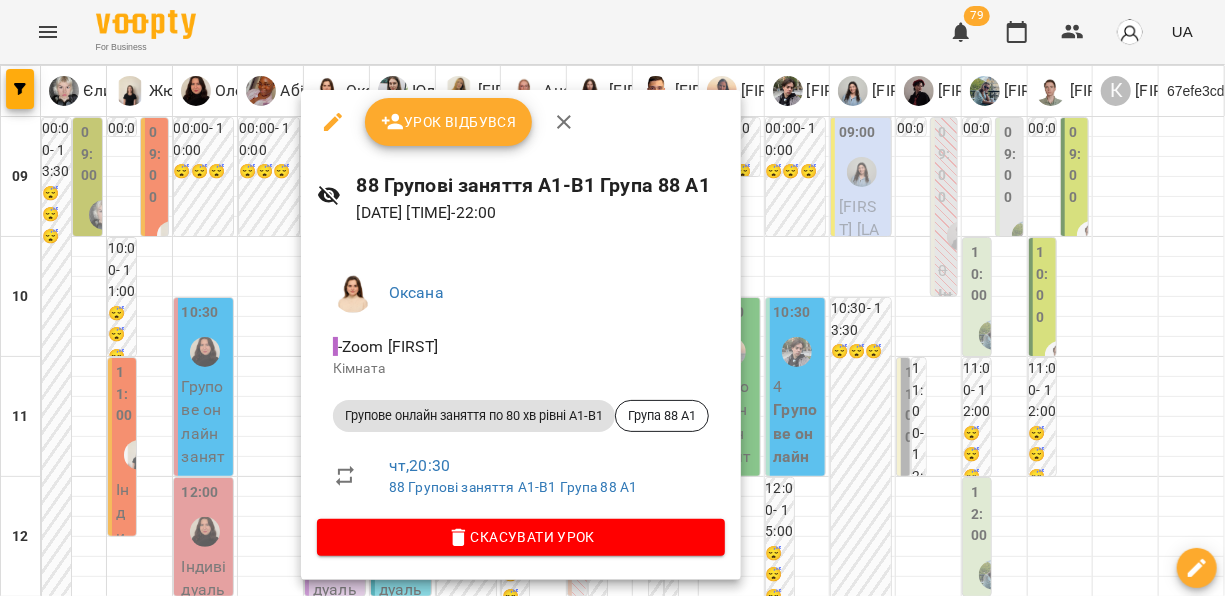 click at bounding box center (612, 298) 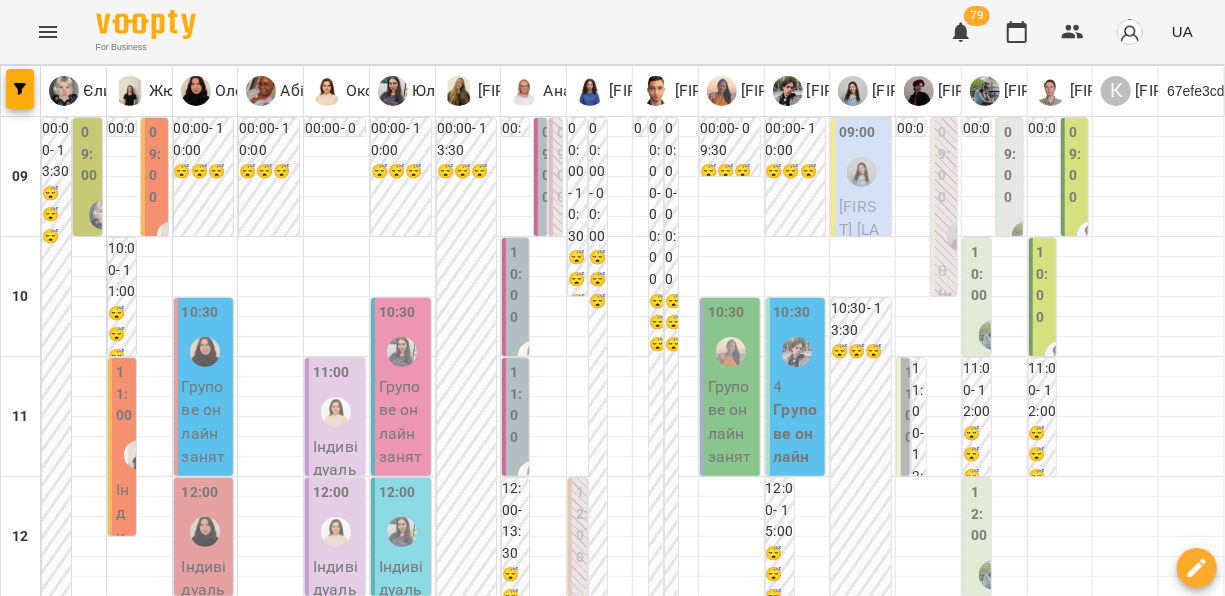 click on "Групове онлайн заняття по 80 хв рівні А1-В1 - Група 51 B1" at bounding box center (469, 1693) 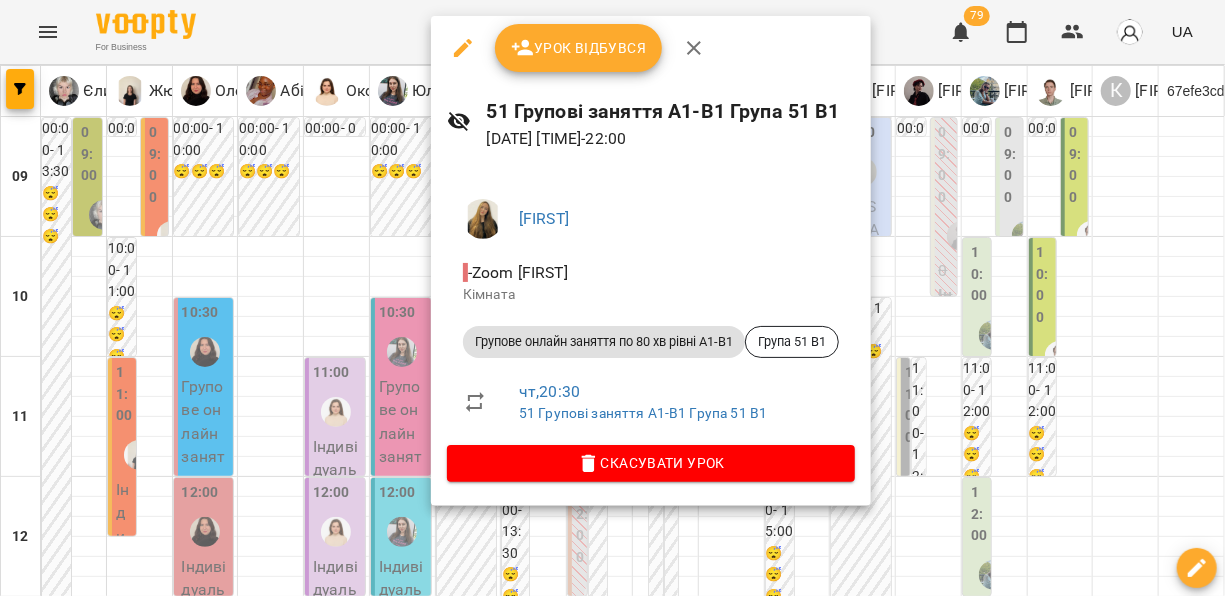 click at bounding box center [612, 298] 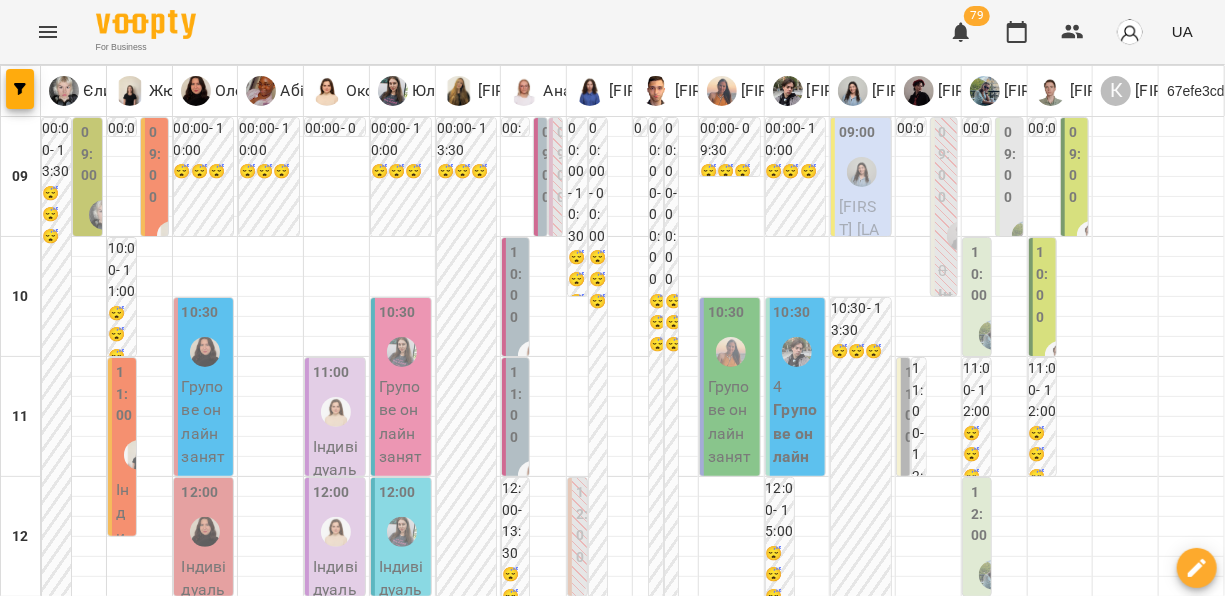 click at bounding box center [533, 1616] 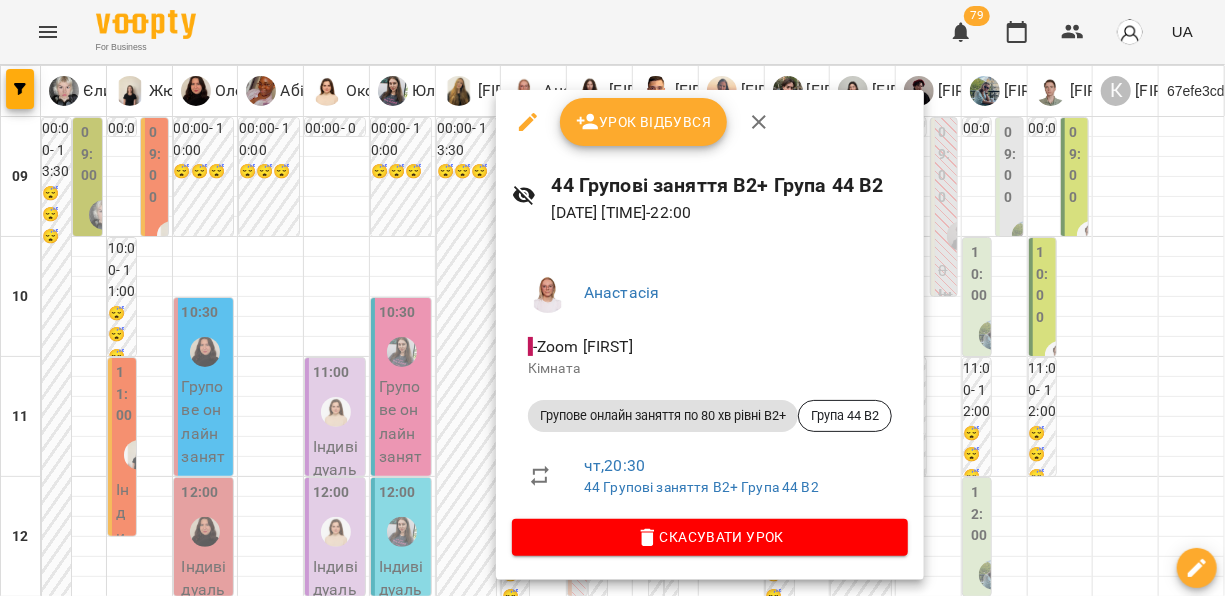 click at bounding box center [612, 298] 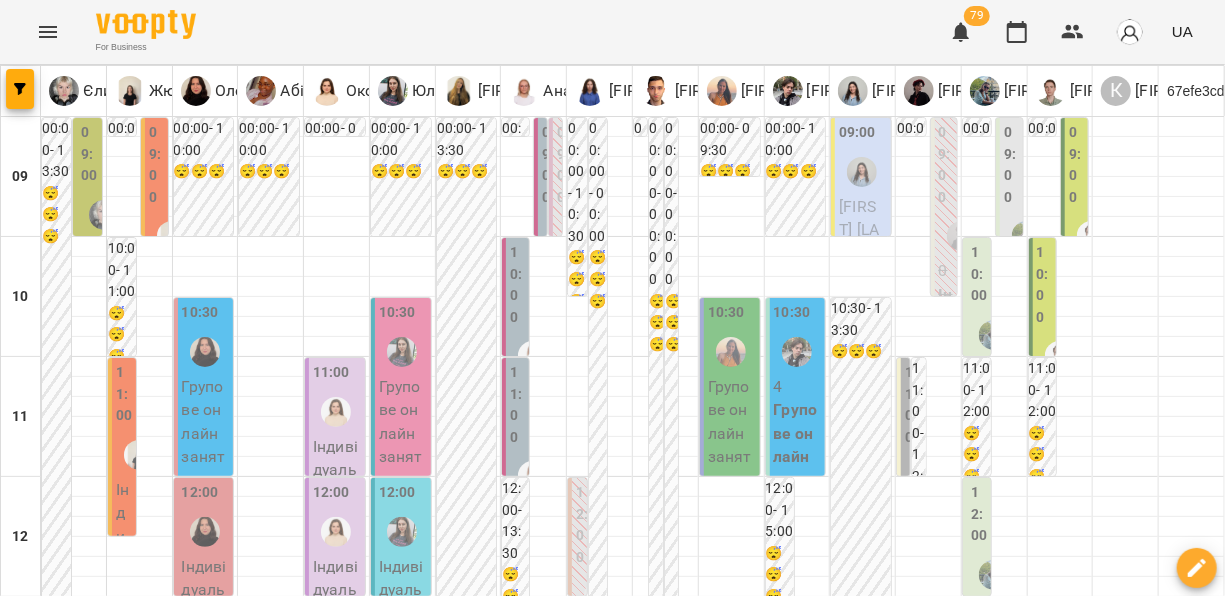 click on "Групове онлайн заняття по 80 хв рівні А1-В1 - Група 88 A1" at bounding box center (321, 2054) 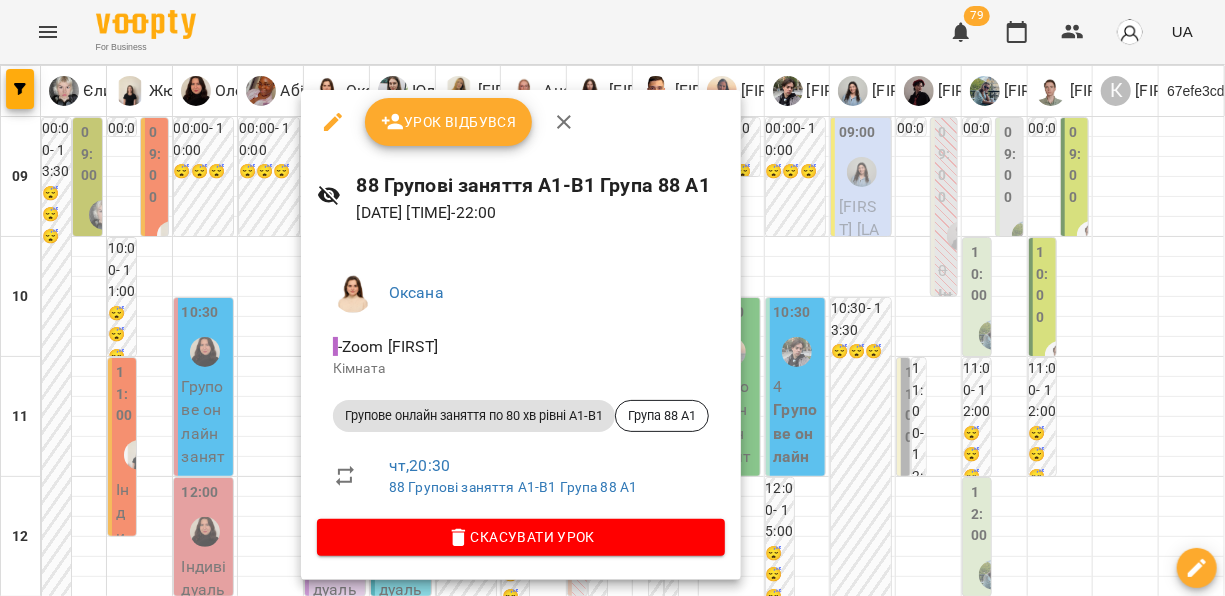 click at bounding box center [612, 298] 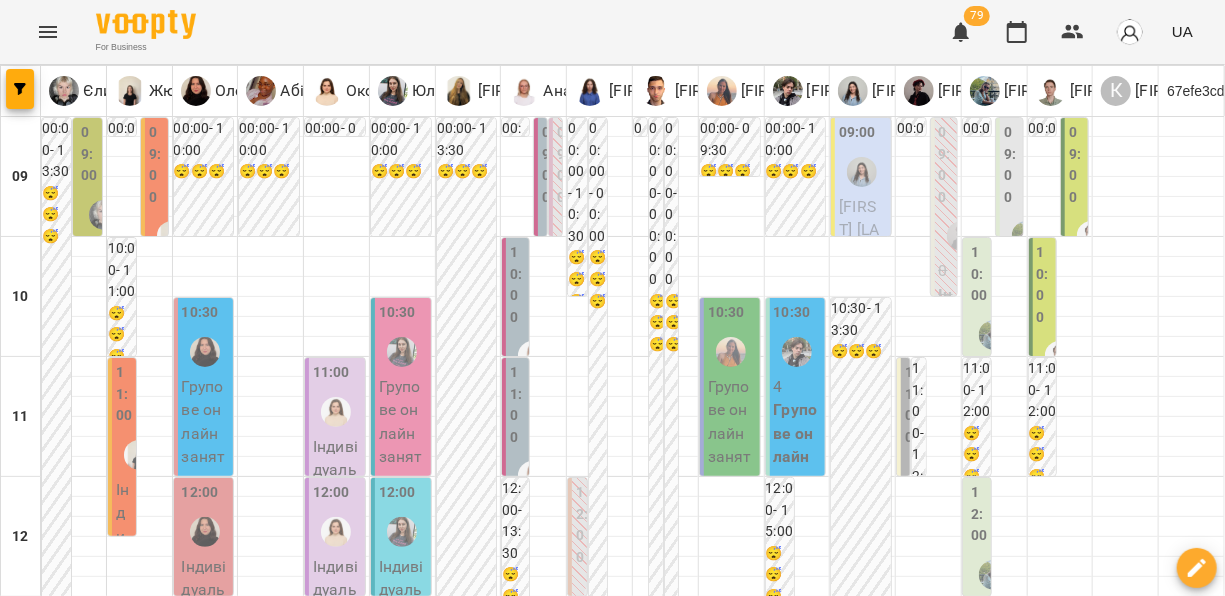 click on "Групове онлайн заняття по 80 хв рівні В2+ - Група 11 С1" at bounding box center (206, 1693) 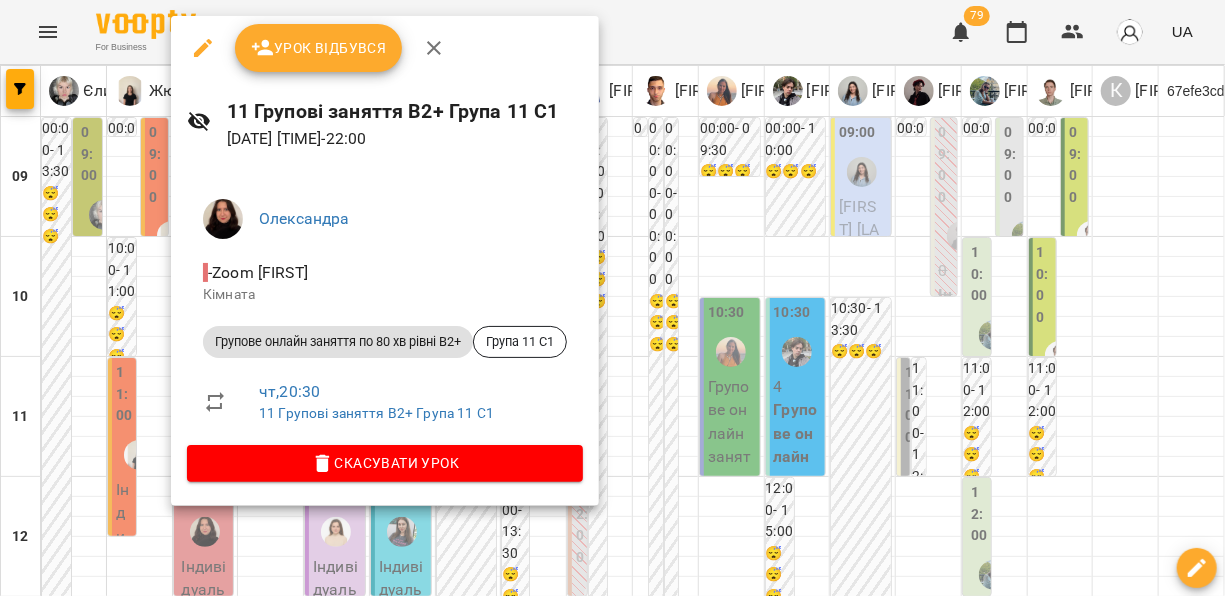 click at bounding box center [612, 298] 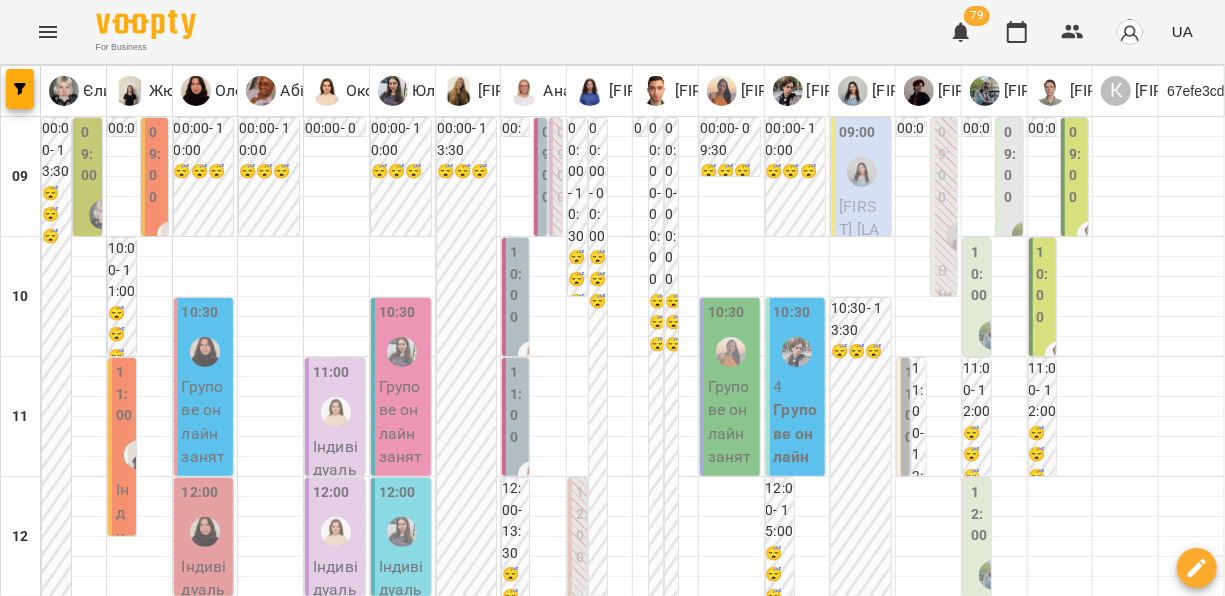 scroll, scrollTop: 0, scrollLeft: 0, axis: both 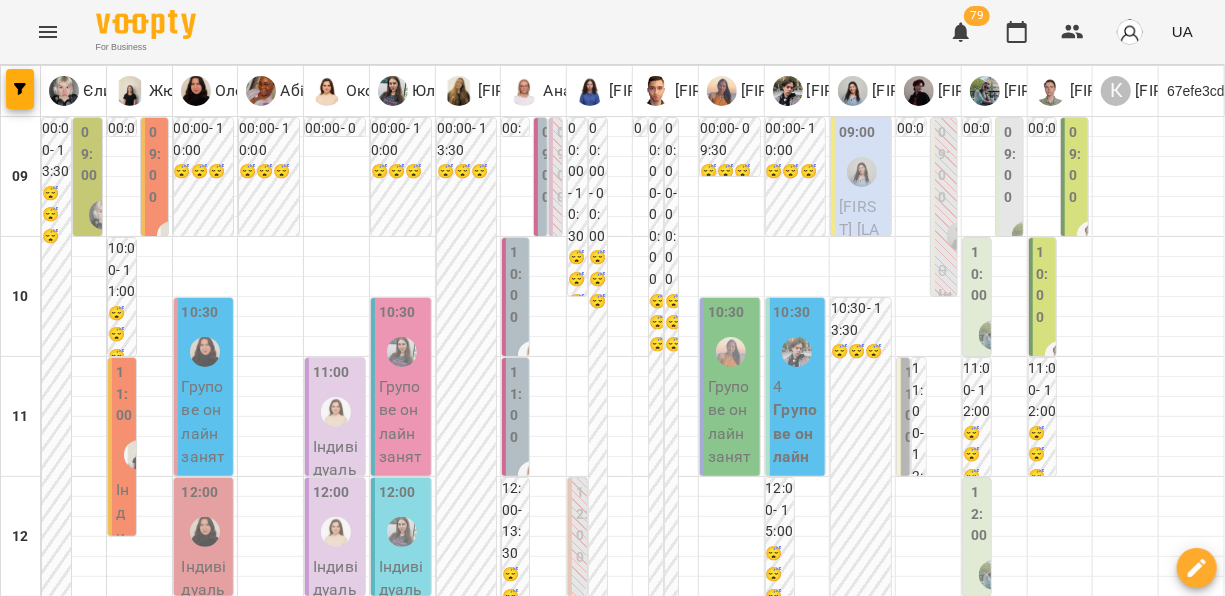 click on "19:00" at bounding box center (812, 1354) 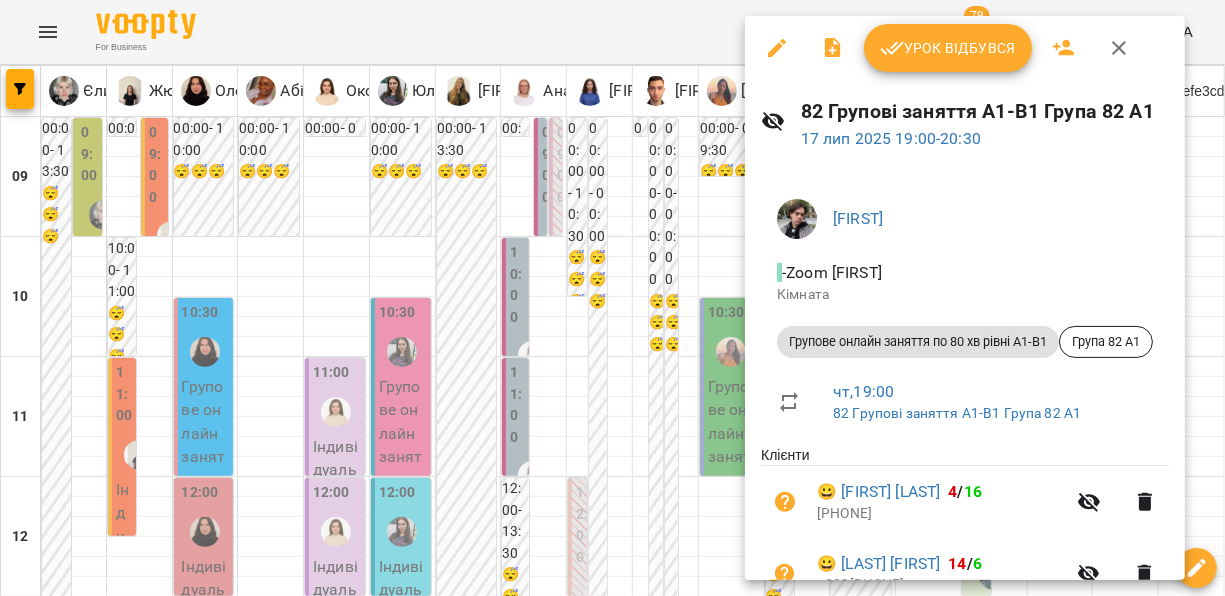 click at bounding box center (612, 298) 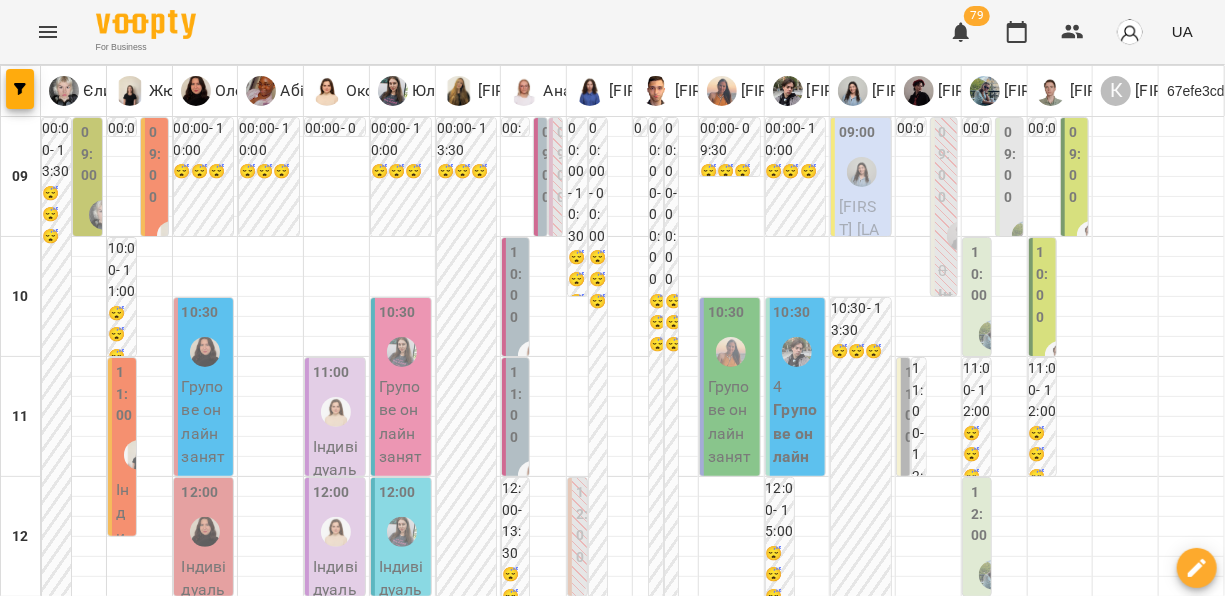 drag, startPoint x: 531, startPoint y: 309, endPoint x: 215, endPoint y: 87, distance: 386.1865 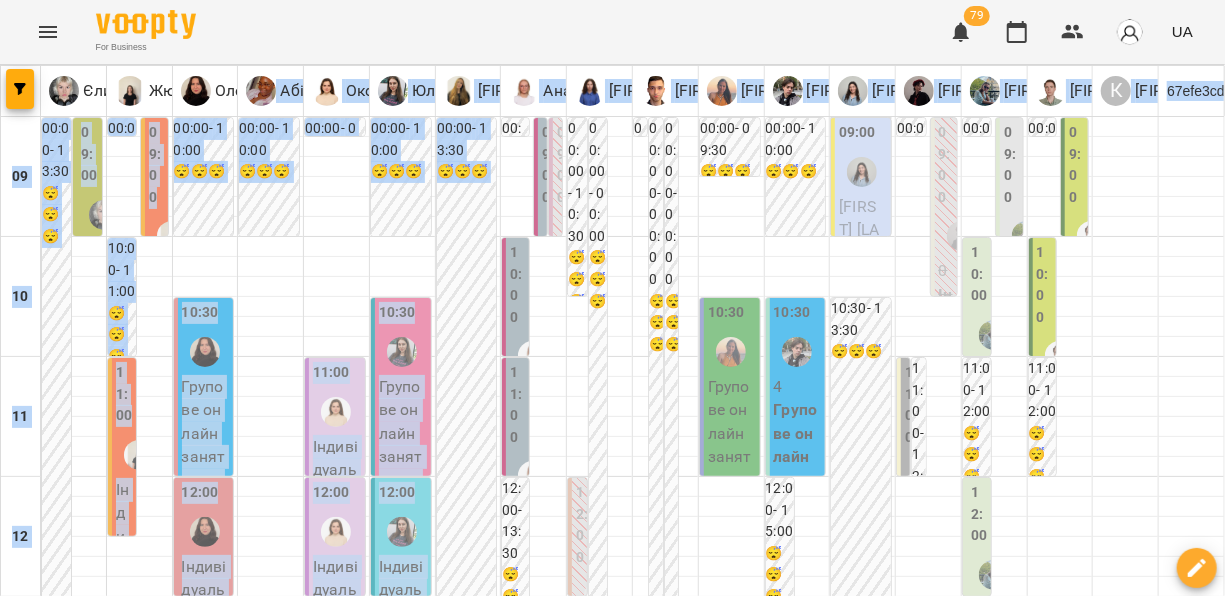 drag, startPoint x: 215, startPoint y: 87, endPoint x: 564, endPoint y: 289, distance: 403.2431 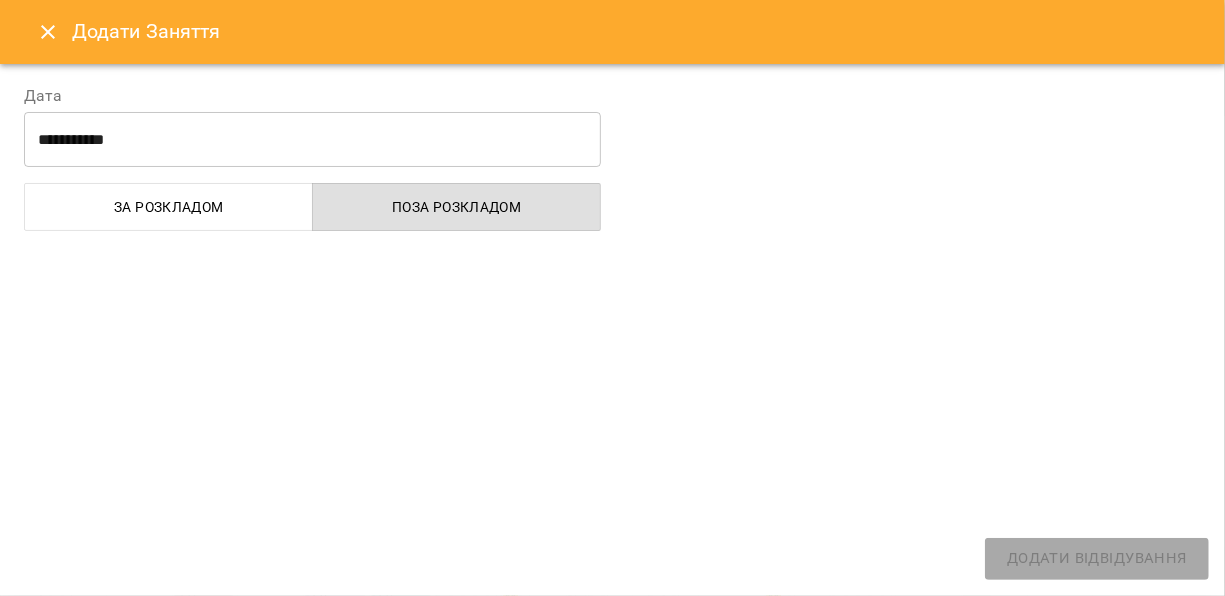 select 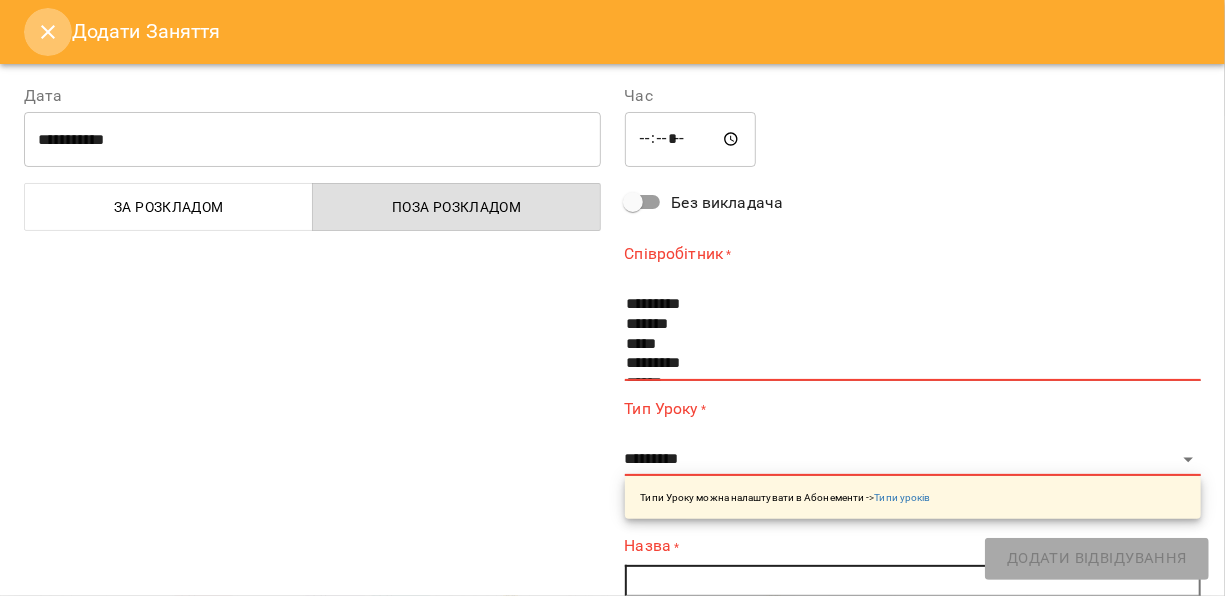 click 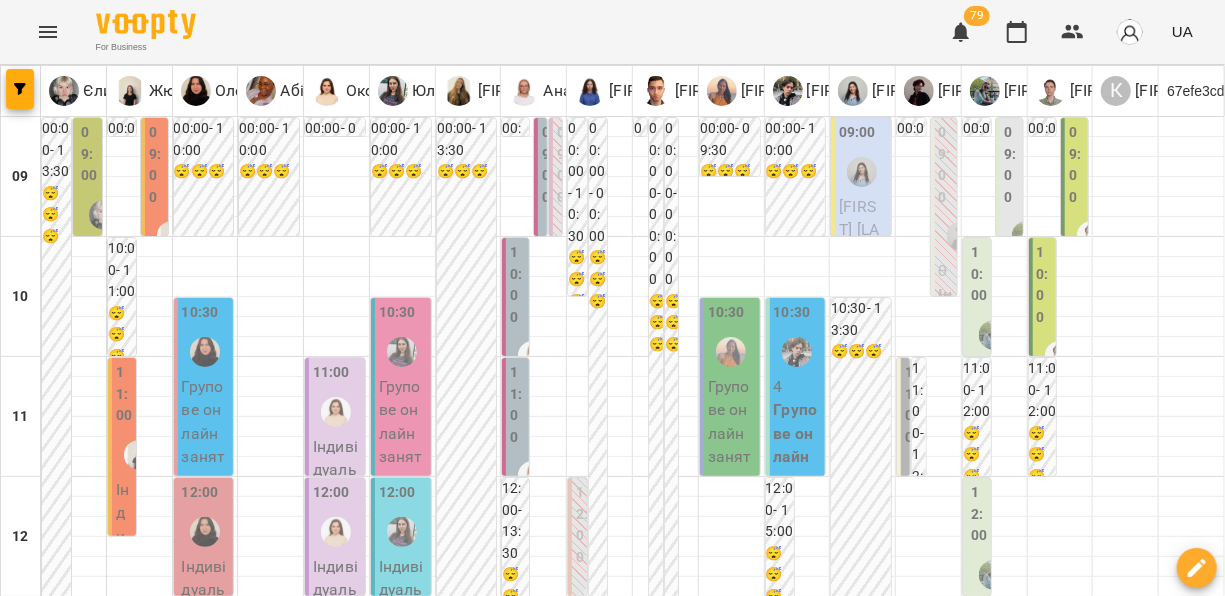click on "**********" at bounding box center [613, 1888] 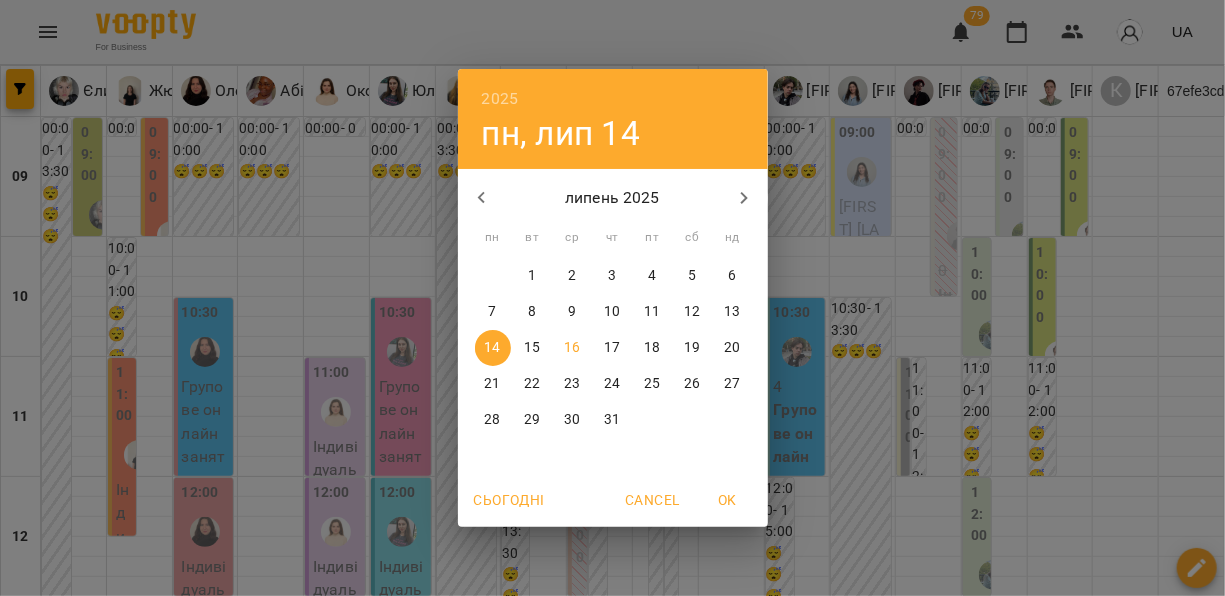 click on "21" at bounding box center [493, 384] 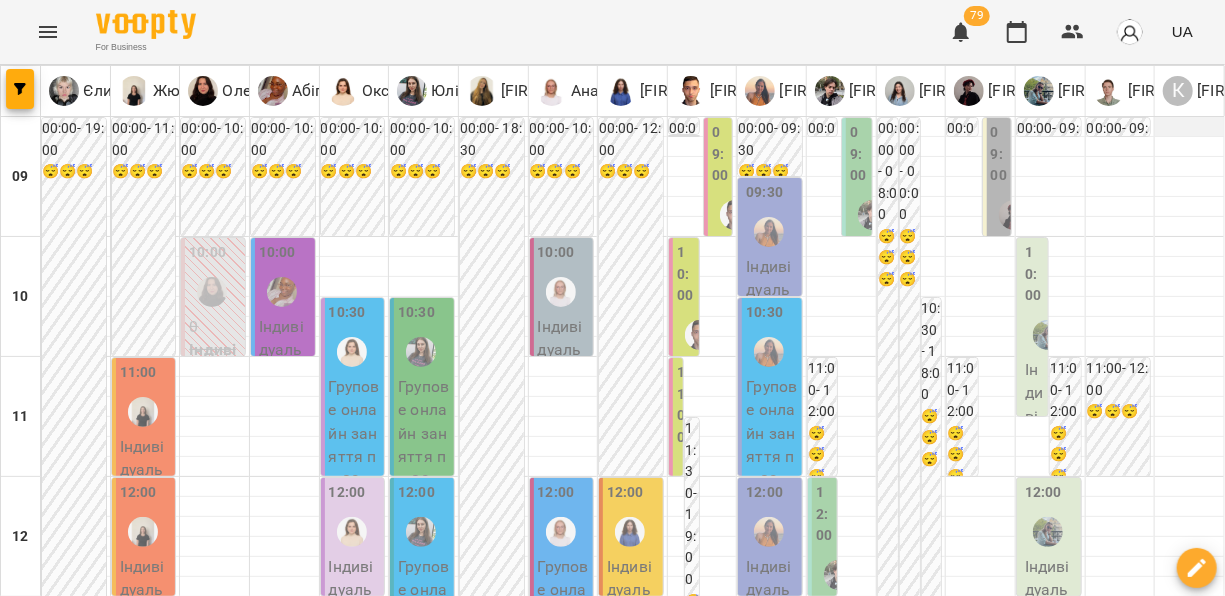 scroll, scrollTop: 3, scrollLeft: 0, axis: vertical 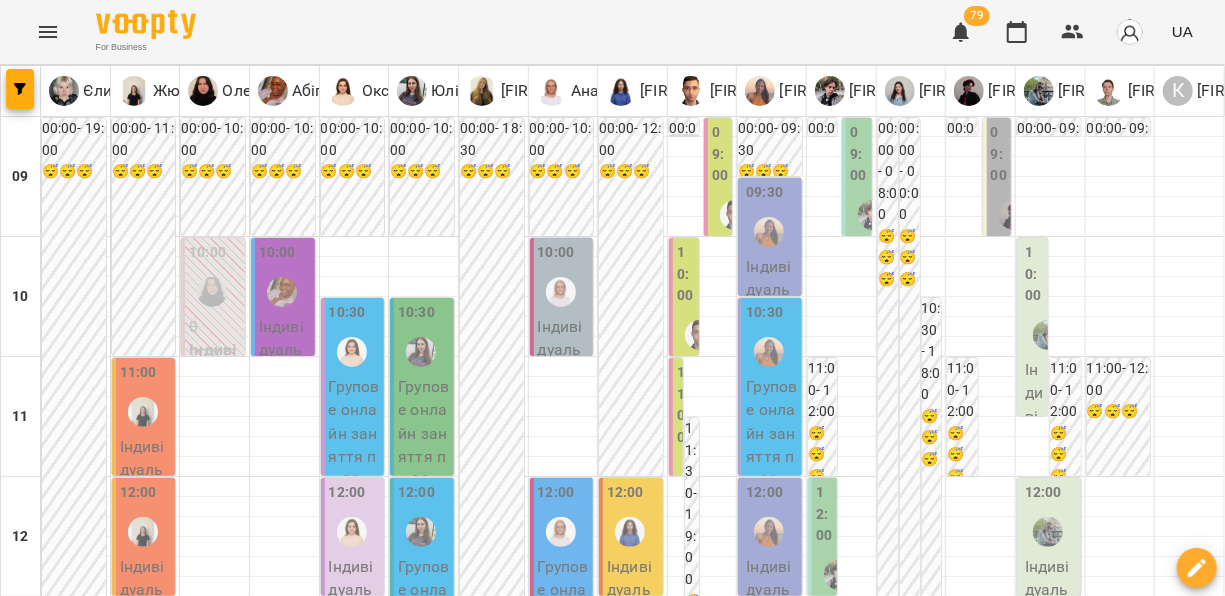 click on "вт" at bounding box center [381, 1823] 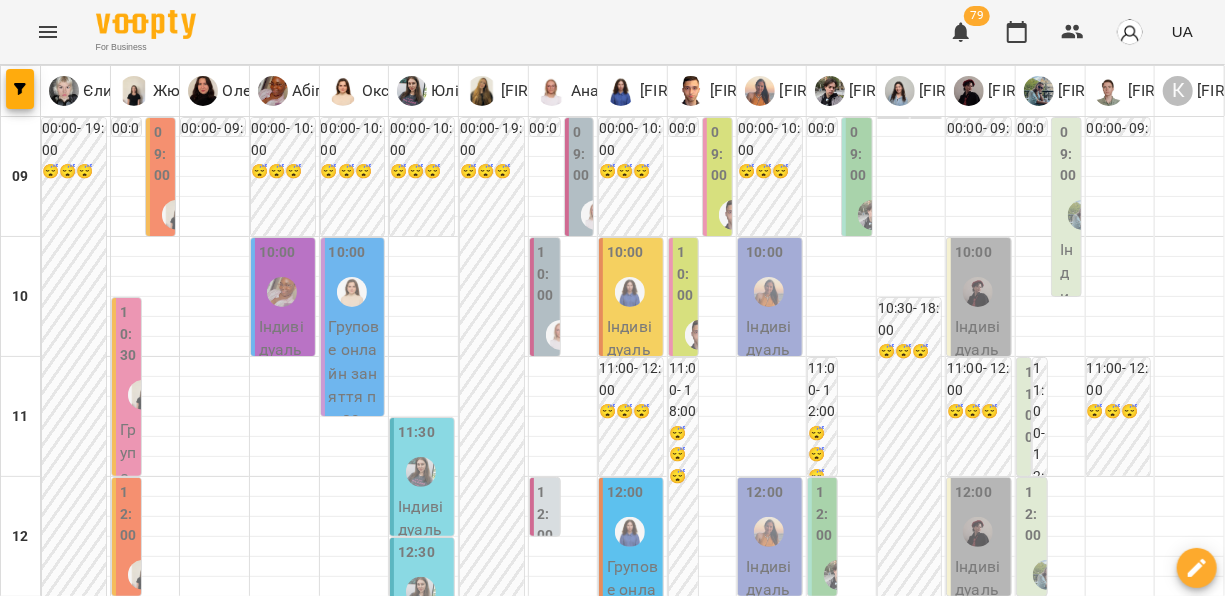 scroll, scrollTop: 954, scrollLeft: 0, axis: vertical 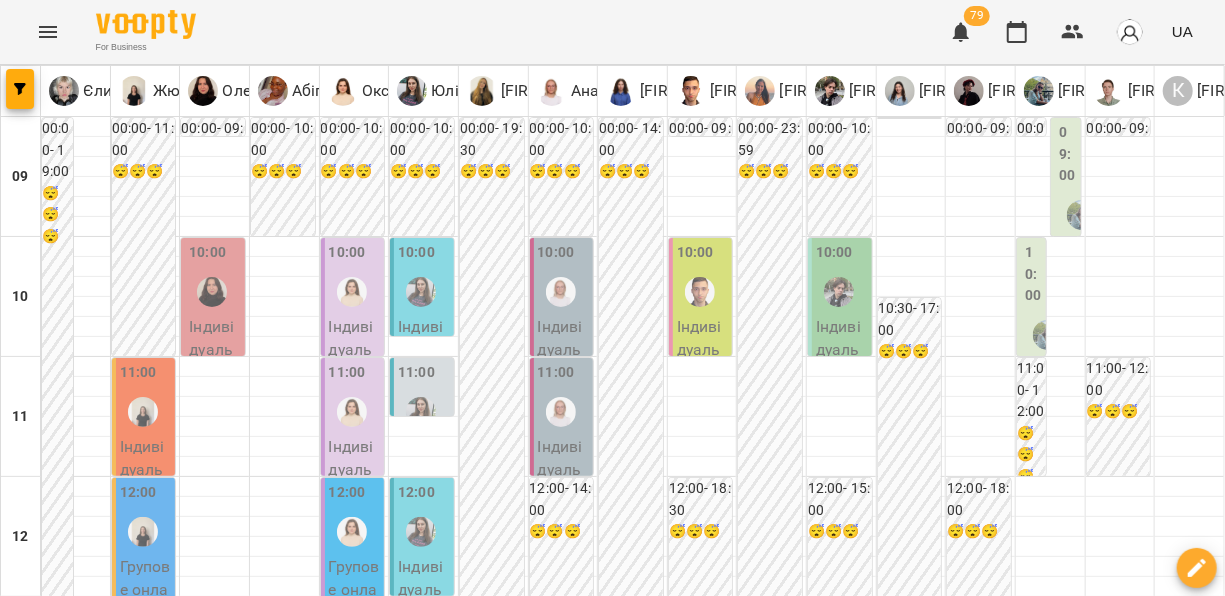 click on "24 лип" at bounding box center [703, 1842] 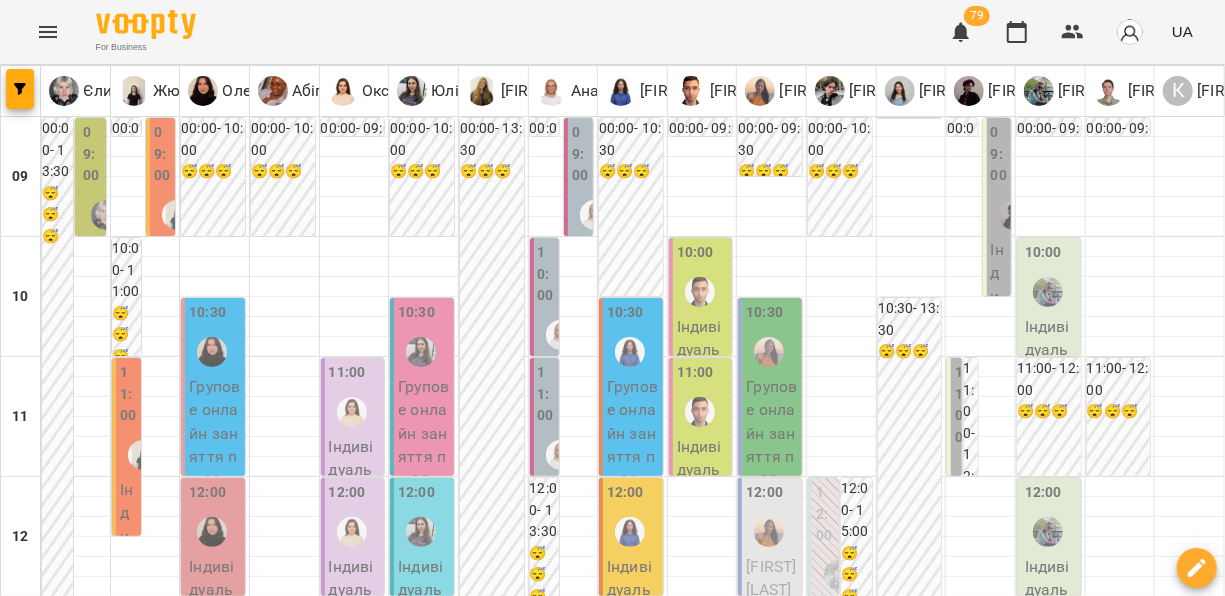 click on "10:00" at bounding box center [1043, 253] 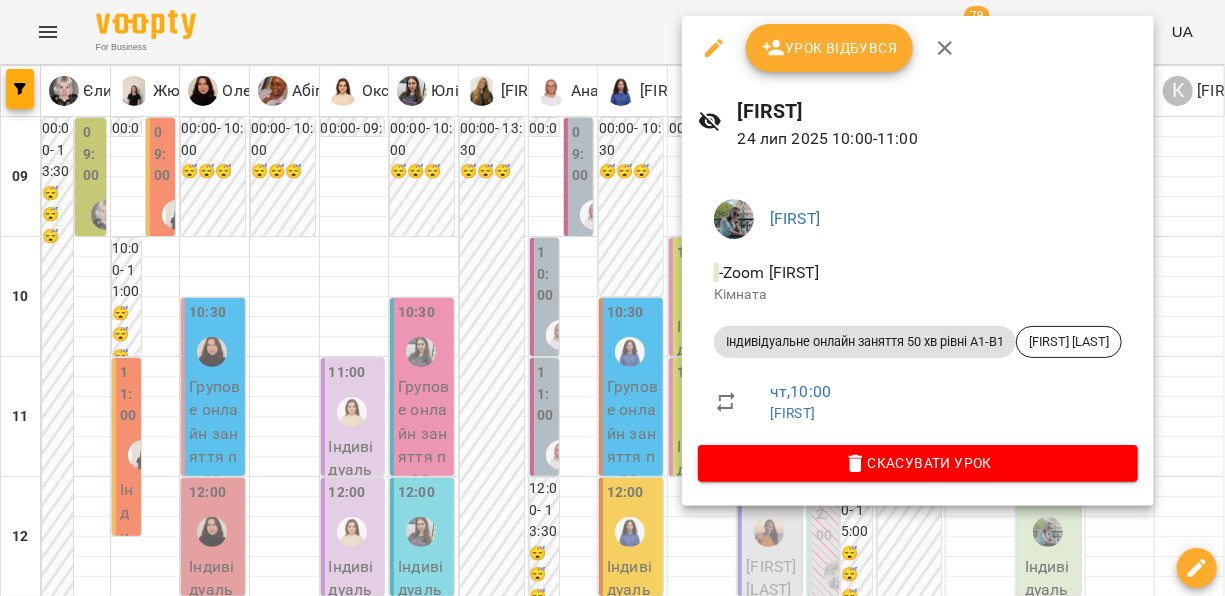 click at bounding box center [612, 298] 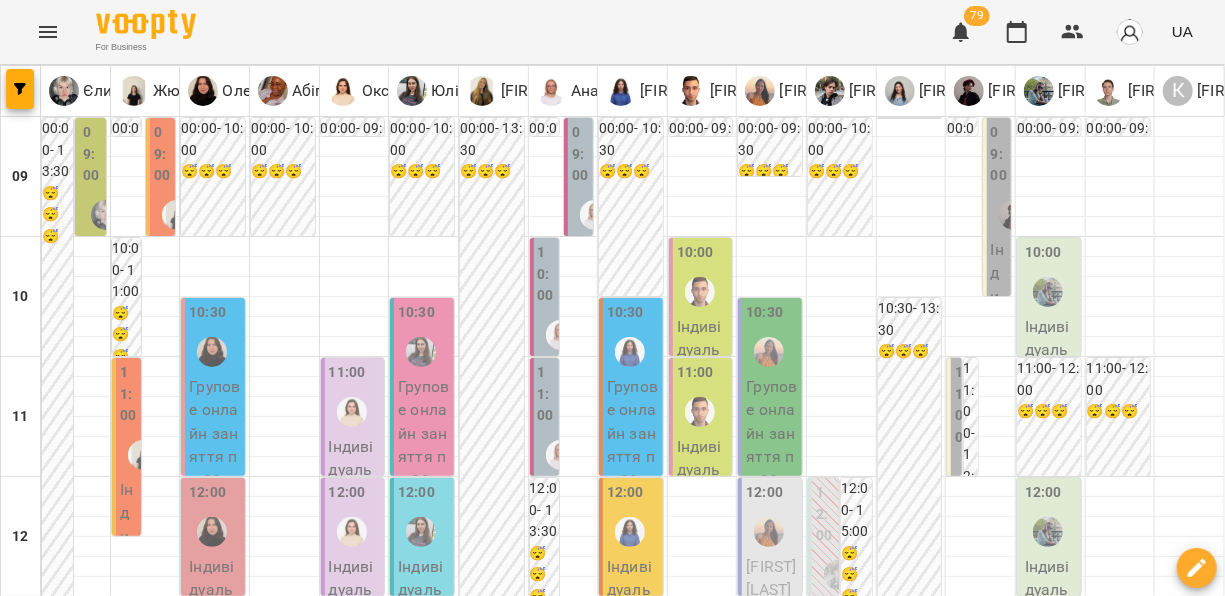 click on "**********" at bounding box center [613, 1888] 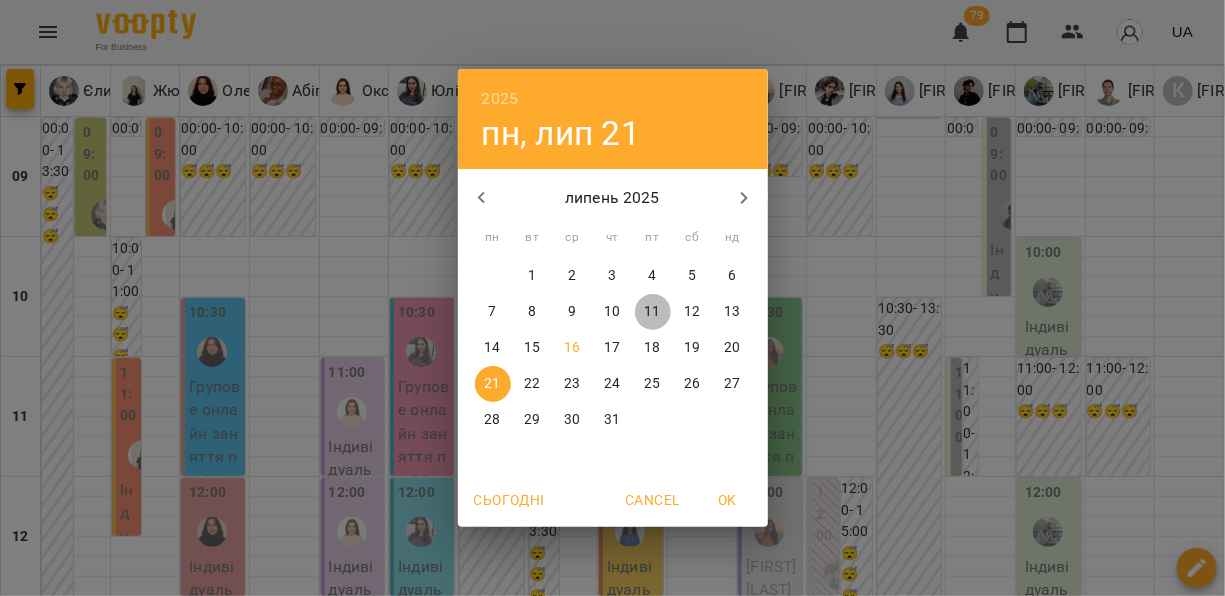 click on "11" at bounding box center (652, 312) 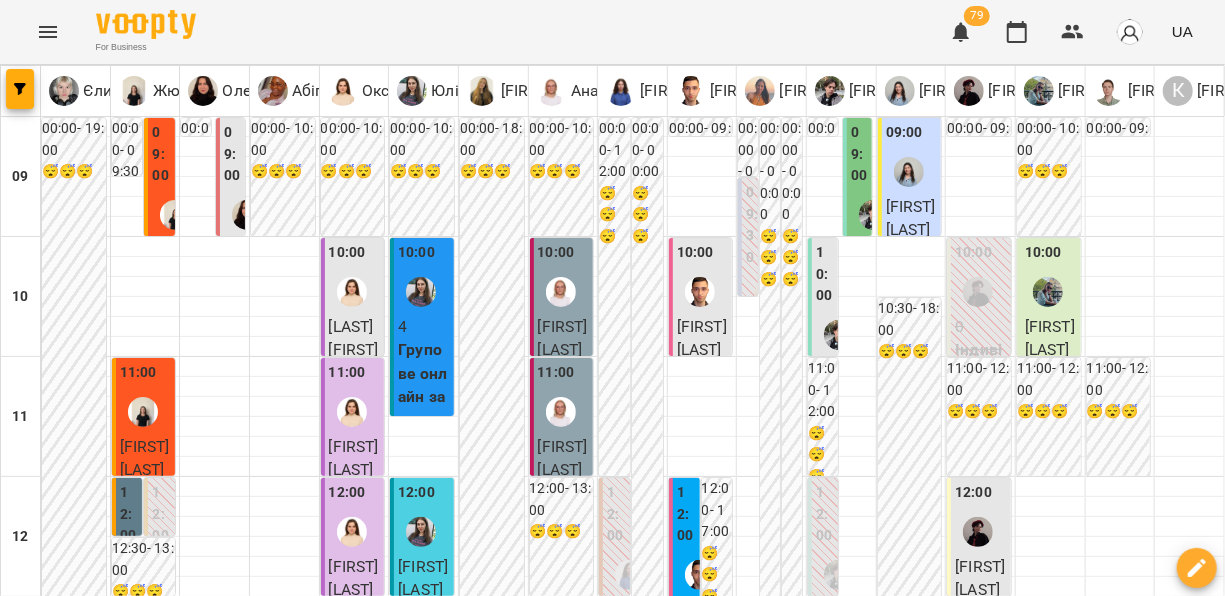 click on "**********" at bounding box center (613, 1888) 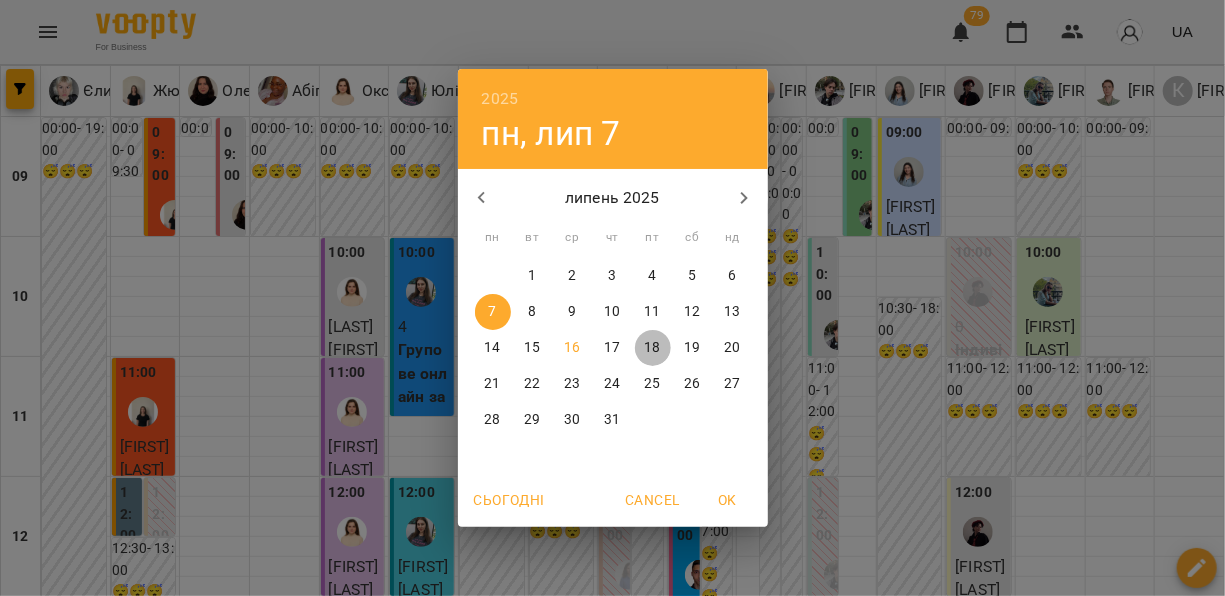 click on "18" at bounding box center [652, 348] 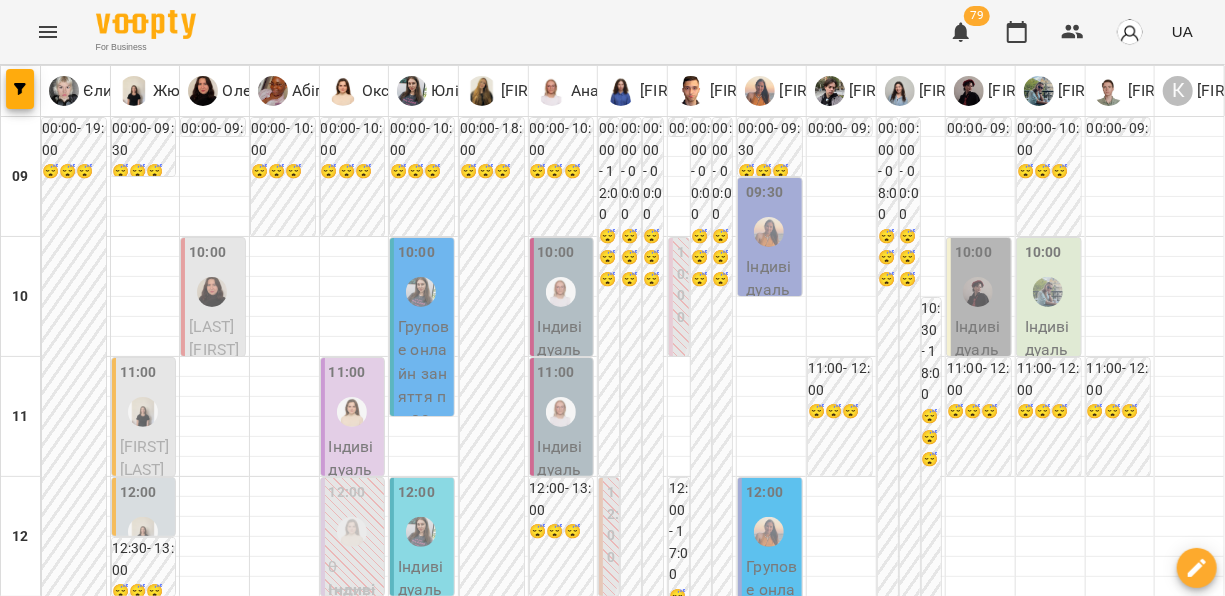 scroll, scrollTop: 270, scrollLeft: 0, axis: vertical 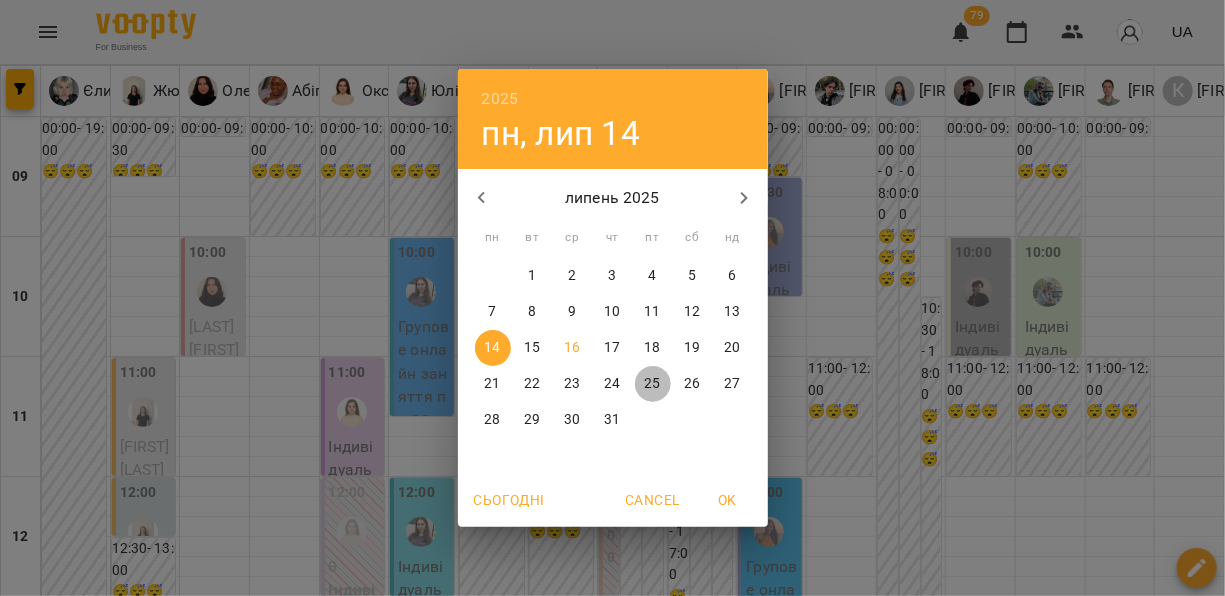 click on "25" at bounding box center (653, 384) 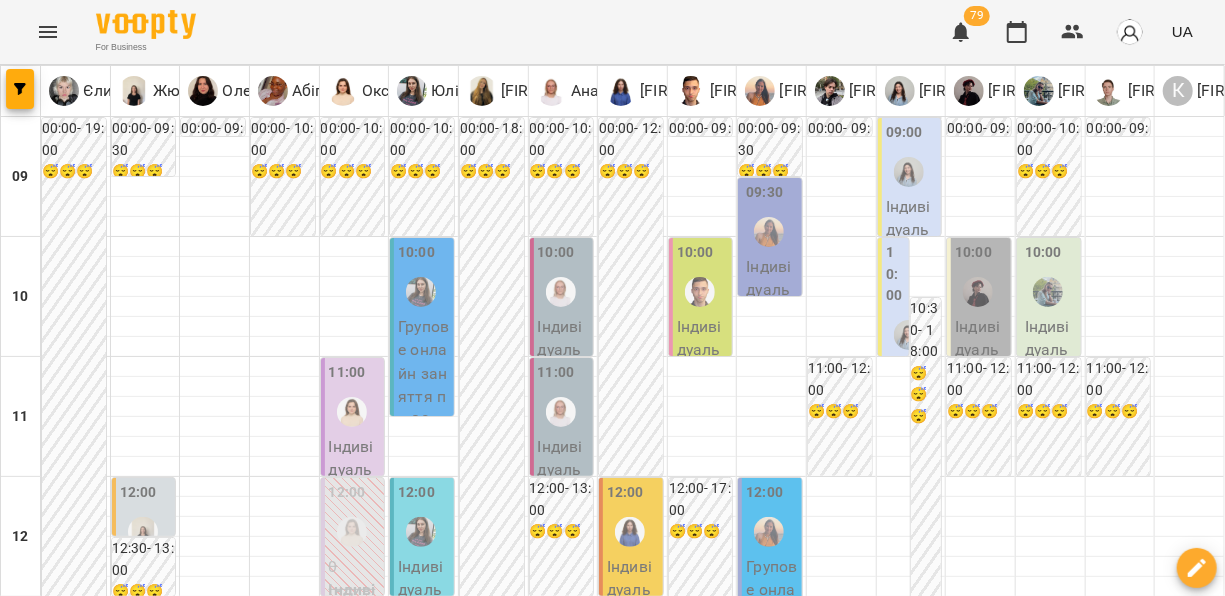 scroll, scrollTop: 122, scrollLeft: 0, axis: vertical 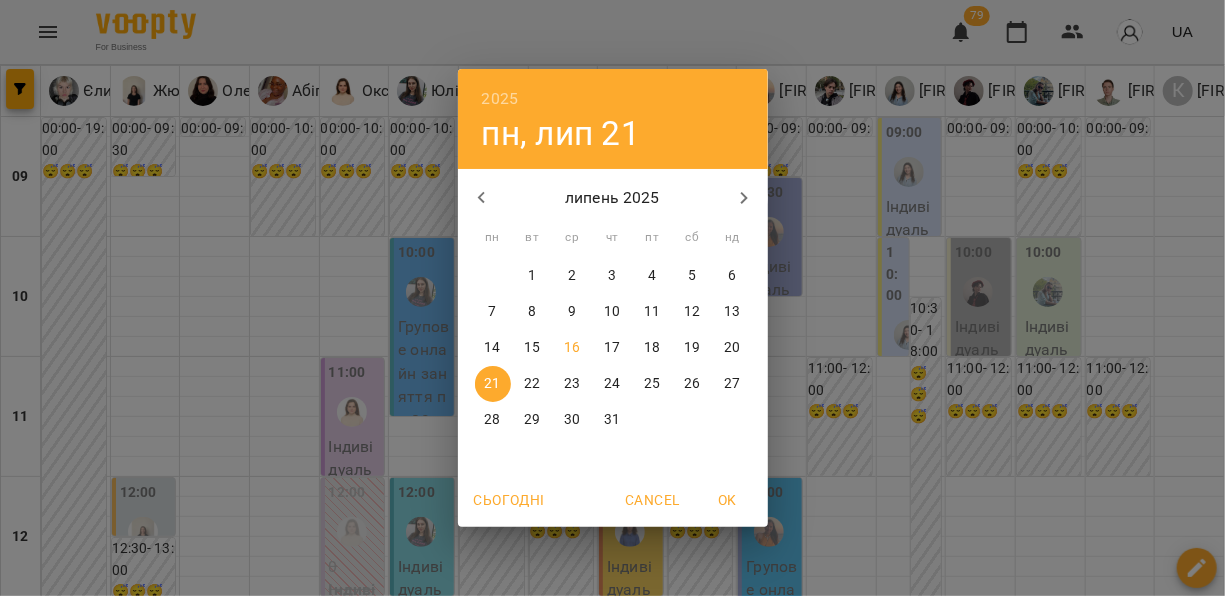 click on "18" at bounding box center (652, 348) 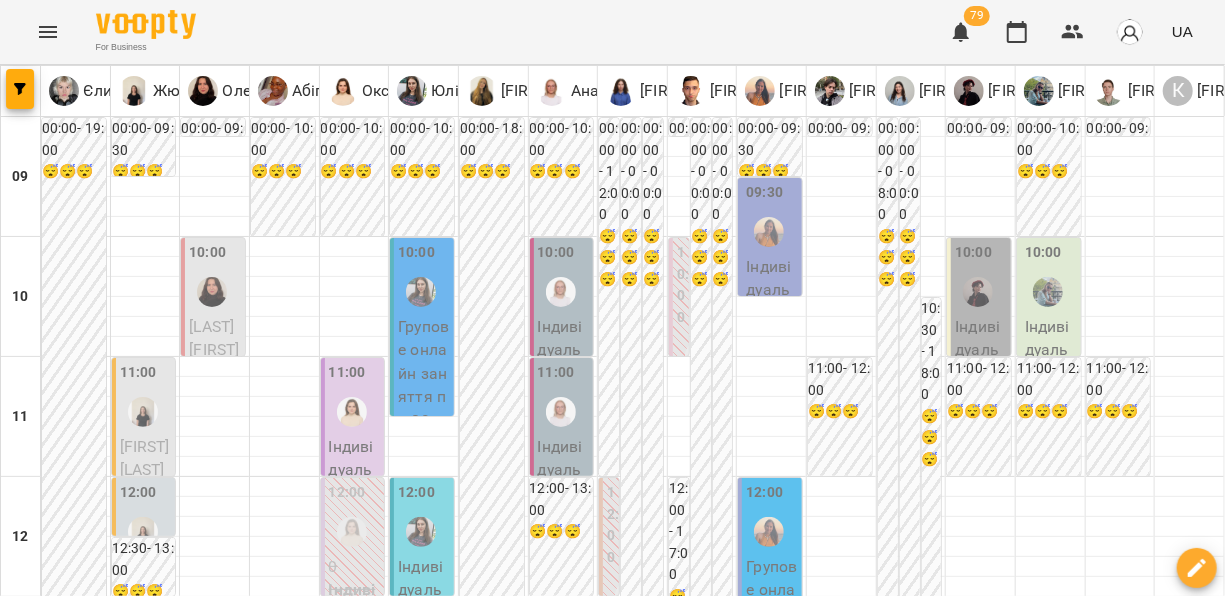 scroll, scrollTop: 294, scrollLeft: 0, axis: vertical 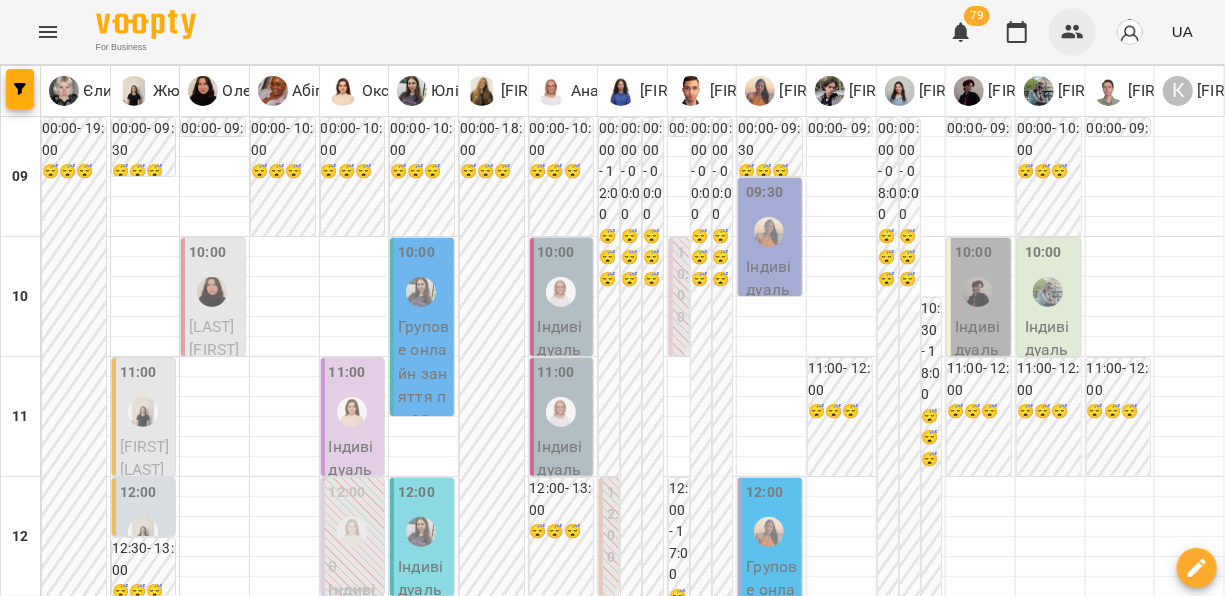 click 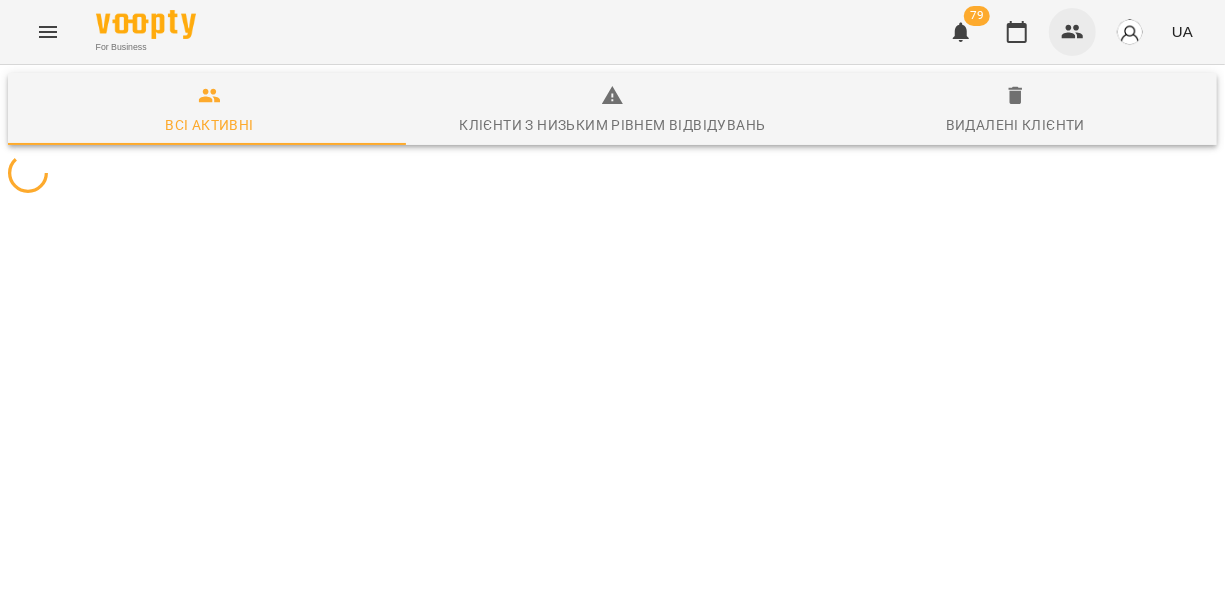 type 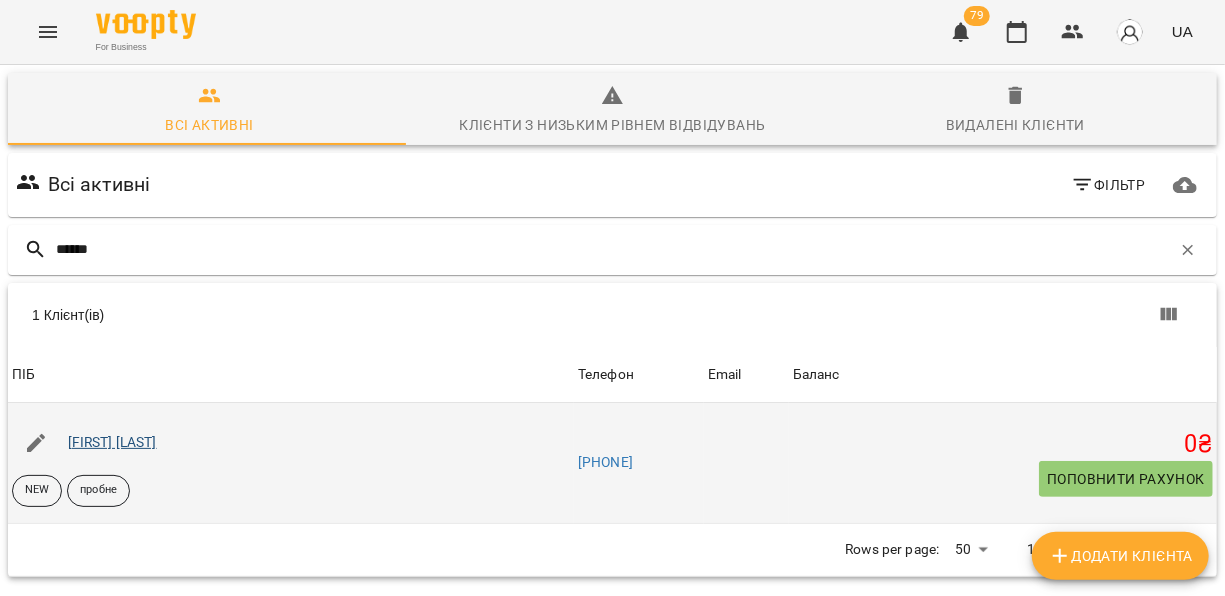 type on "******" 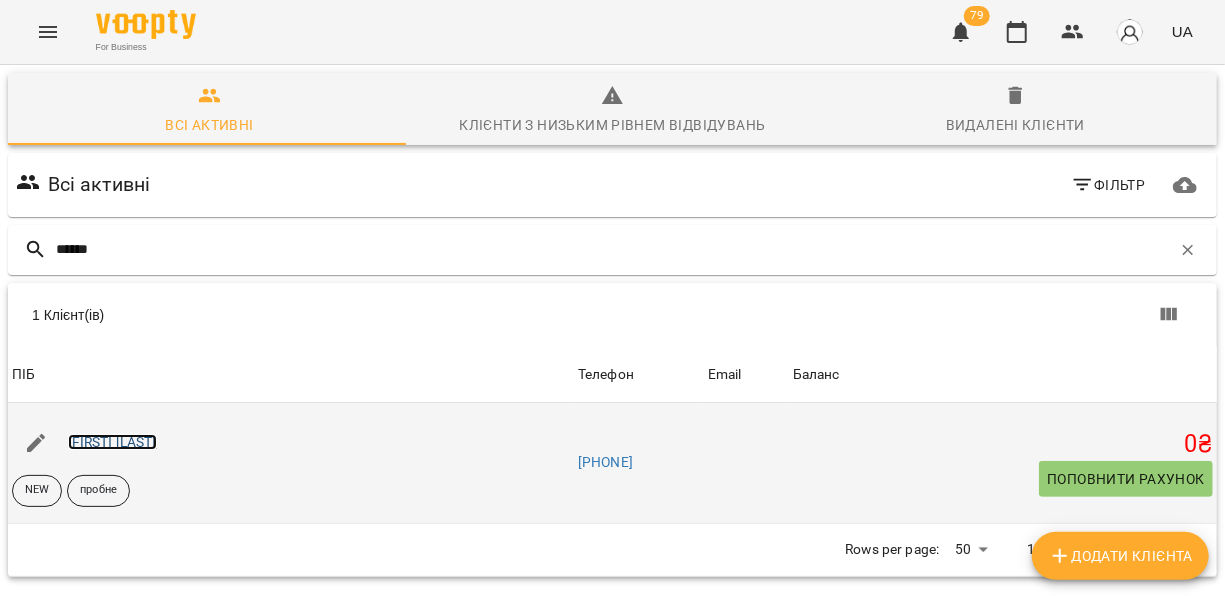 click on "[FIRST] [LAST]" at bounding box center [112, 442] 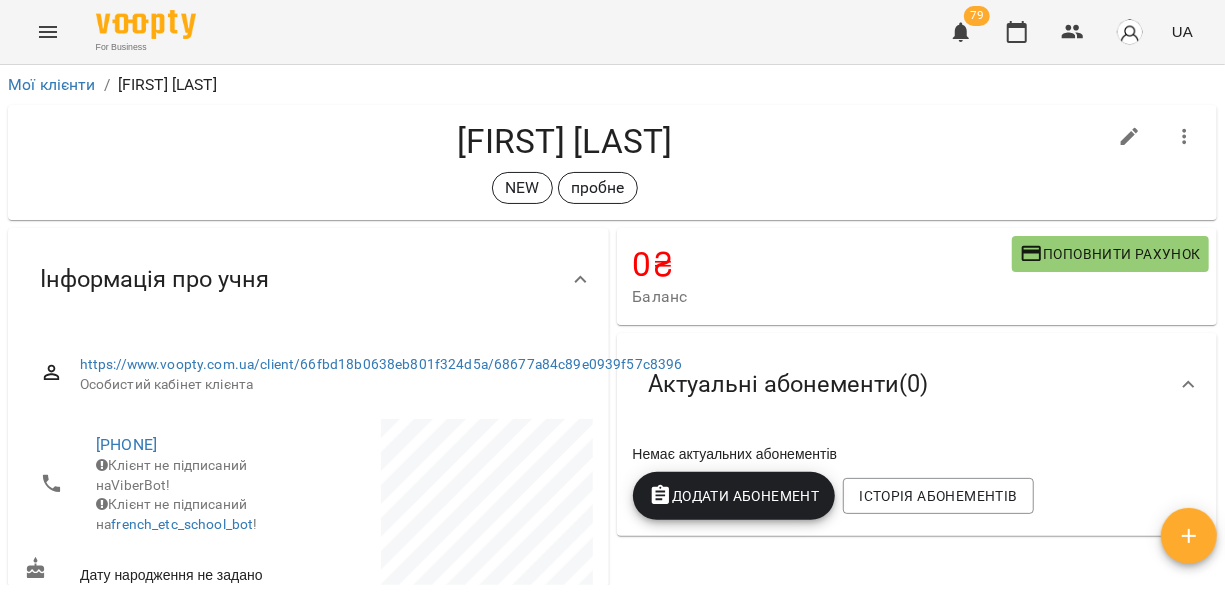 click 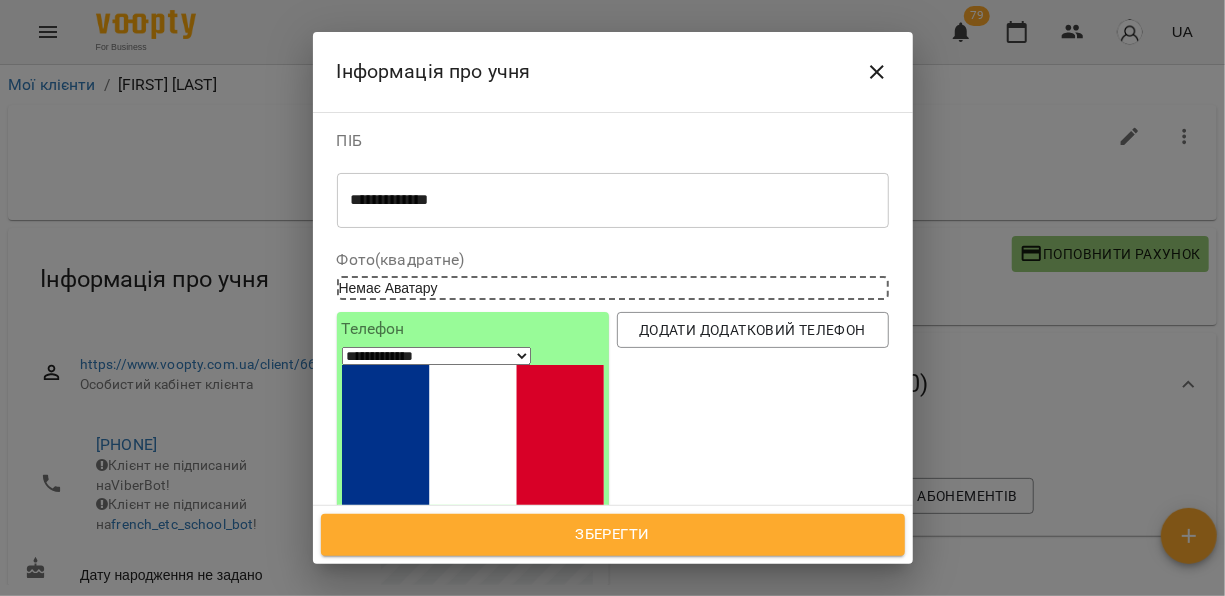 click at bounding box center (613, 654) 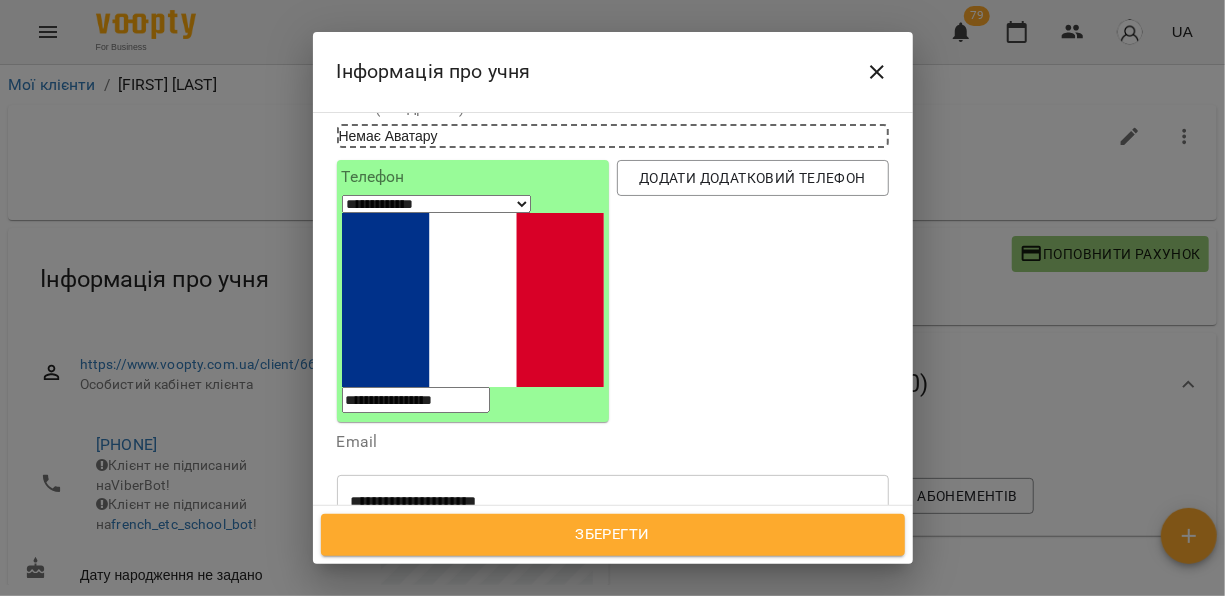 scroll, scrollTop: 174, scrollLeft: 0, axis: vertical 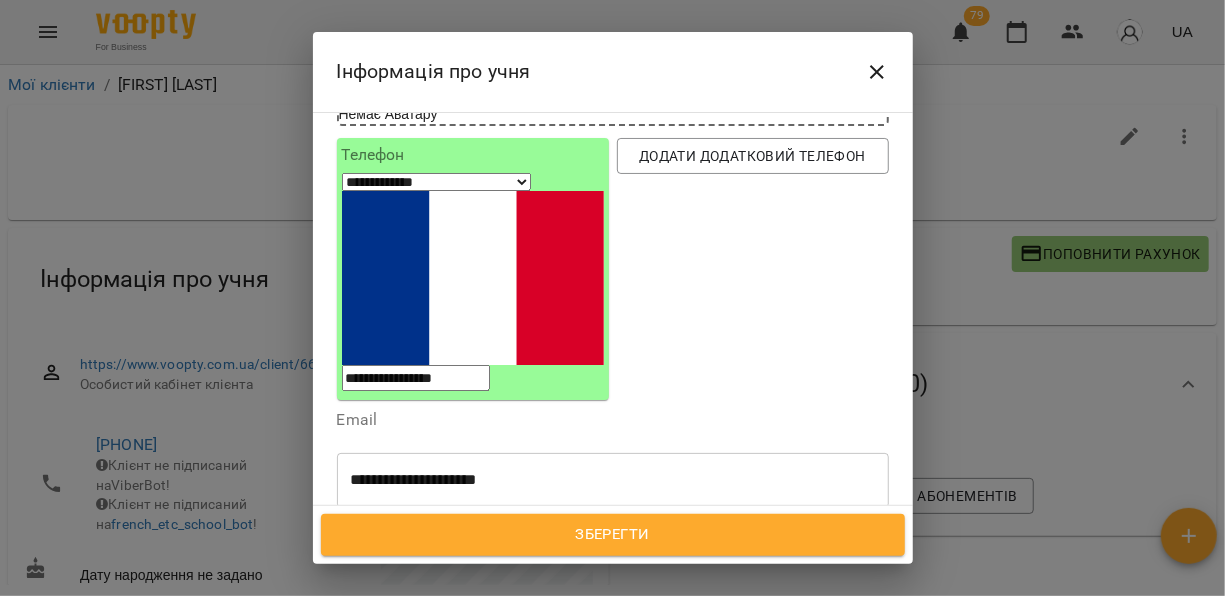 click 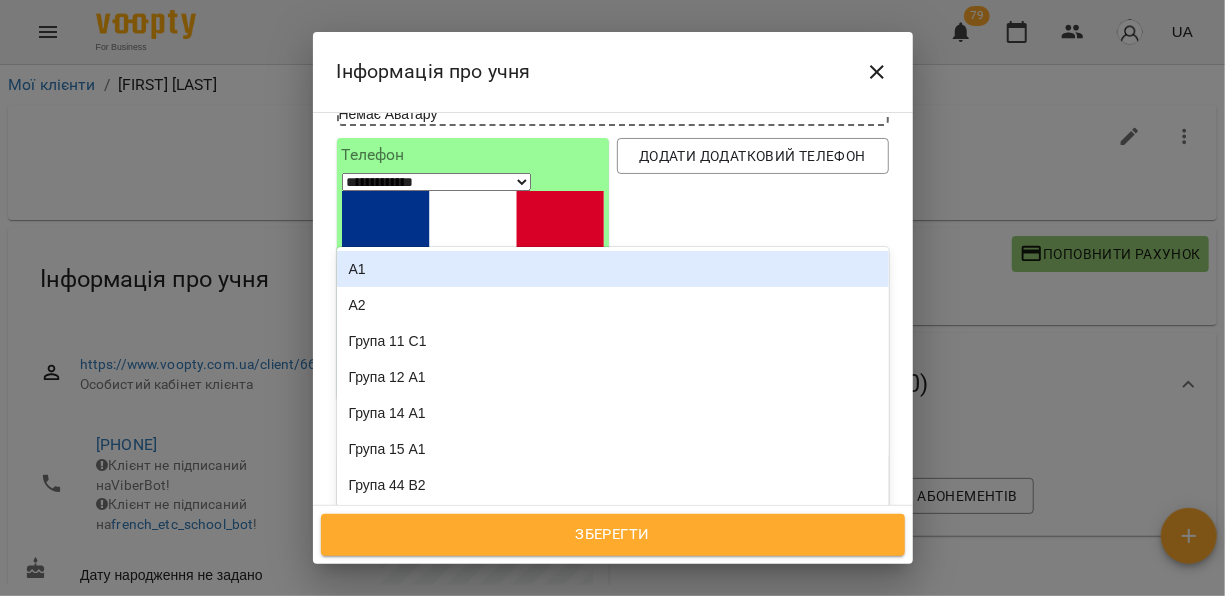 type on "**" 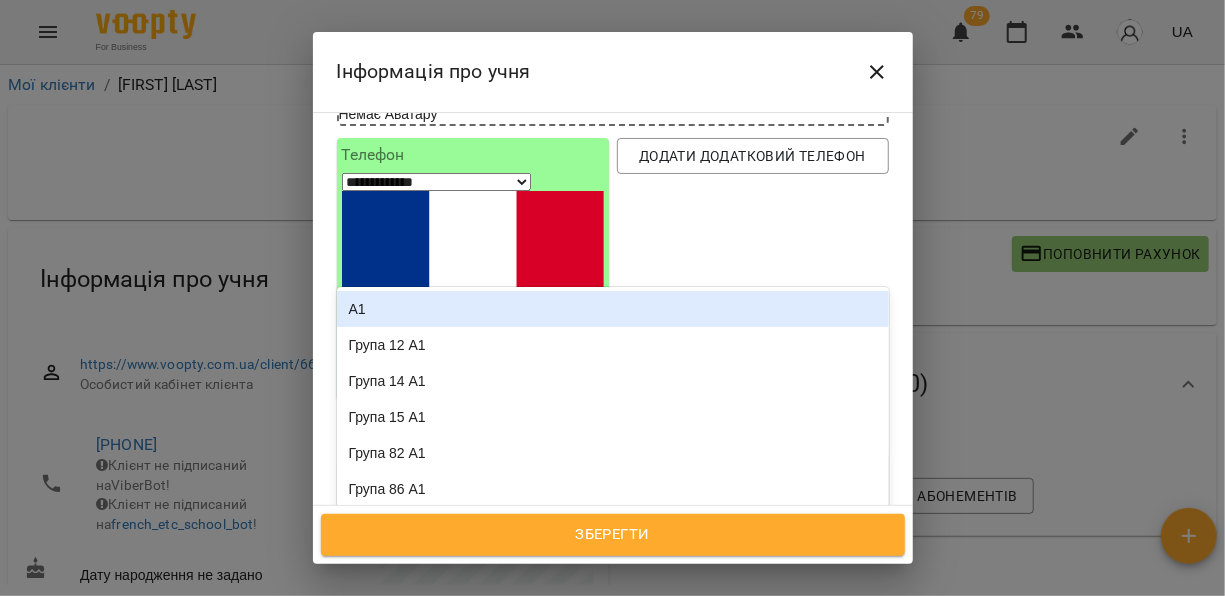 click on "А1" at bounding box center (613, 309) 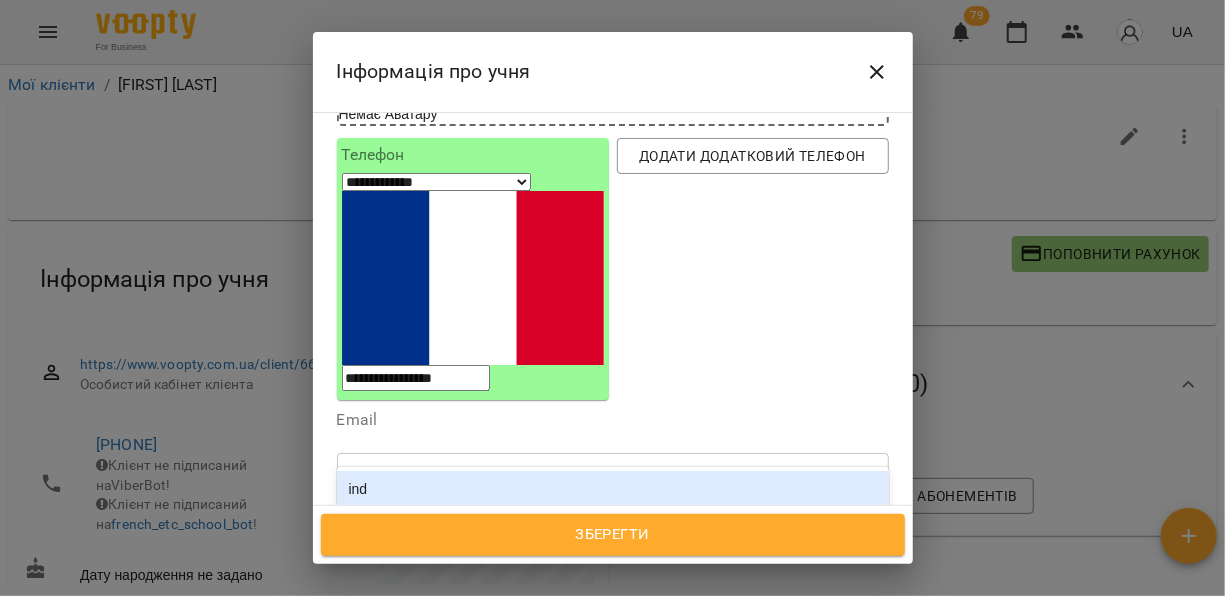type on "***" 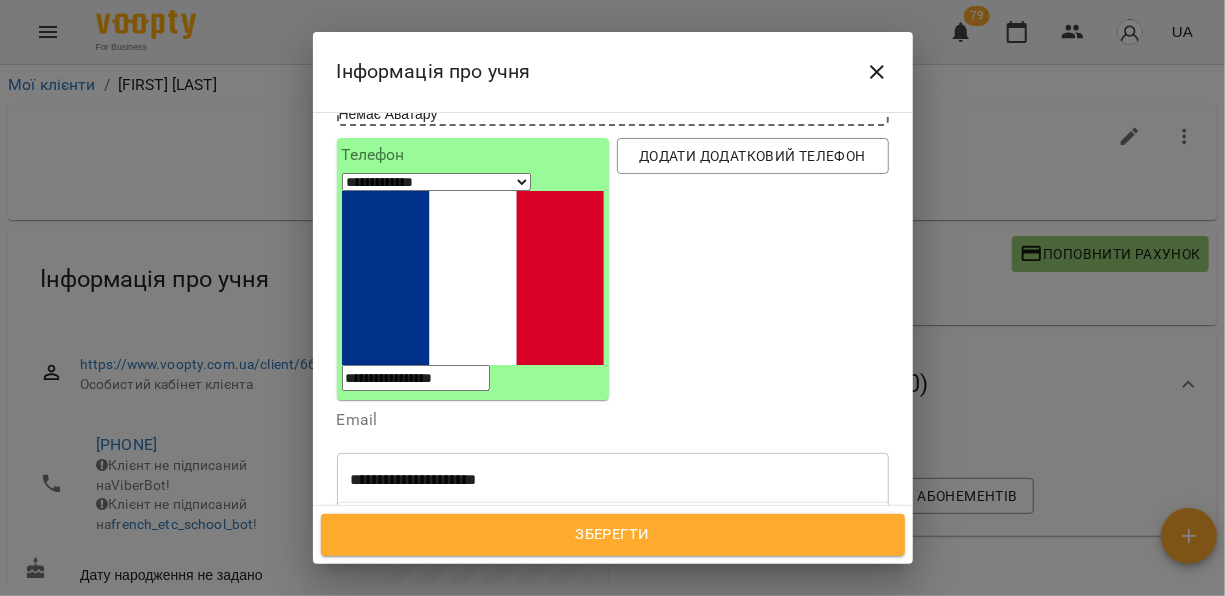click on "ind" at bounding box center [613, 525] 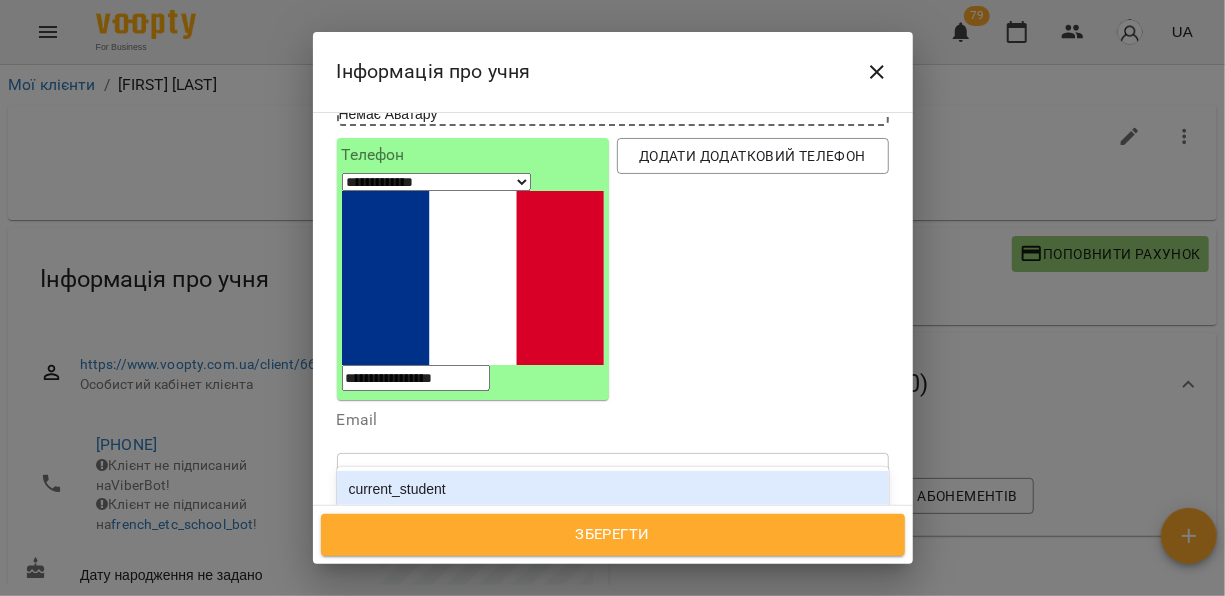 type on "*****" 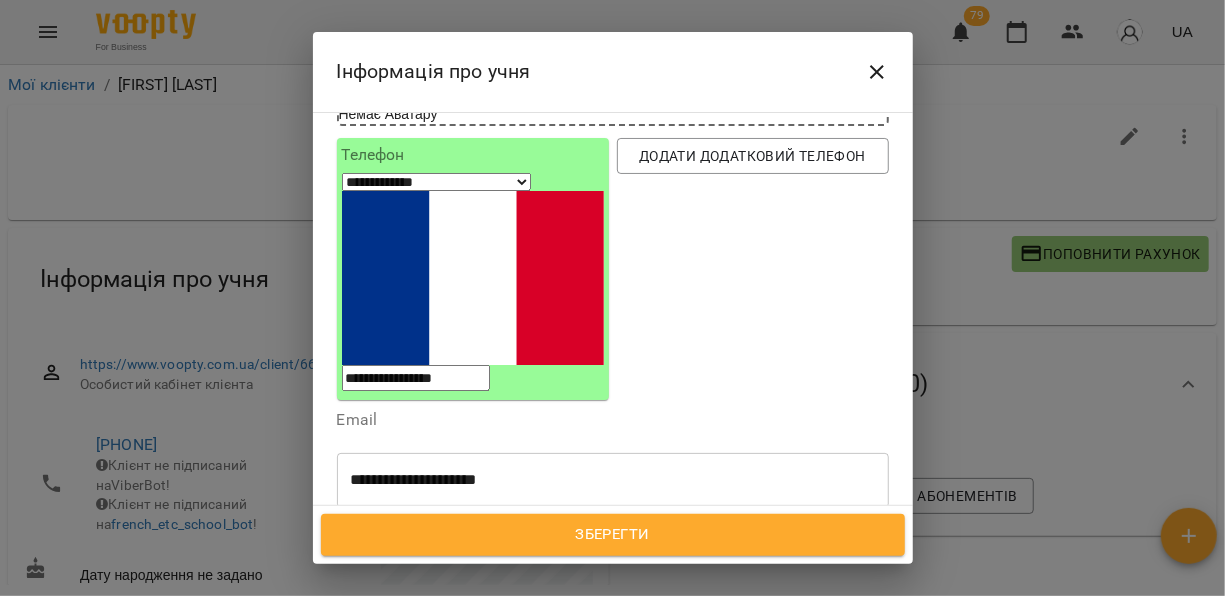 click on "Зберегти" at bounding box center [613, 535] 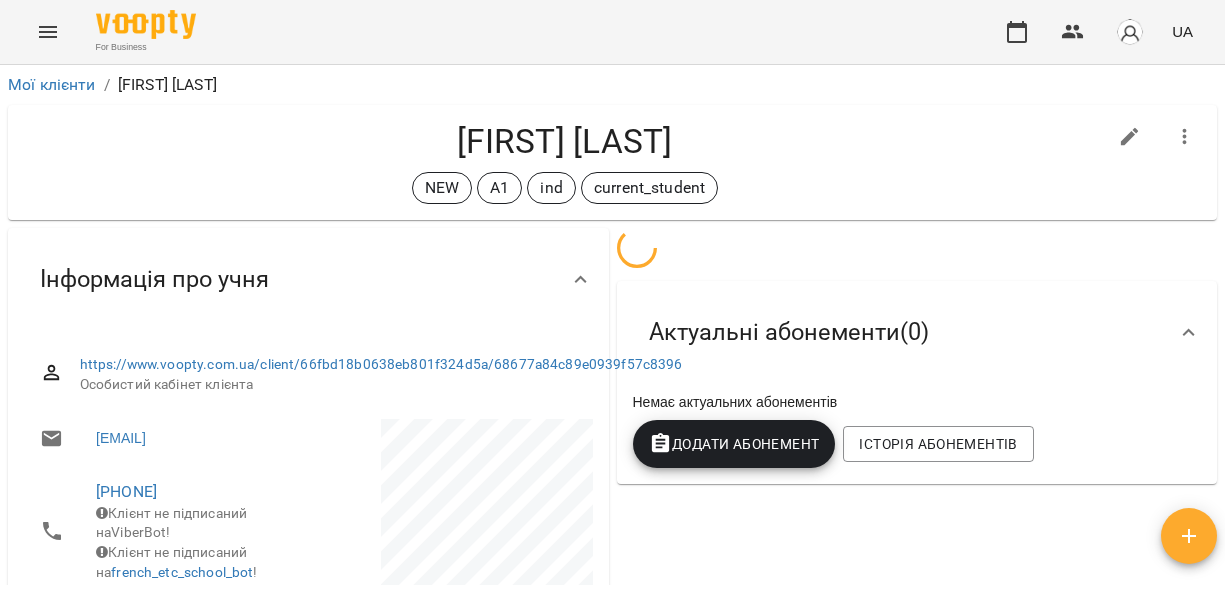 scroll, scrollTop: 0, scrollLeft: 0, axis: both 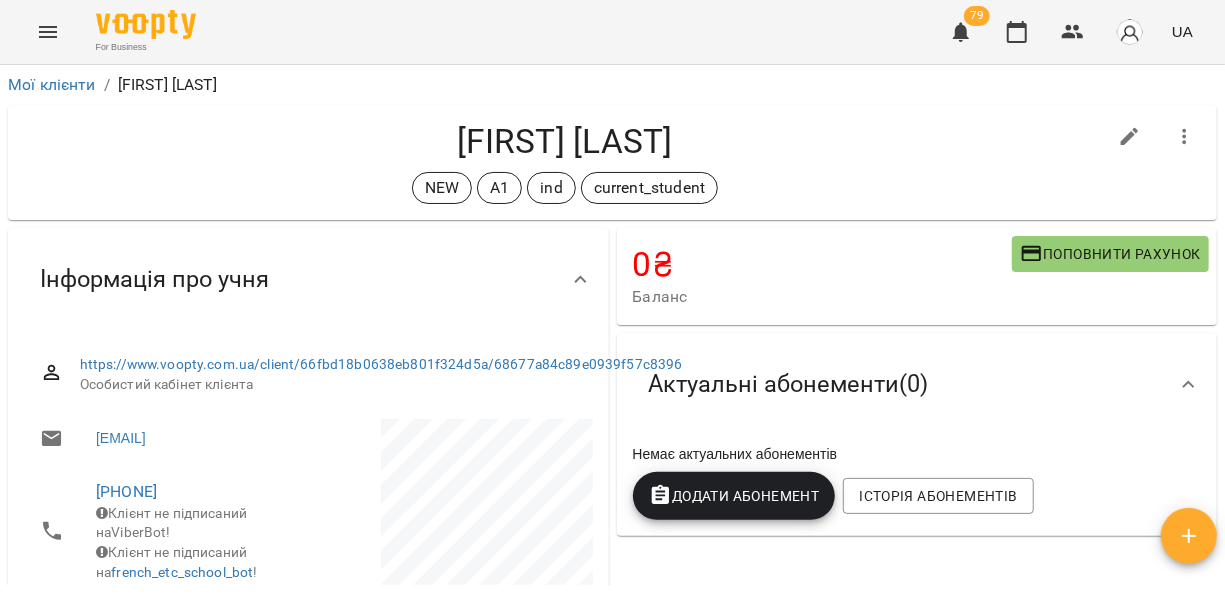 click on "Поповнити рахунок" at bounding box center [1110, 254] 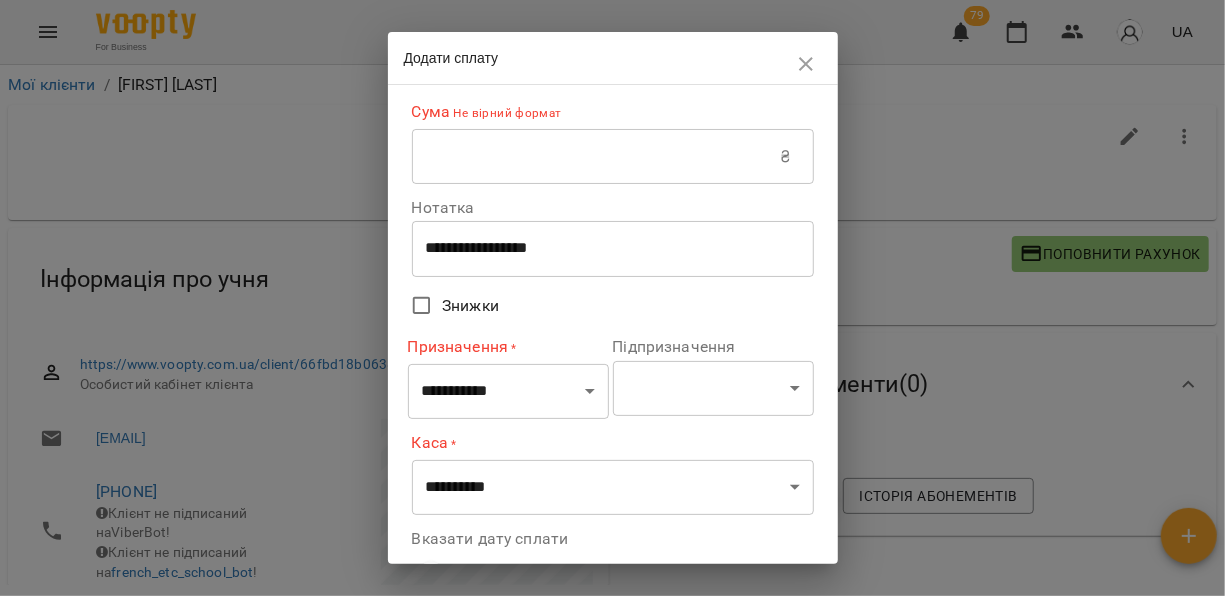 click at bounding box center [596, 157] 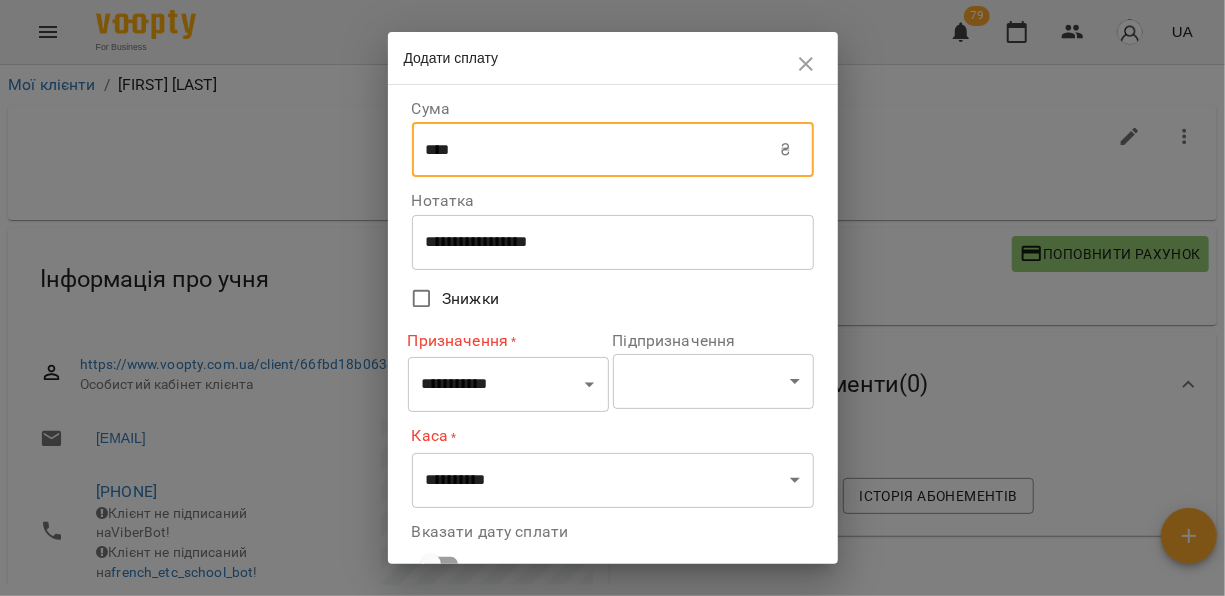 type on "****" 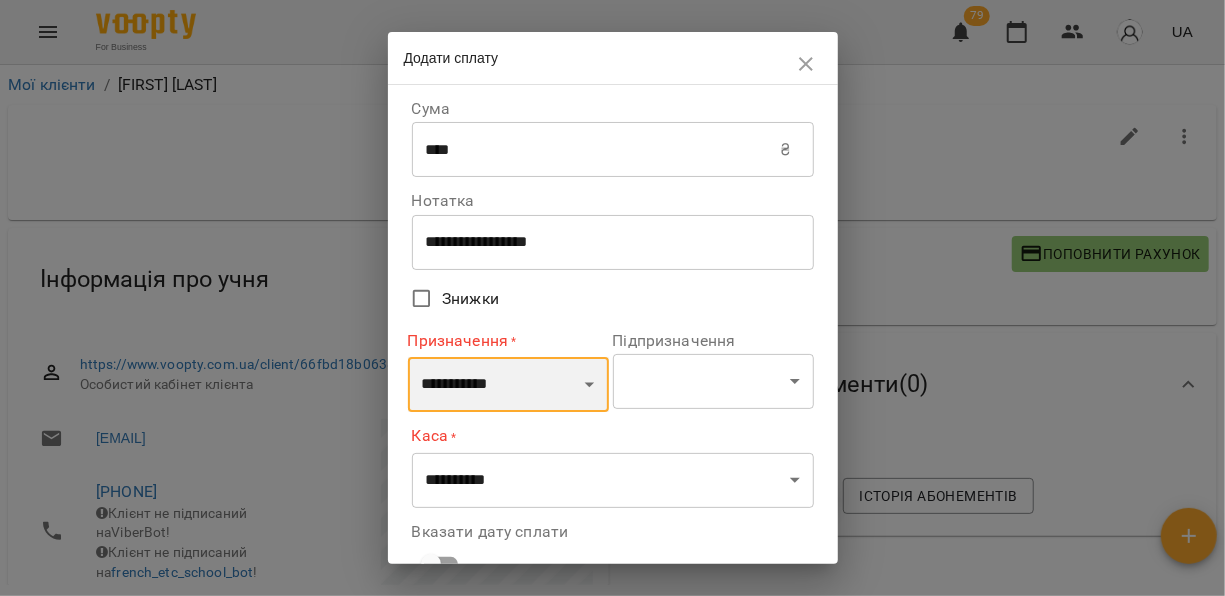 click on "**********" at bounding box center [508, 385] 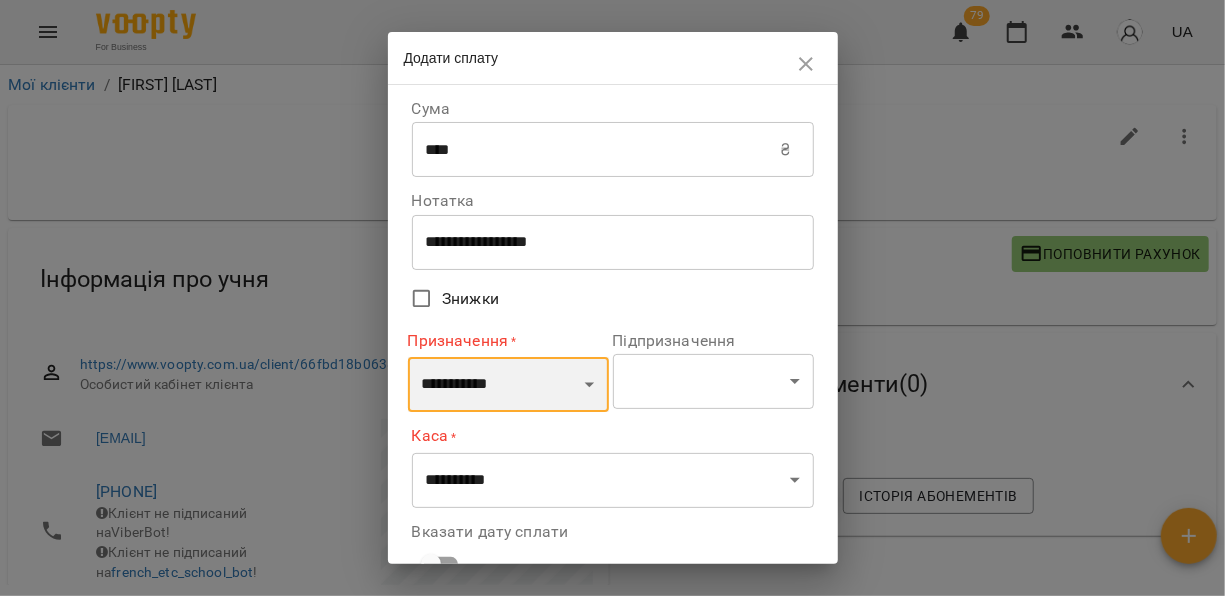 select on "*********" 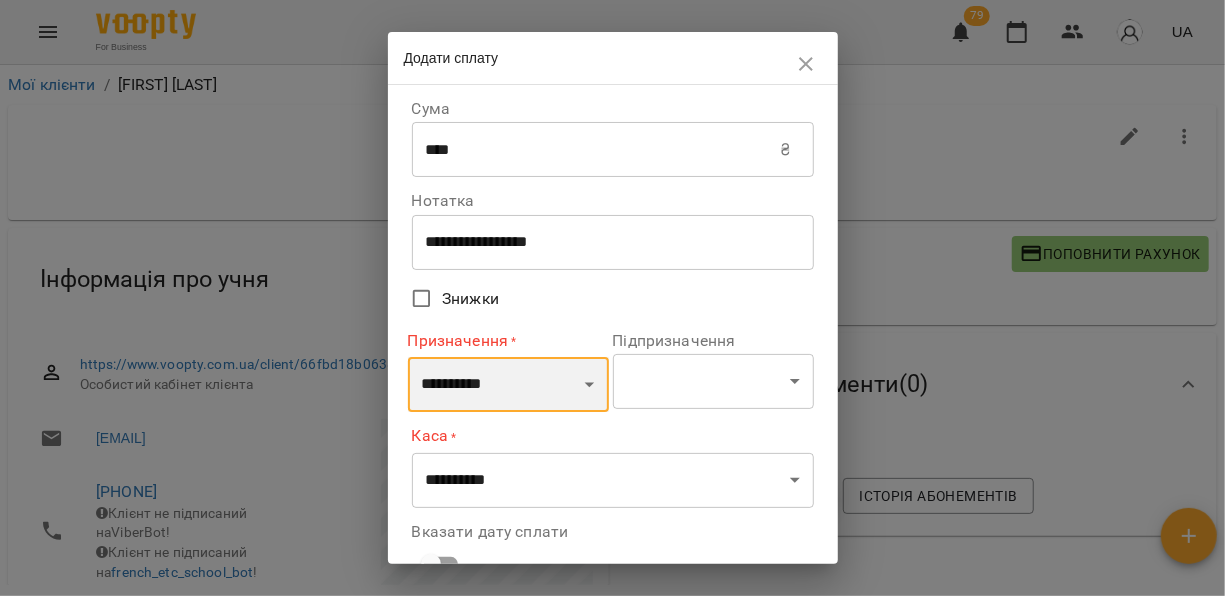 click on "**********" at bounding box center (508, 385) 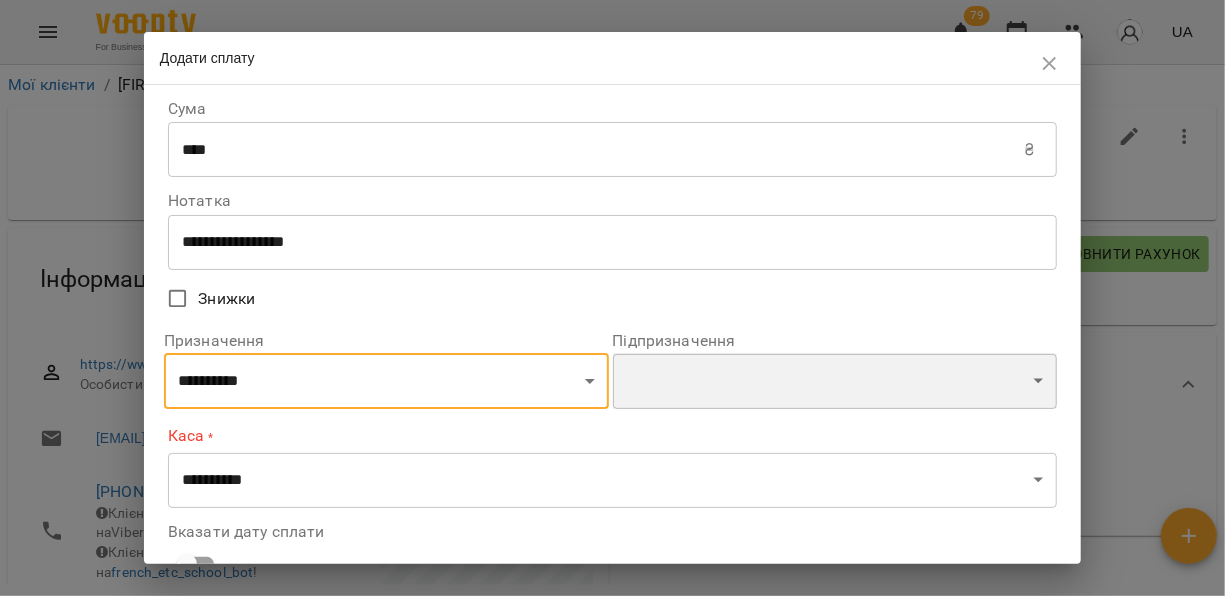 click on "**********" at bounding box center (835, 381) 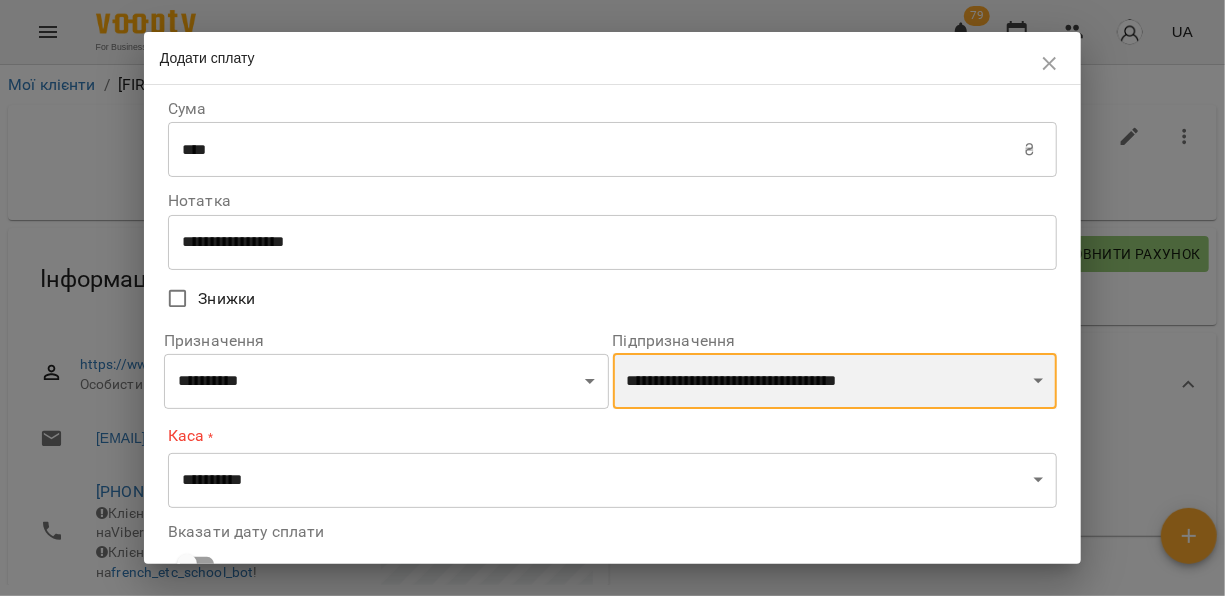 click on "**********" at bounding box center (835, 381) 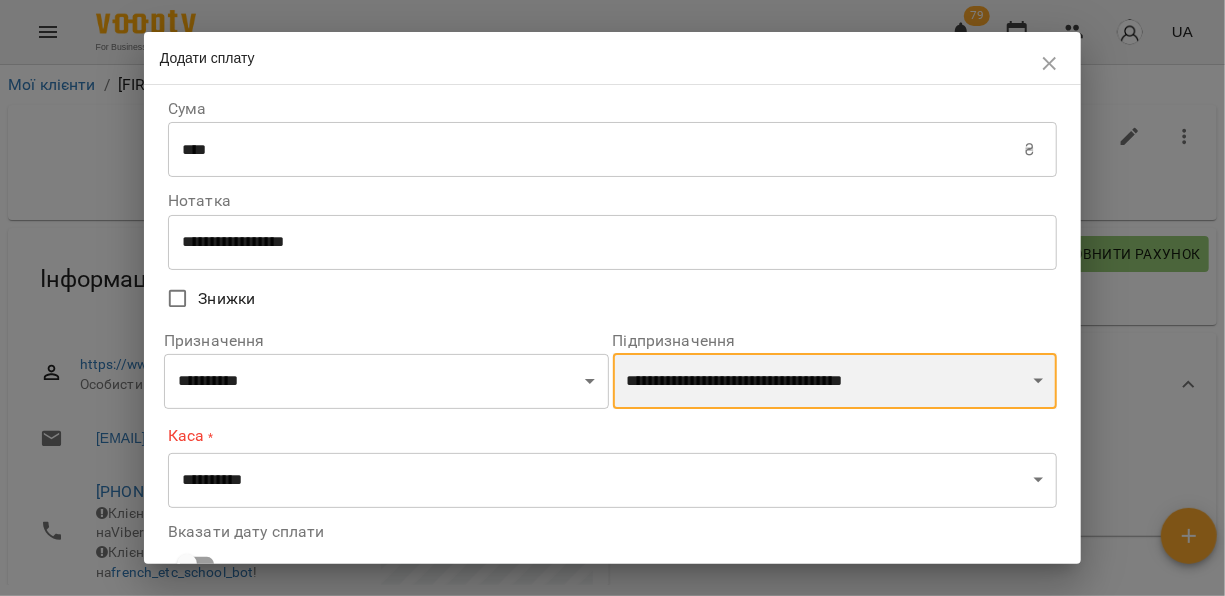 click on "**********" at bounding box center (835, 381) 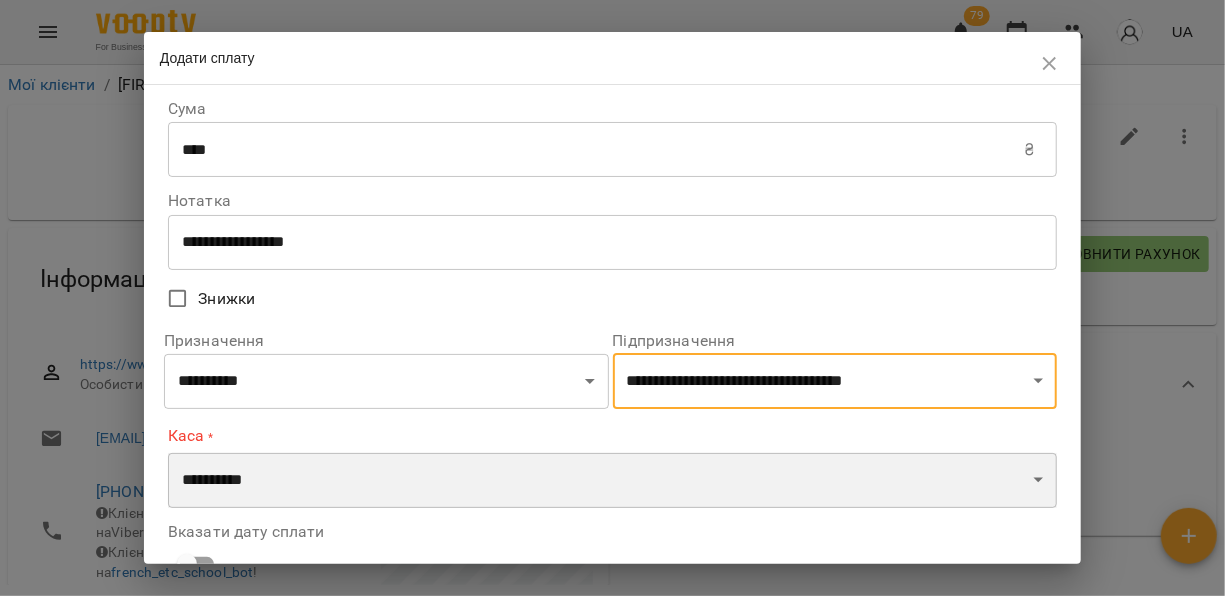 click on "**********" at bounding box center [612, 481] 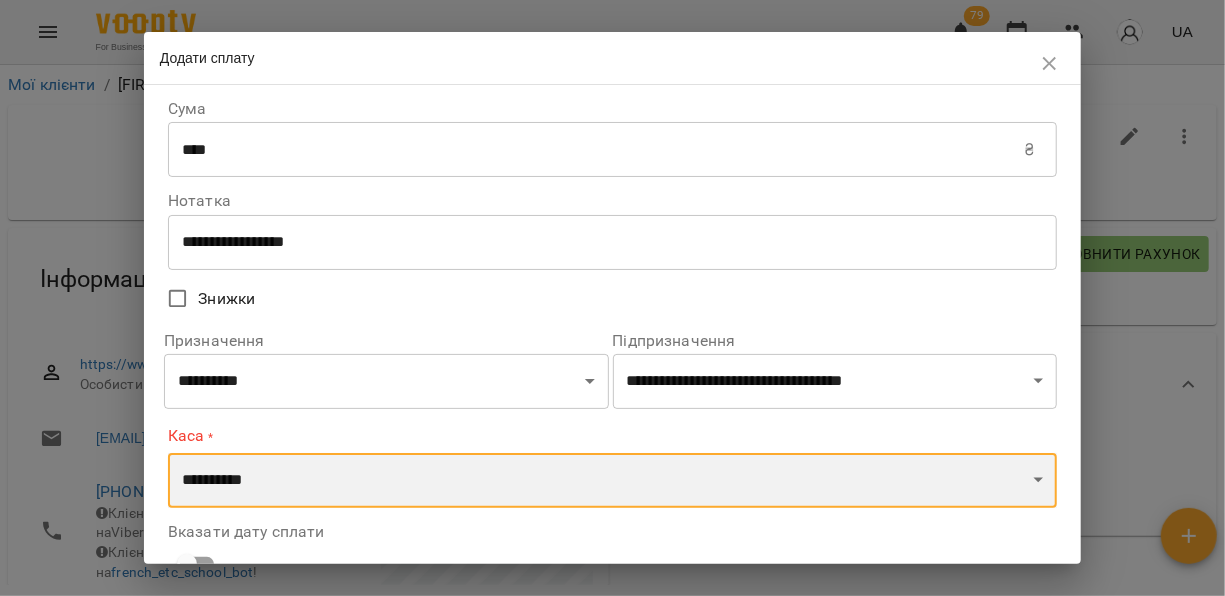 select on "****" 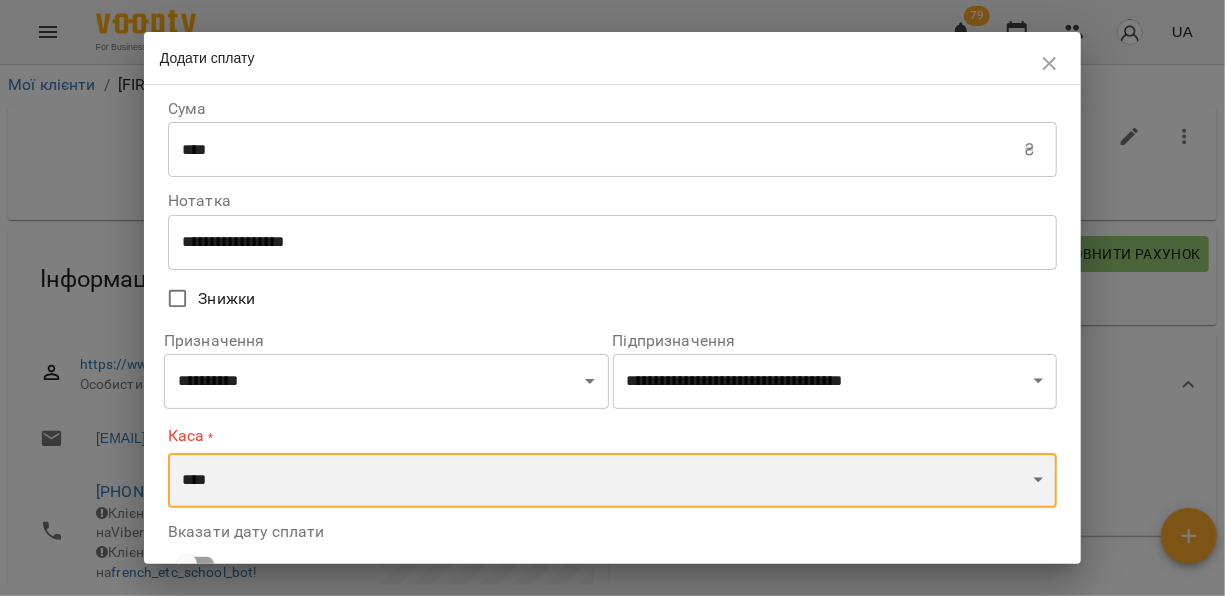 click on "**********" at bounding box center (612, 481) 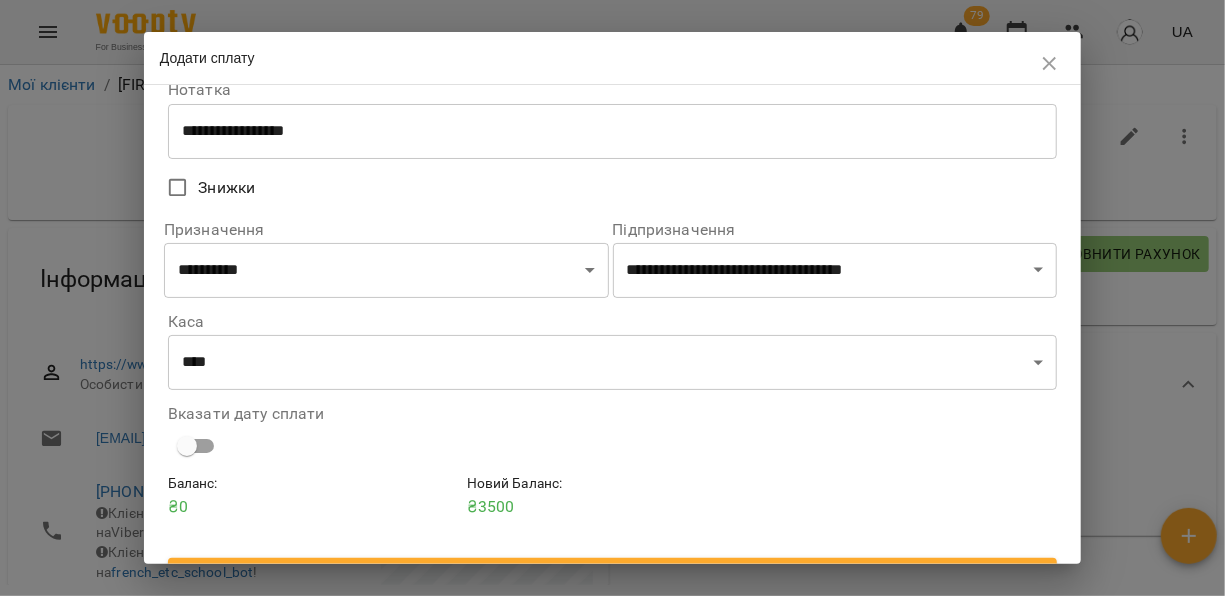 scroll, scrollTop: 152, scrollLeft: 0, axis: vertical 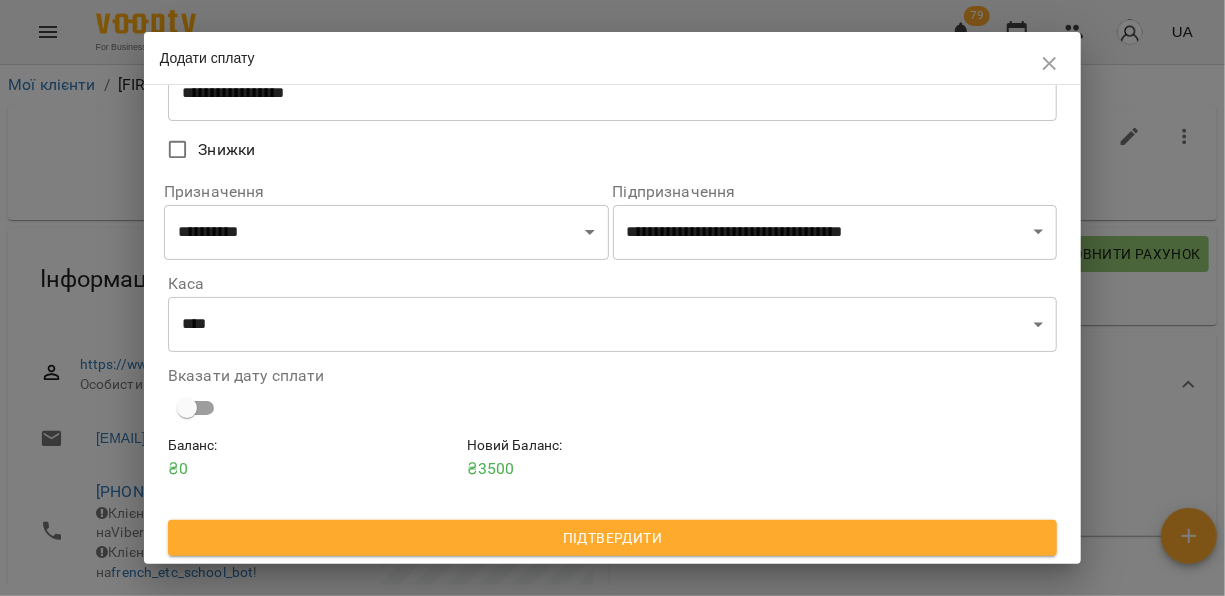 click on "Підтвердити" at bounding box center [612, 538] 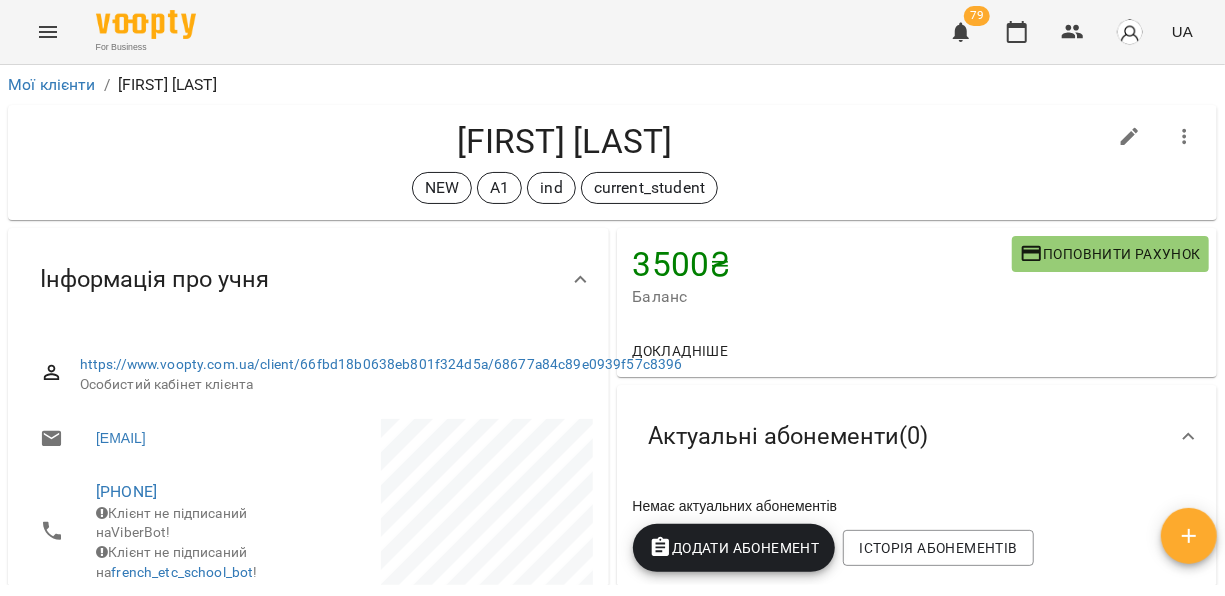 click on "Додати Абонемент" at bounding box center (734, 548) 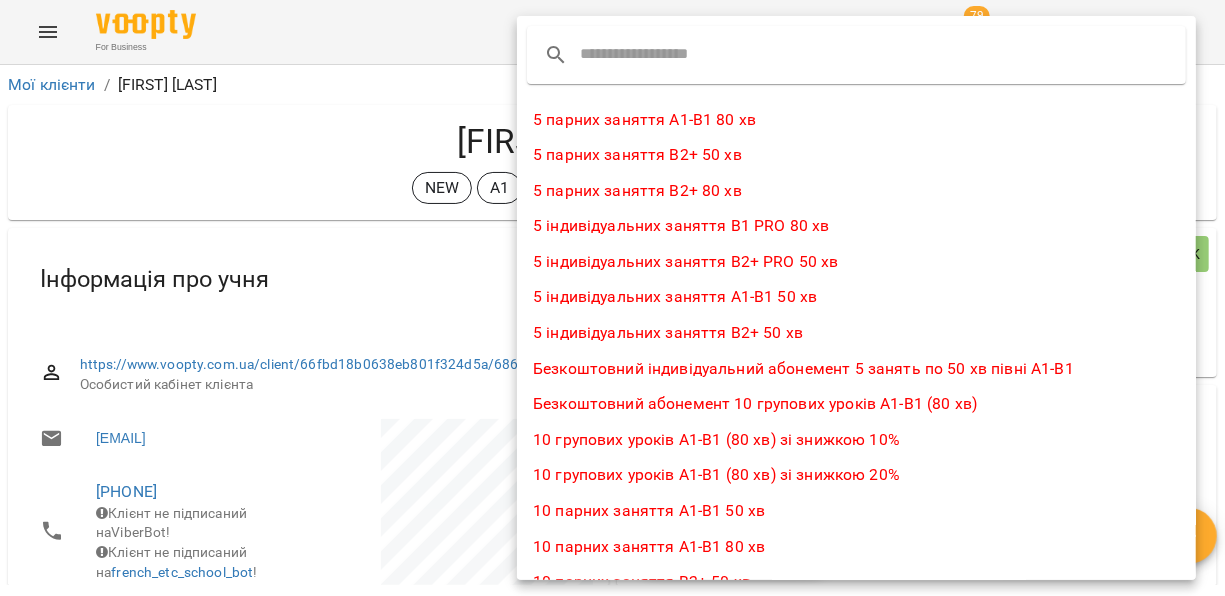 click on "5 індивідуальних заняття А1-В1 50 хв" at bounding box center (856, 297) 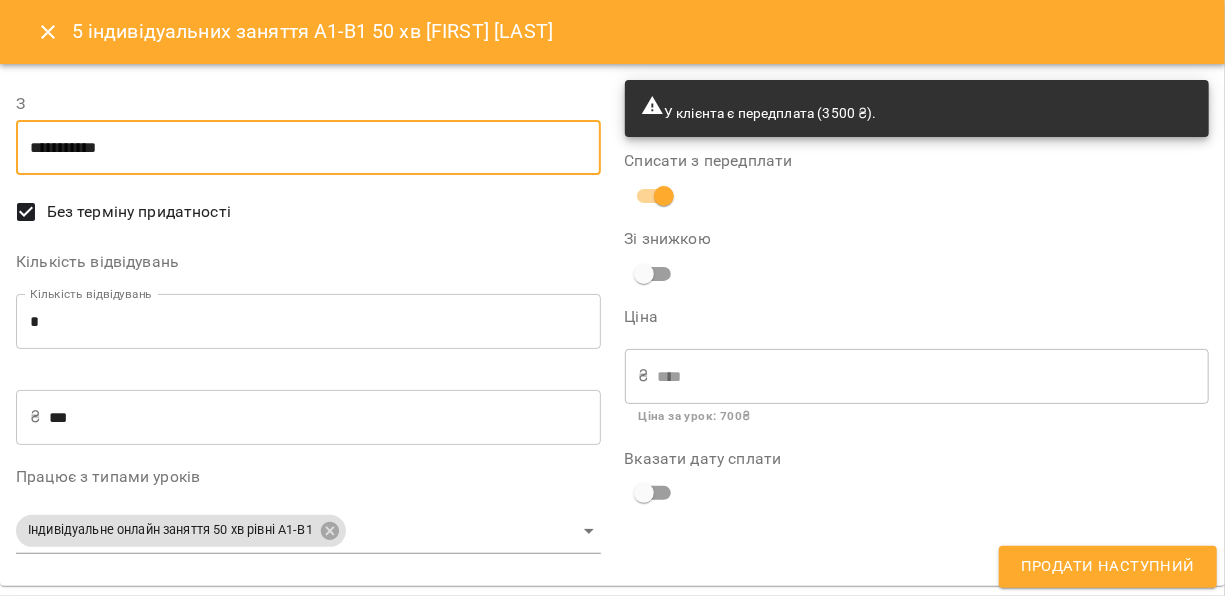 click on "**********" at bounding box center [308, 148] 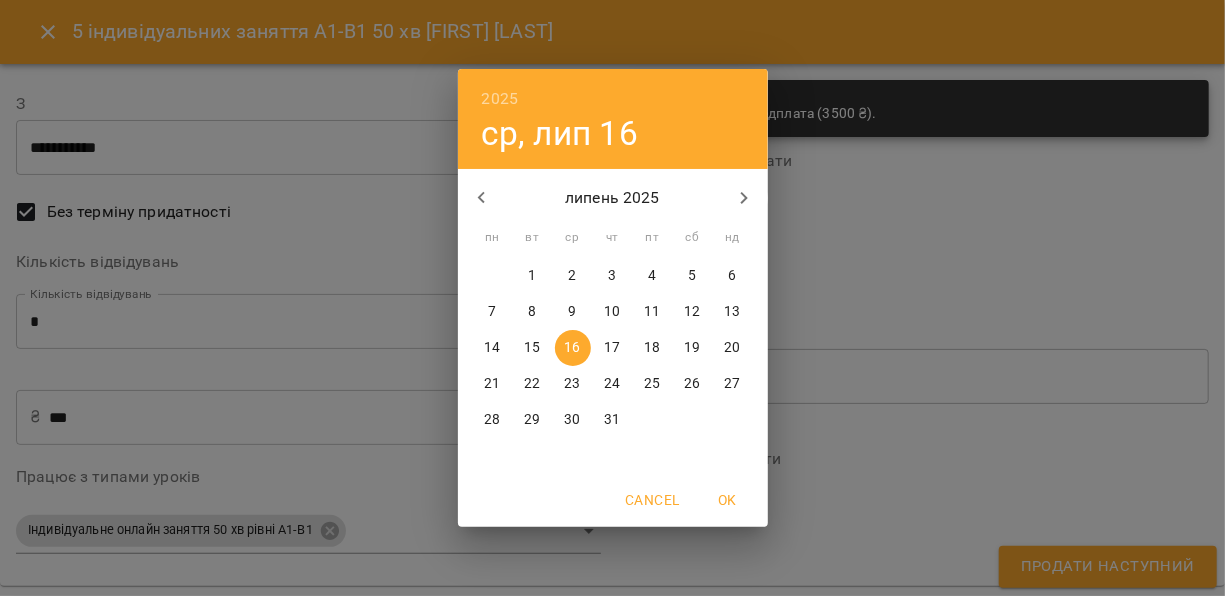 click on "18" at bounding box center (652, 348) 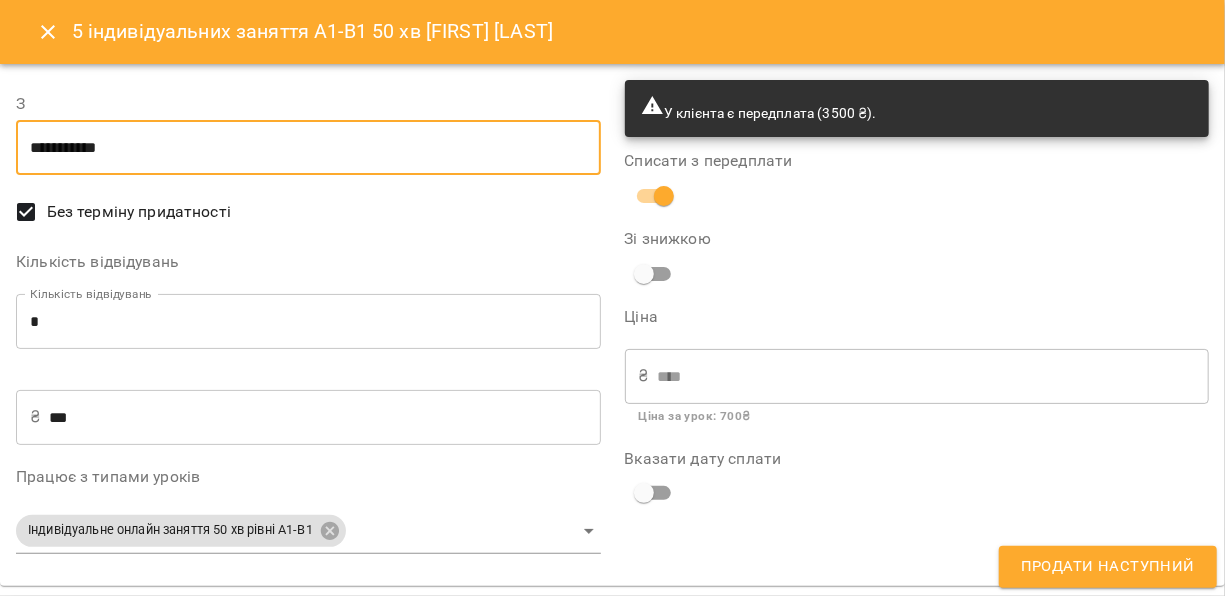 click on "Продати наступний" at bounding box center (1108, 567) 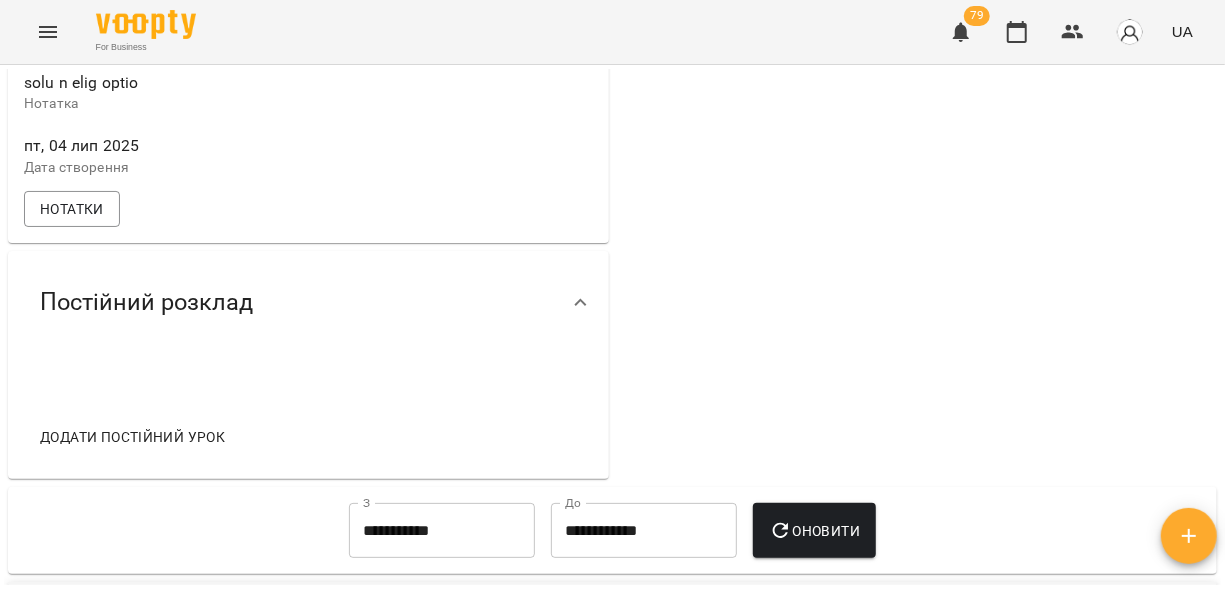 scroll, scrollTop: 1334, scrollLeft: 0, axis: vertical 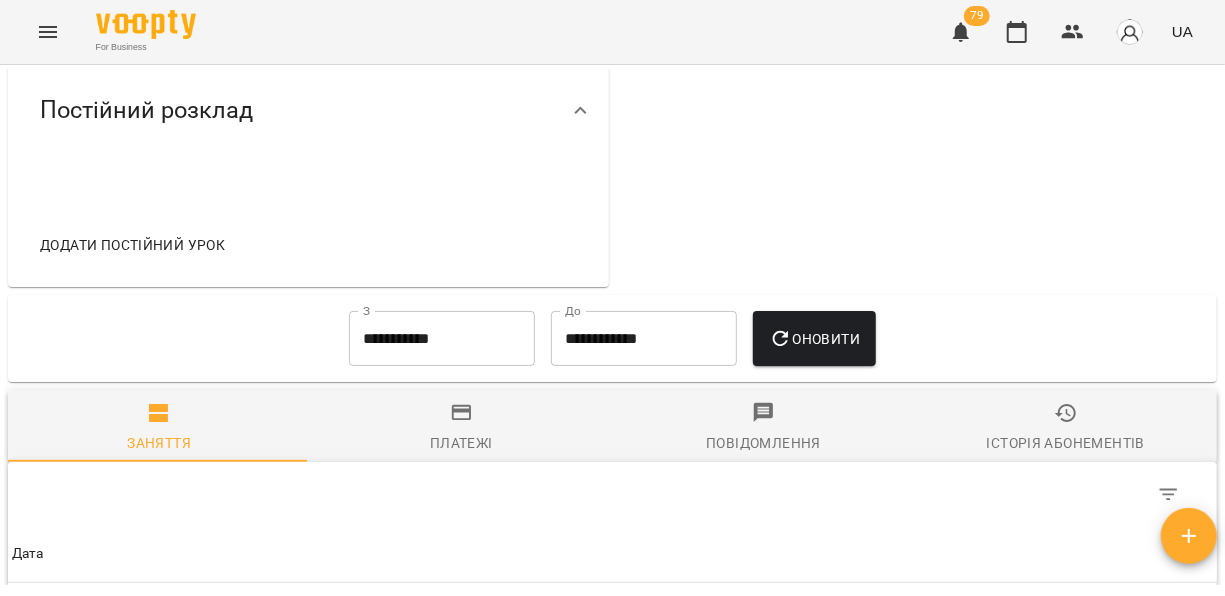 click on "Додати постійний урок" at bounding box center (132, 245) 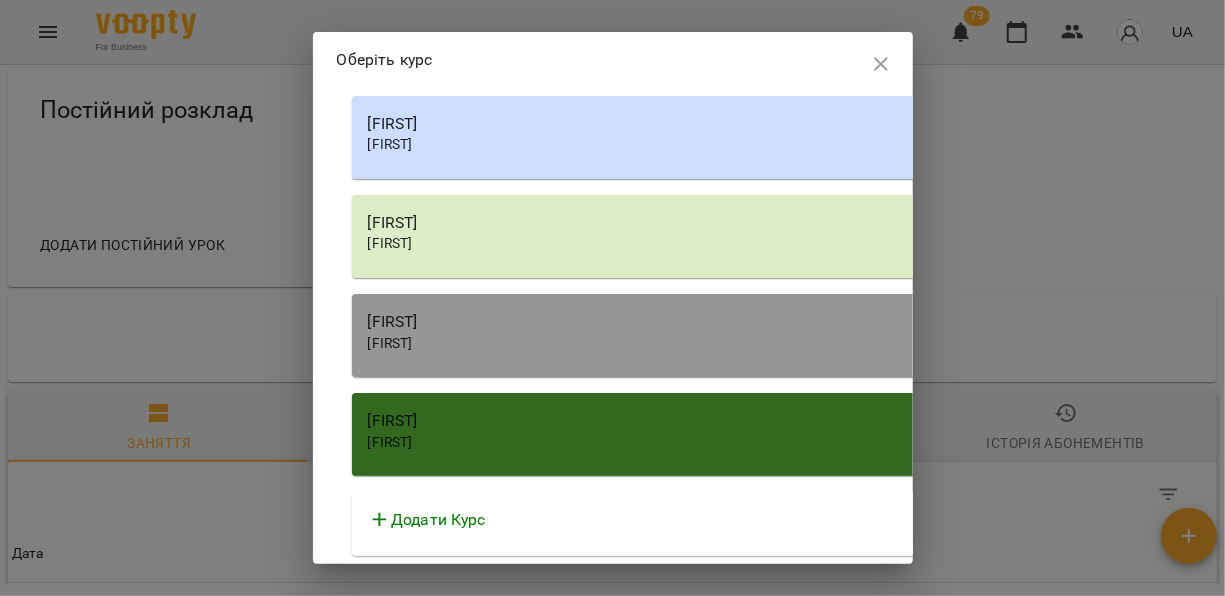 scroll, scrollTop: 7084, scrollLeft: 0, axis: vertical 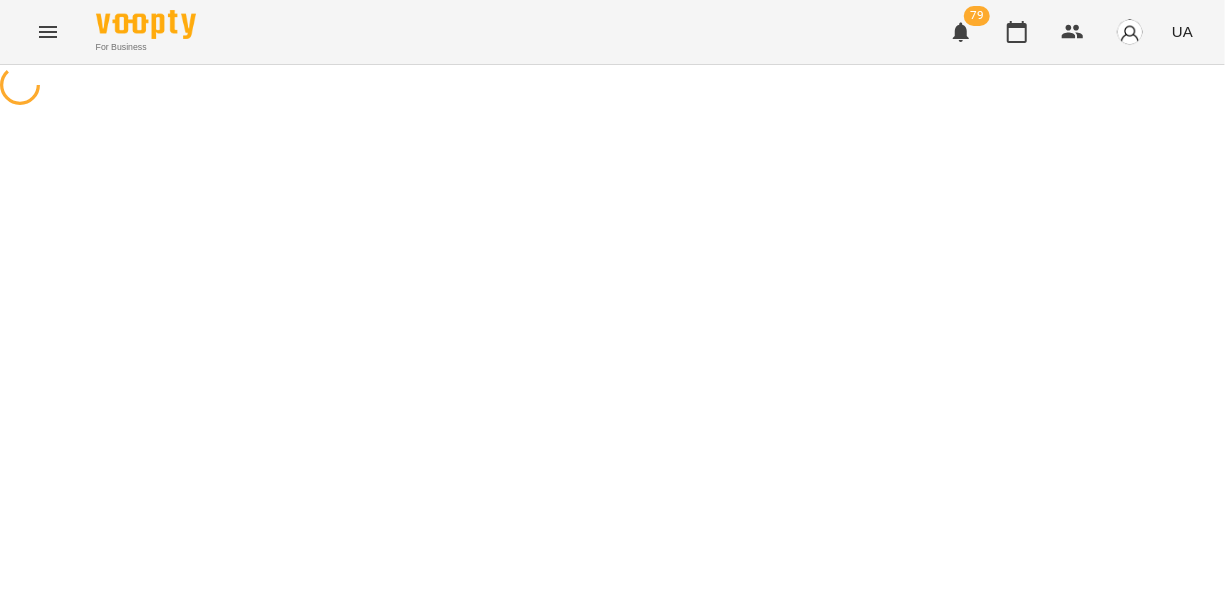select on "********" 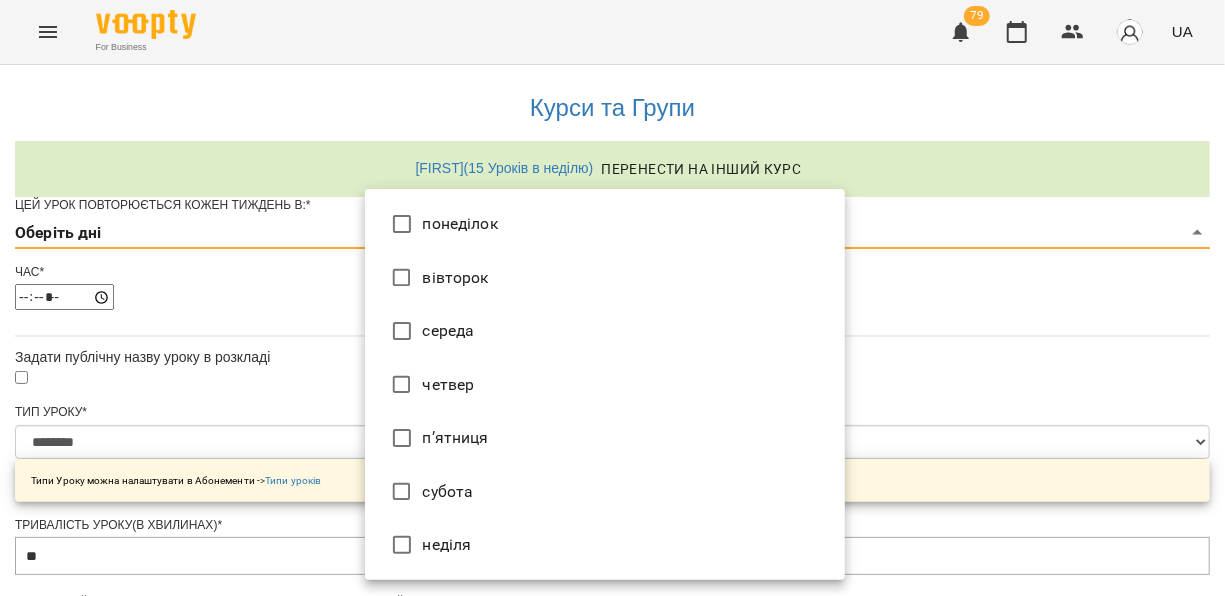 click on "**********" at bounding box center [612, 644] 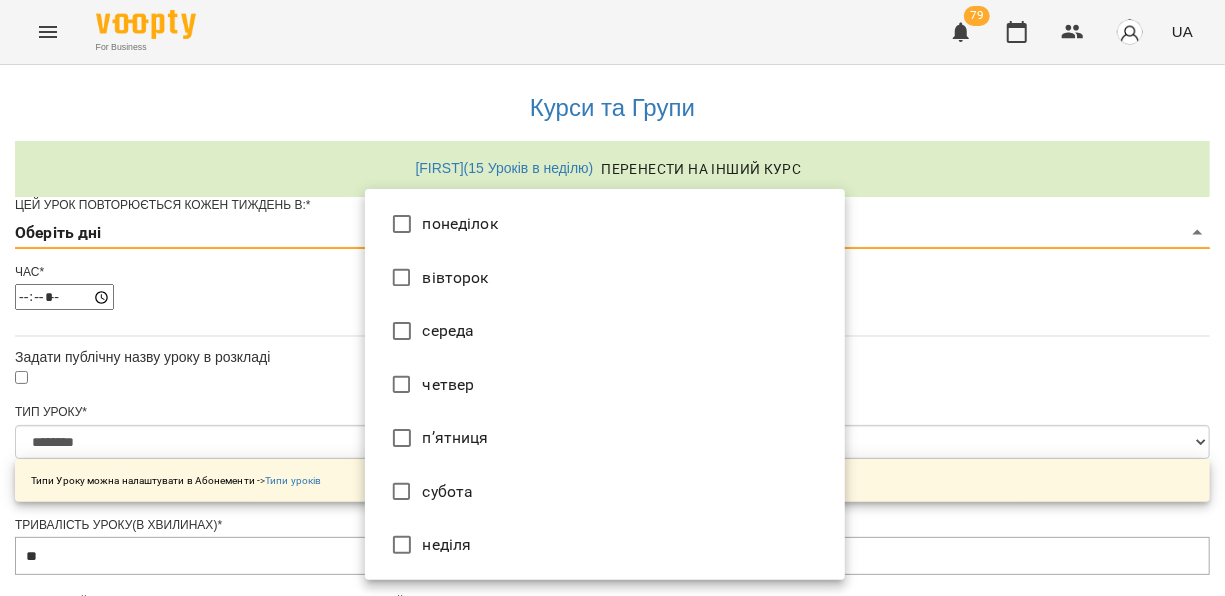 click on "вівторок" at bounding box center (605, 278) 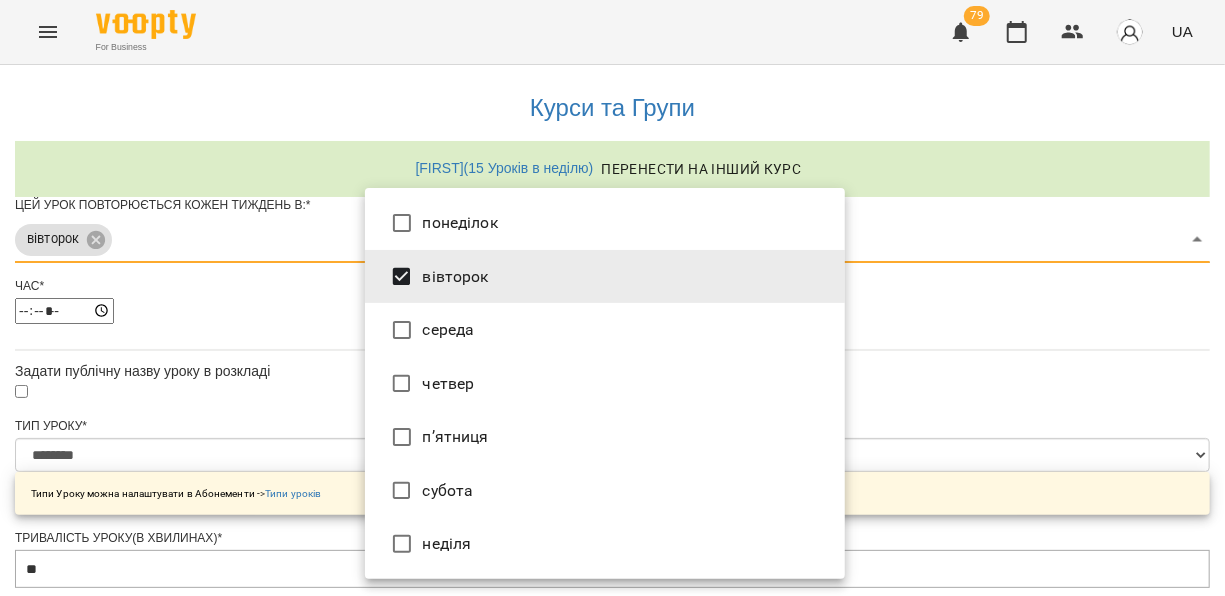 click at bounding box center (612, 298) 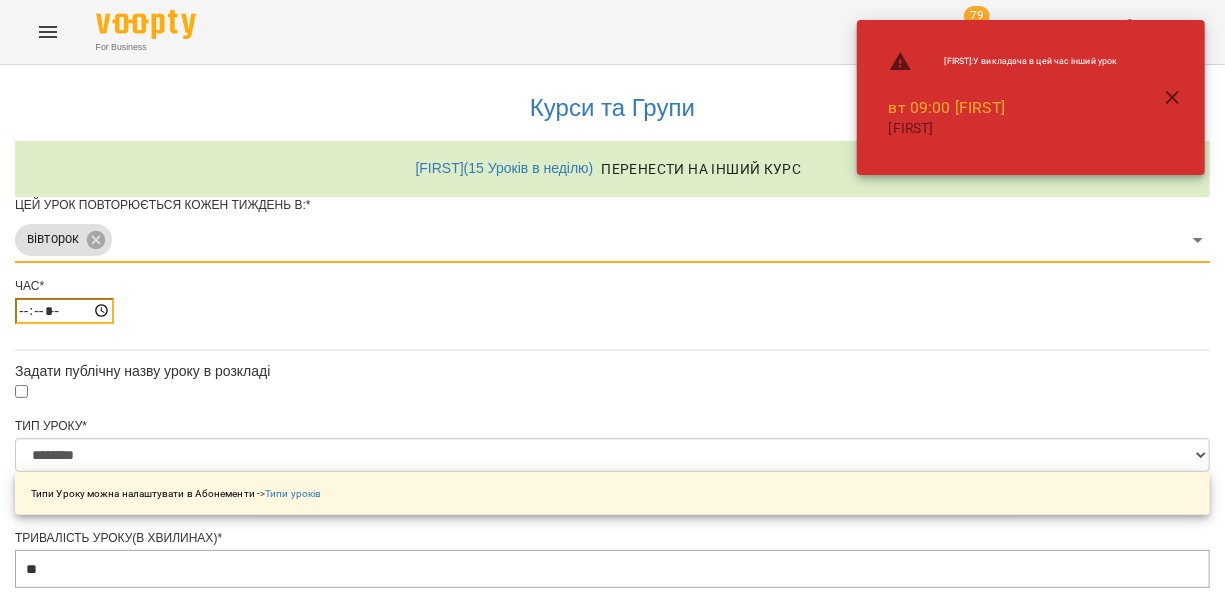 click on "*****" at bounding box center (64, 311) 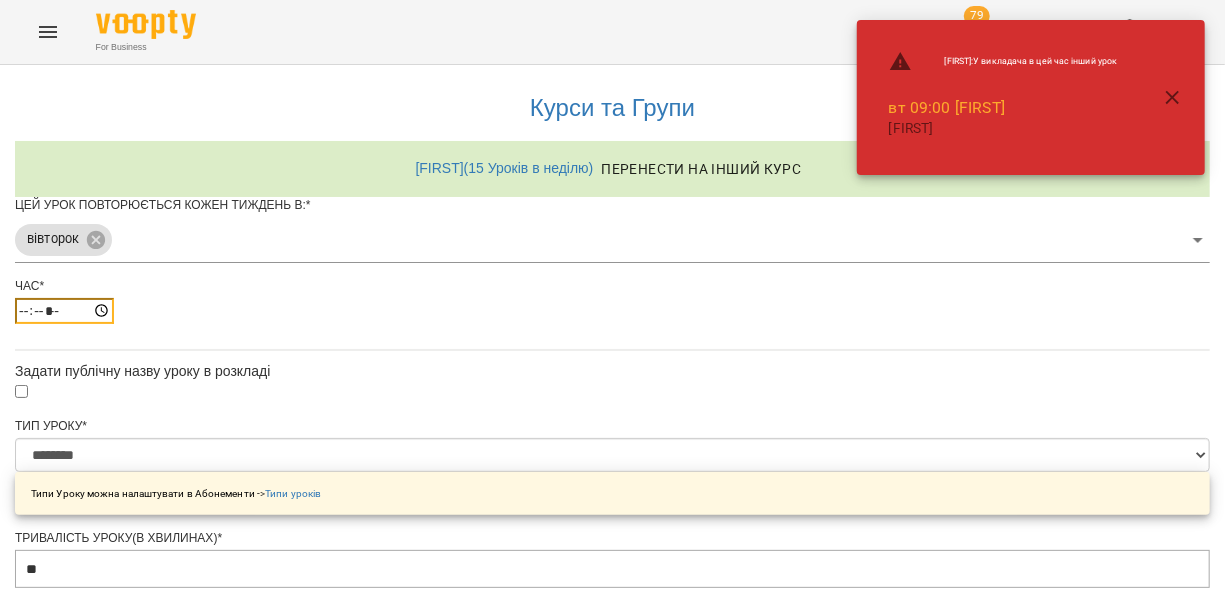 type on "*****" 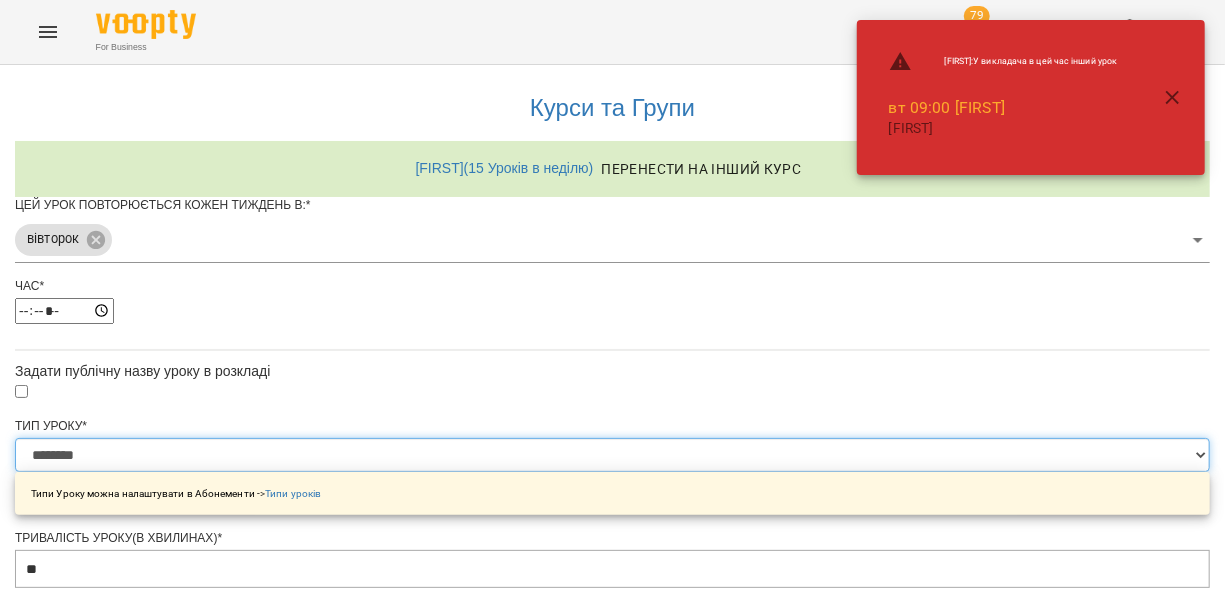 click on "**********" at bounding box center (612, 455) 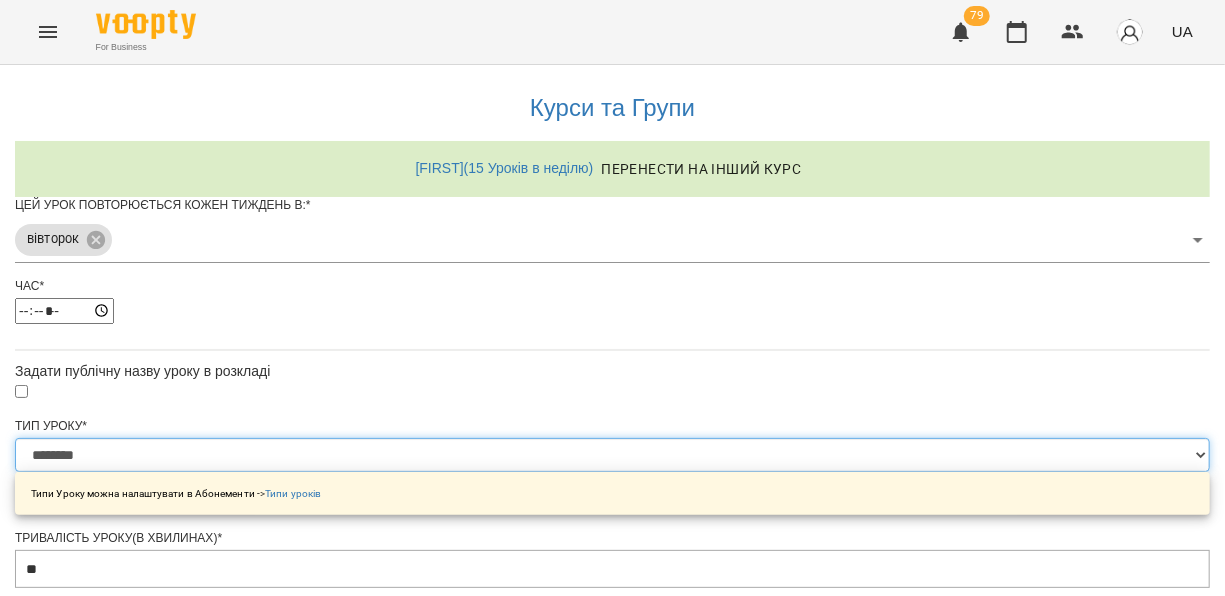 select on "**********" 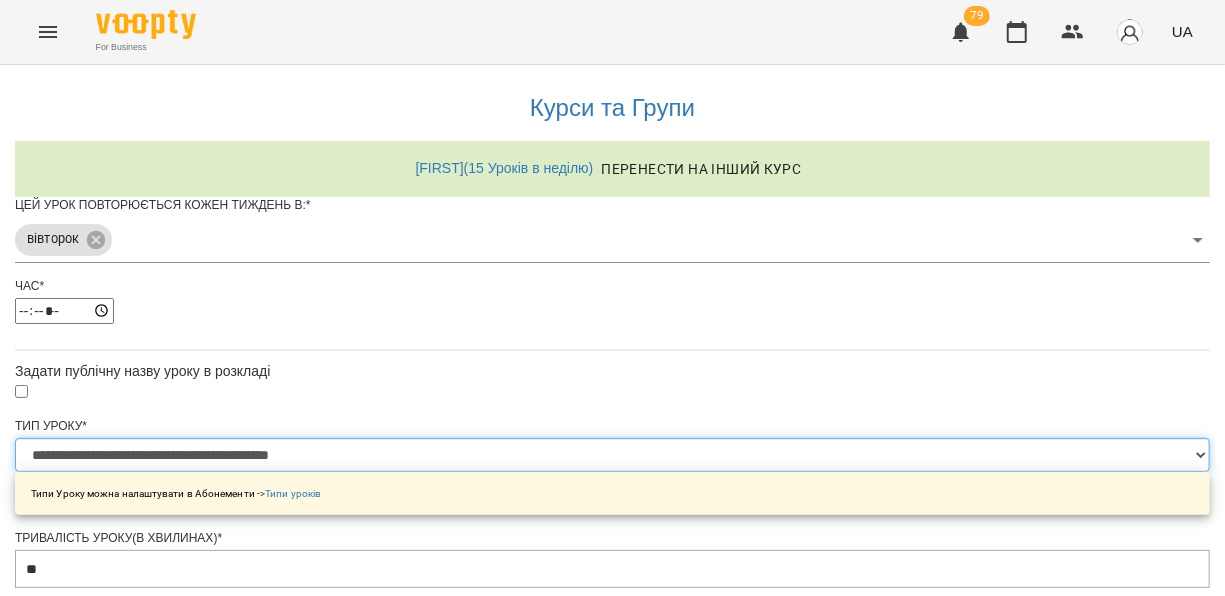 click on "**********" at bounding box center (612, 455) 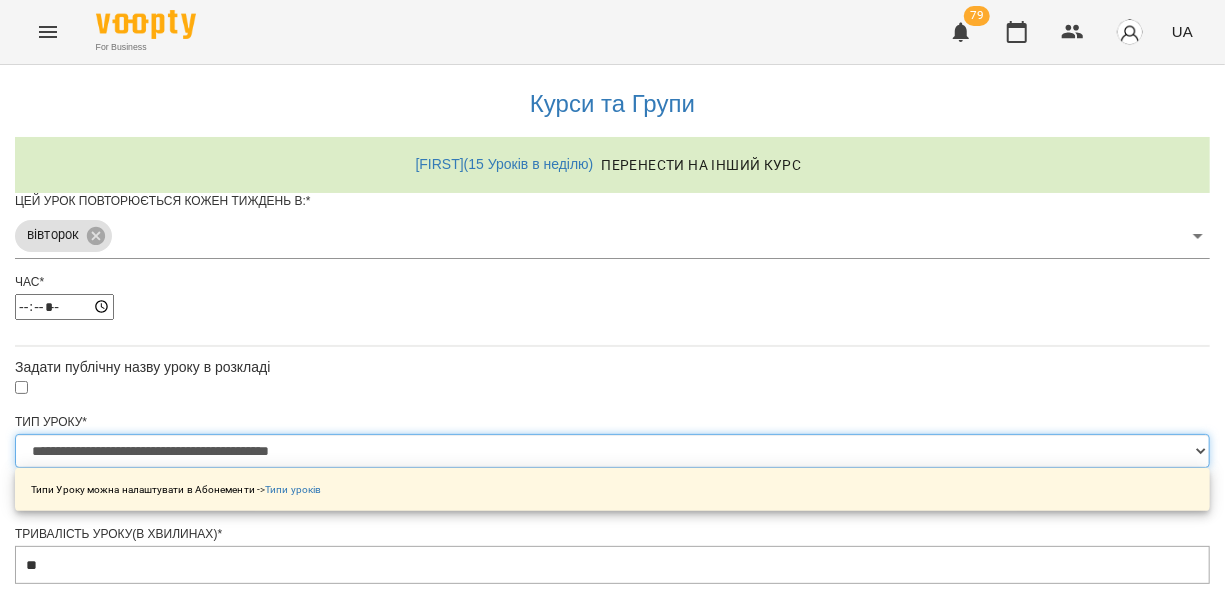 scroll, scrollTop: 832, scrollLeft: 0, axis: vertical 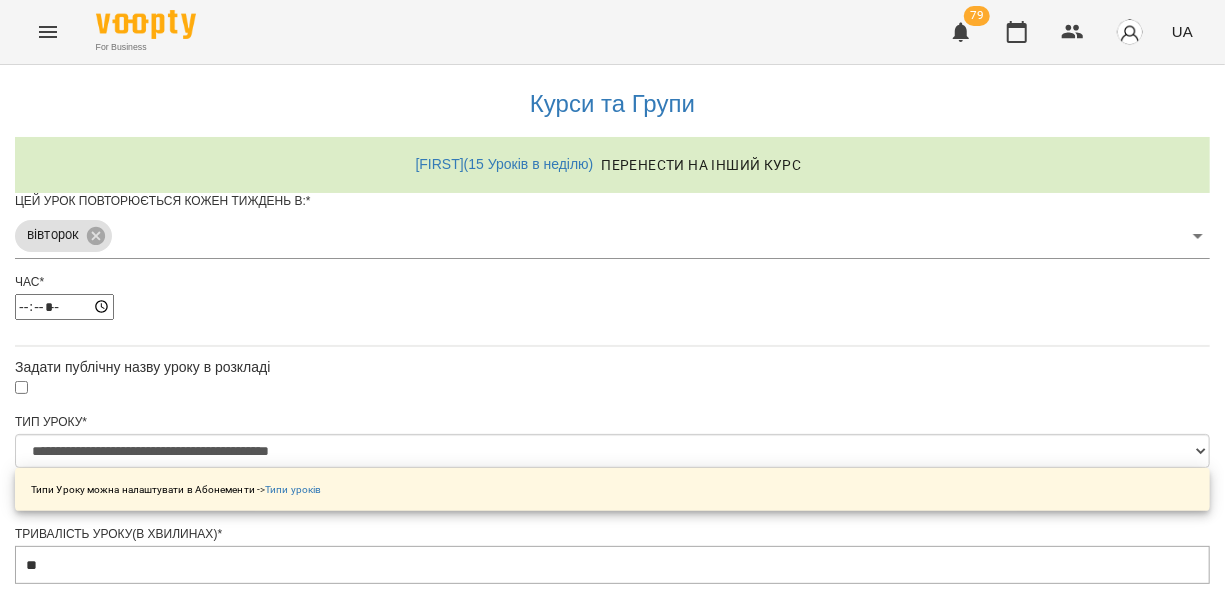 click at bounding box center [612, 1171] 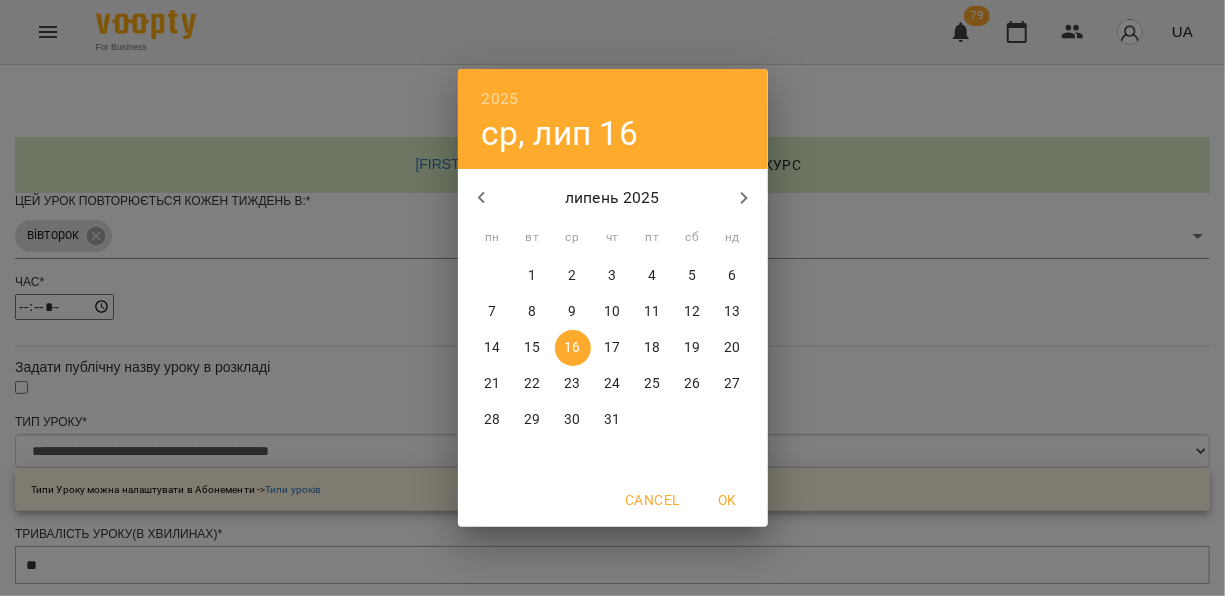 click on "22" at bounding box center [533, 384] 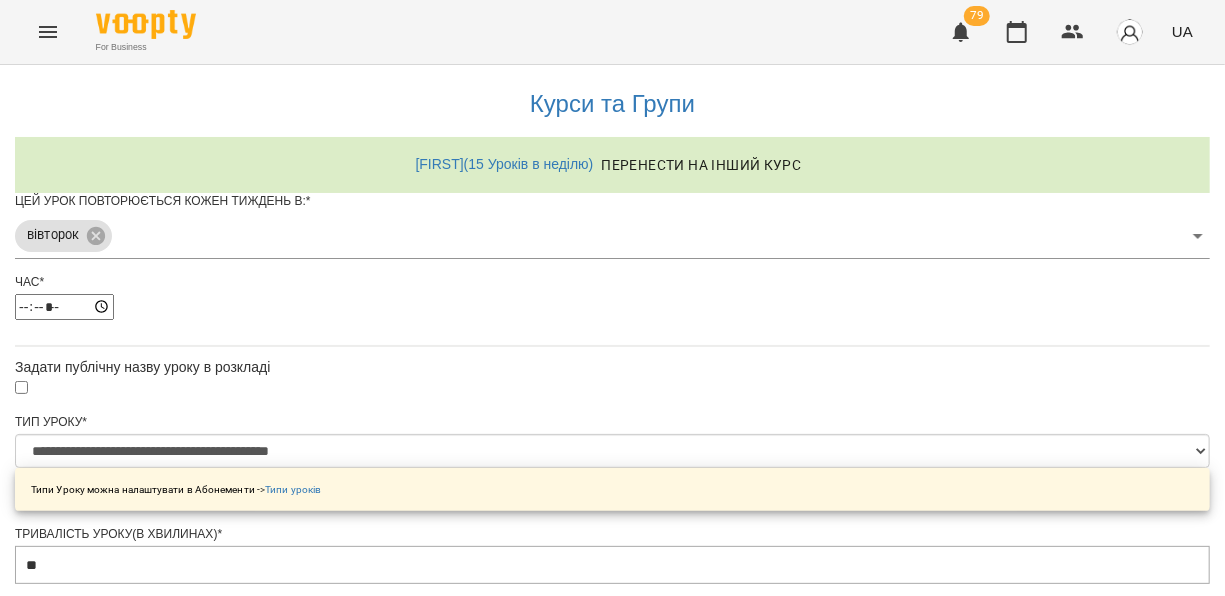 click on "Зберегти" at bounding box center [612, 1327] 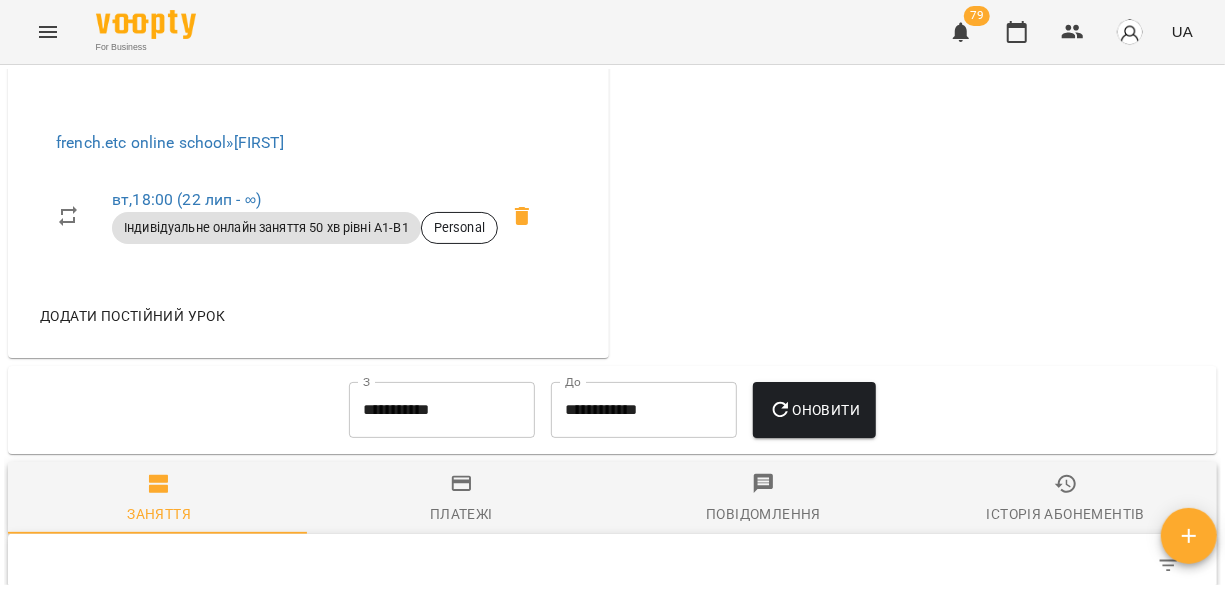scroll, scrollTop: 1473, scrollLeft: 0, axis: vertical 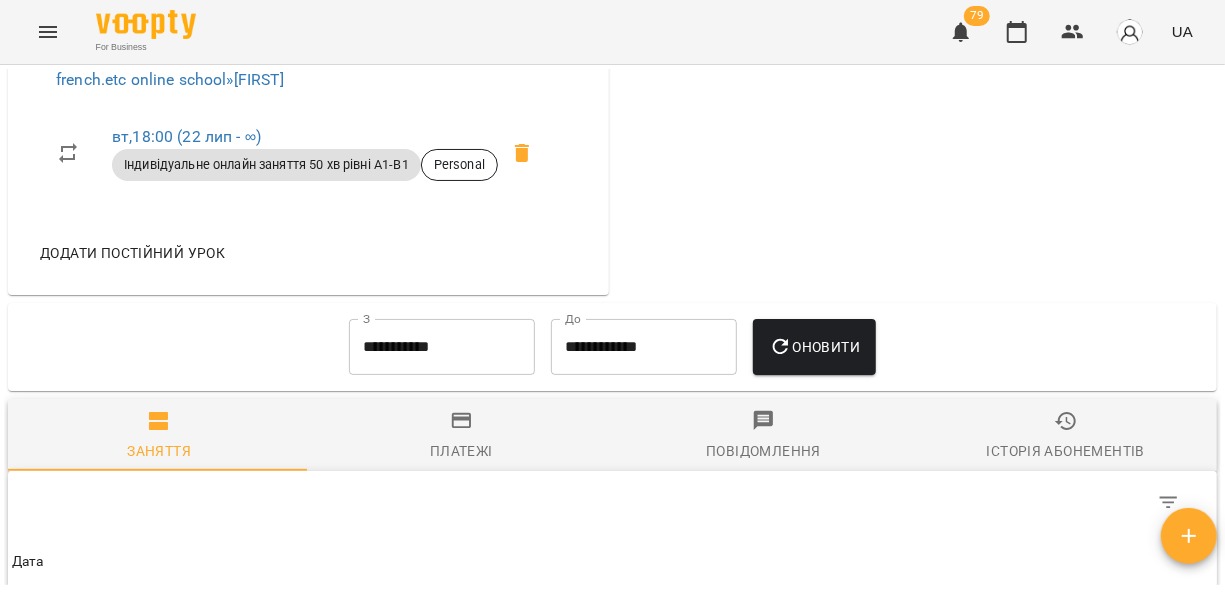 click on "Додати постійний урок" at bounding box center (132, 253) 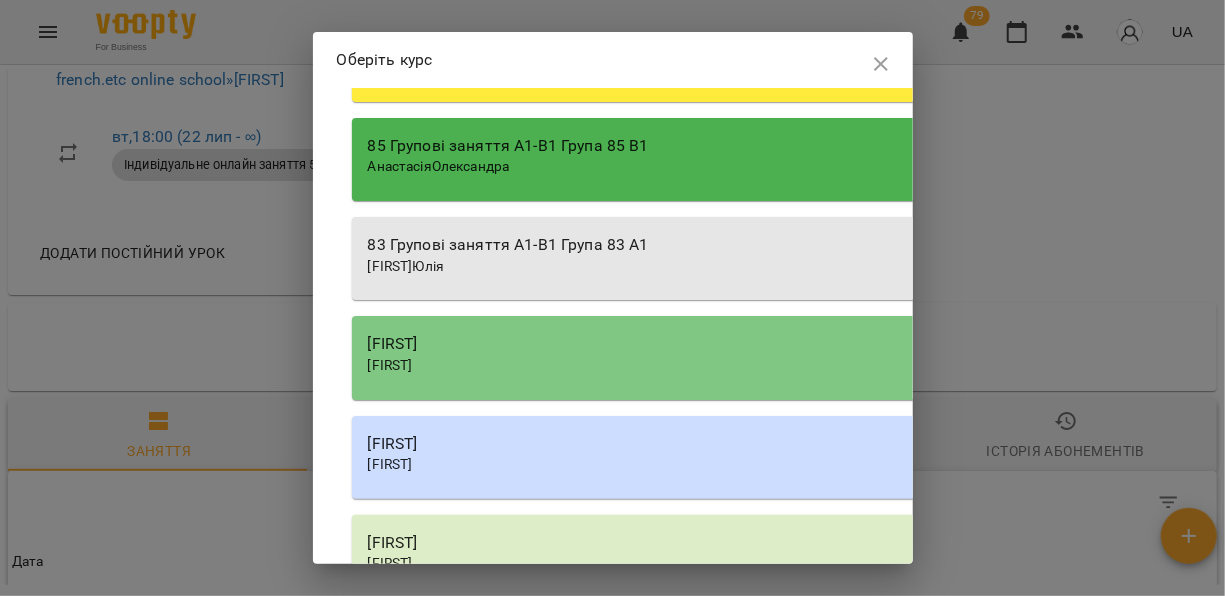 scroll, scrollTop: 7131, scrollLeft: 0, axis: vertical 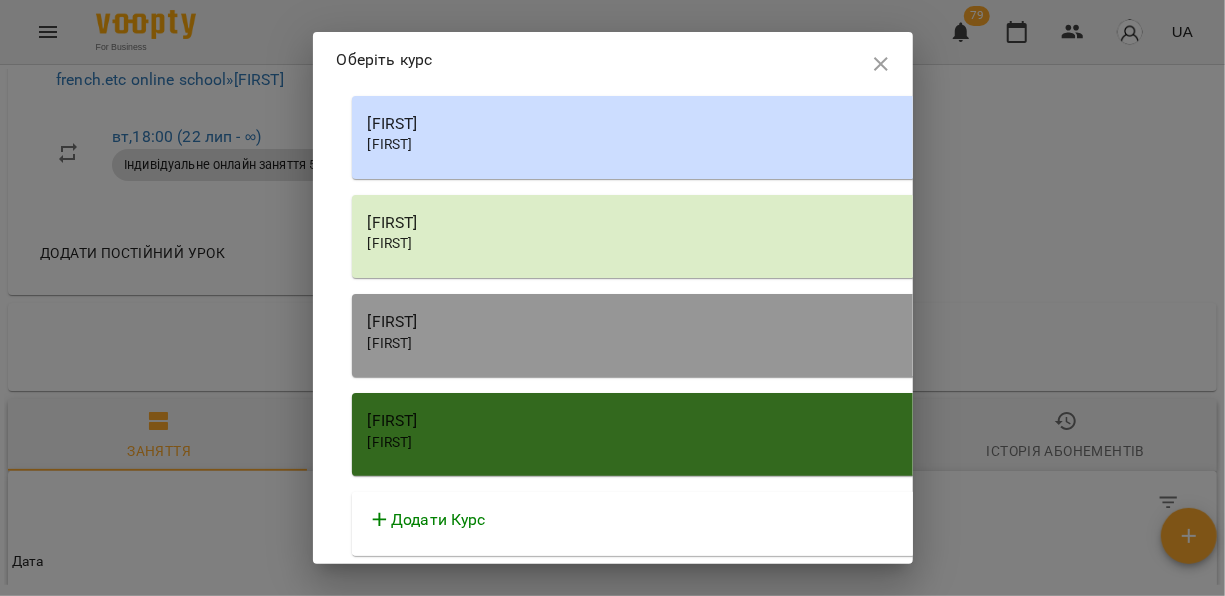 click on "Юля Юля" at bounding box center [922, 236] 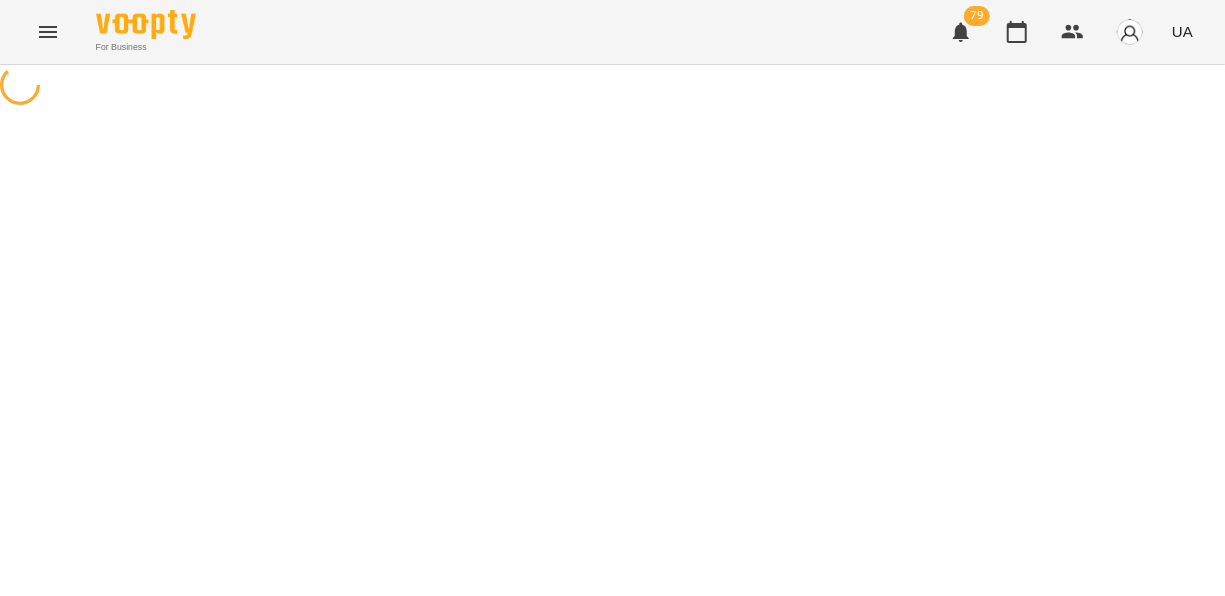 scroll, scrollTop: 0, scrollLeft: 0, axis: both 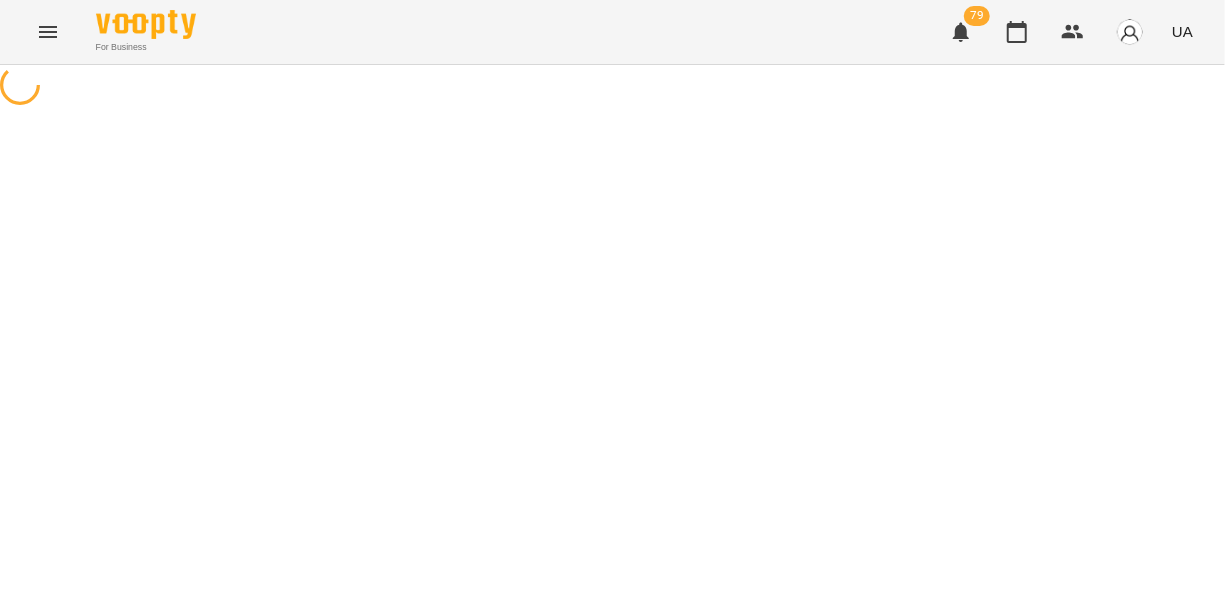 select on "********" 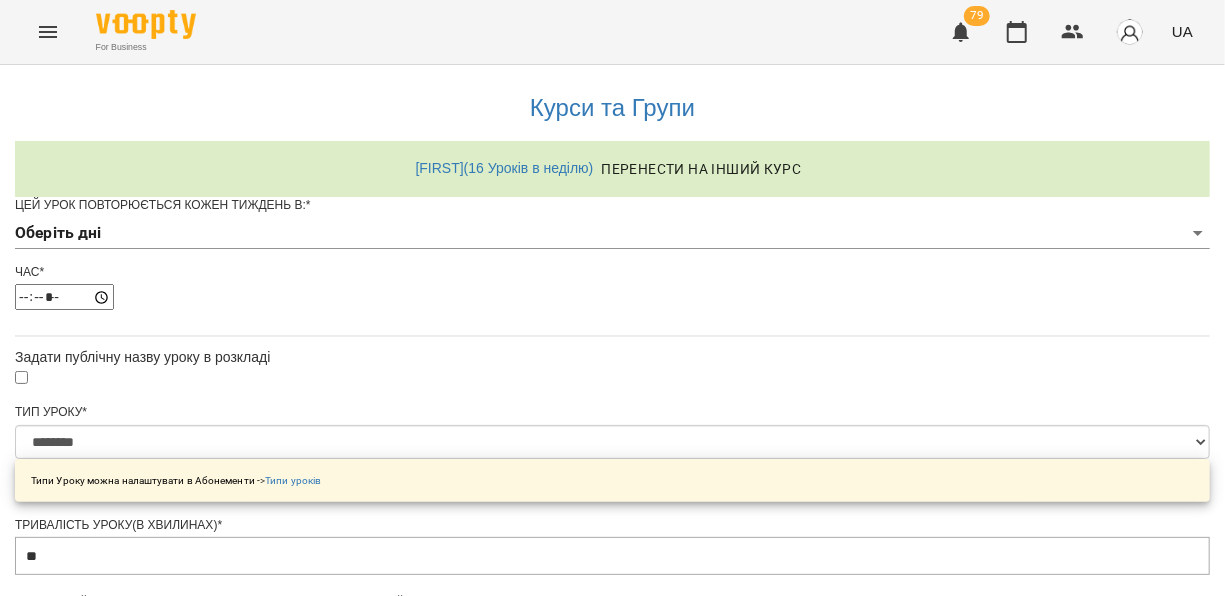 click on "**********" at bounding box center (612, 644) 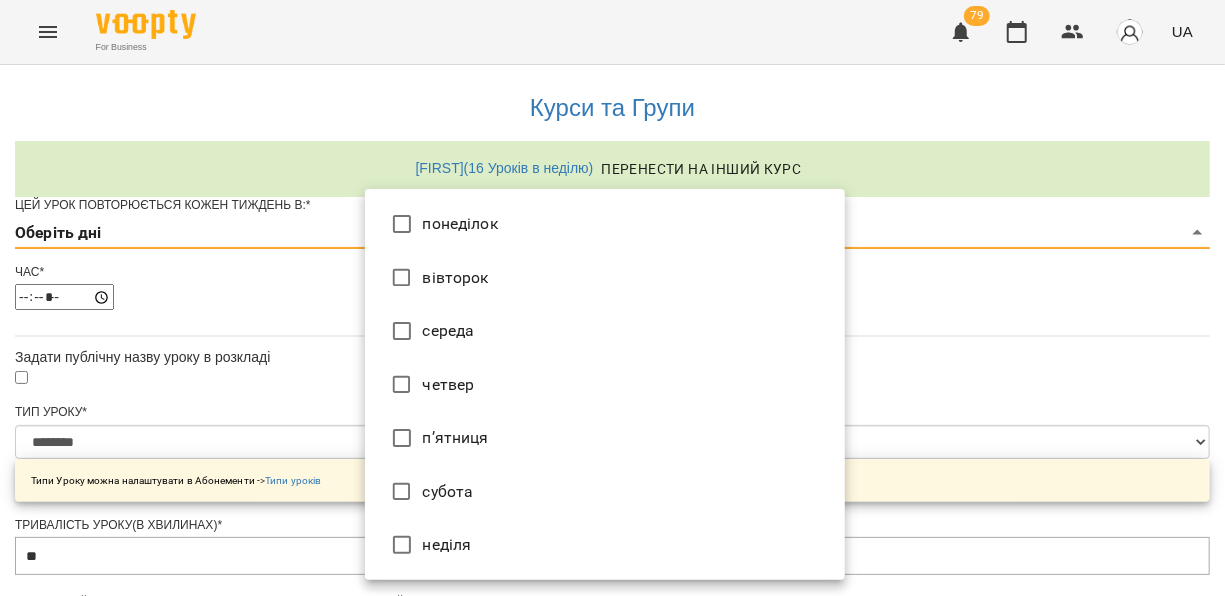 click on "п’ятниця" at bounding box center (605, 438) 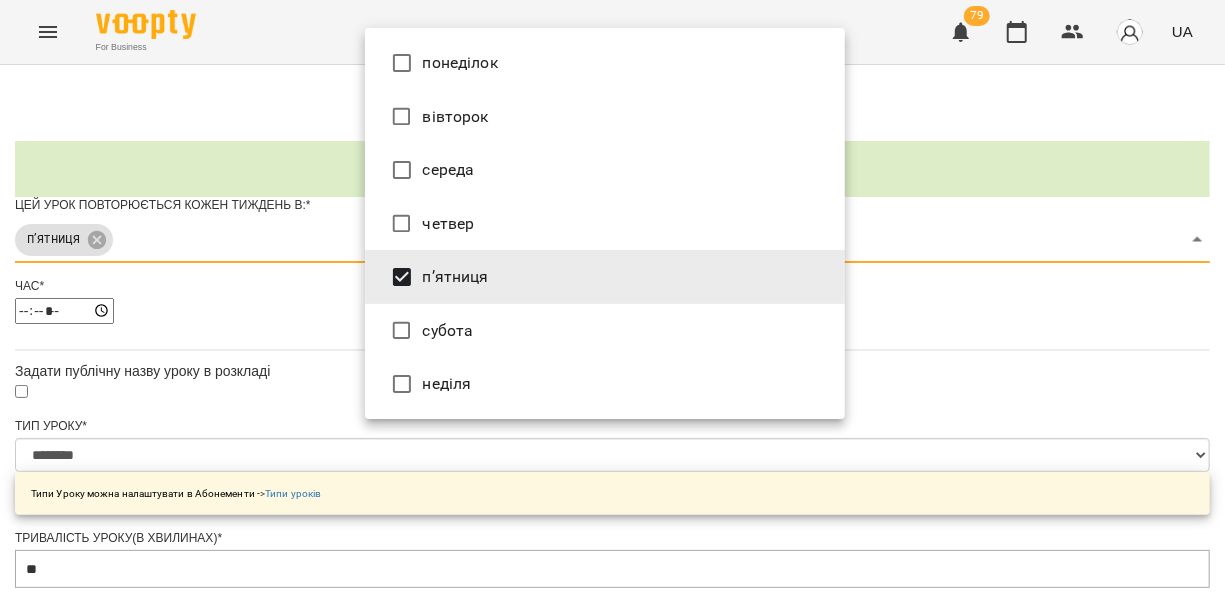 click at bounding box center (612, 298) 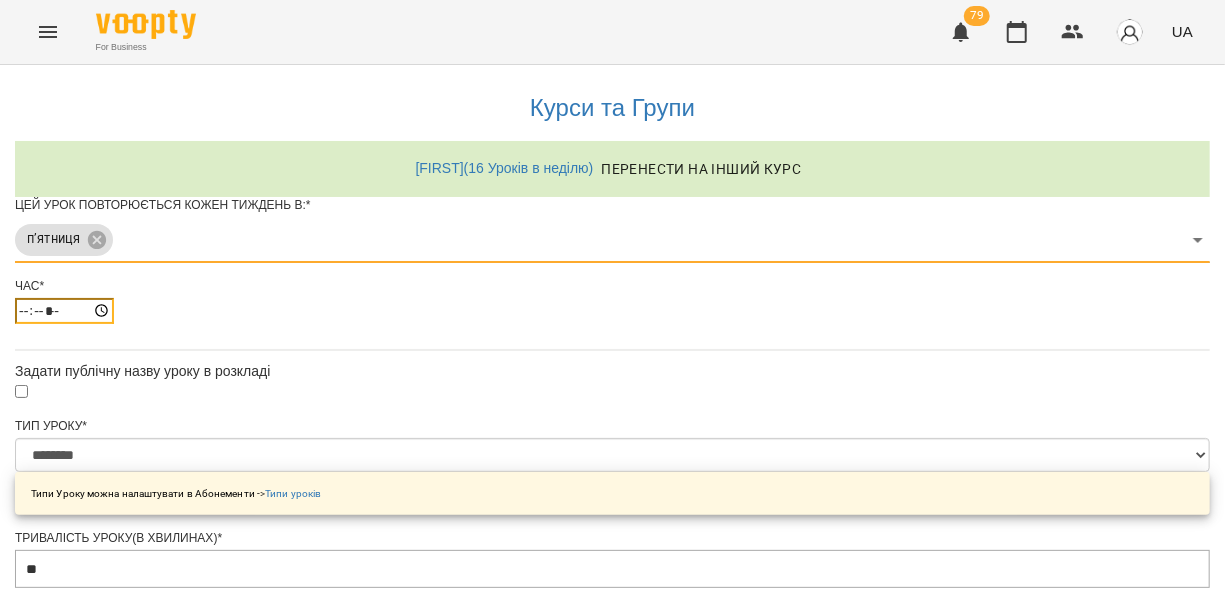 click on "*****" at bounding box center (64, 311) 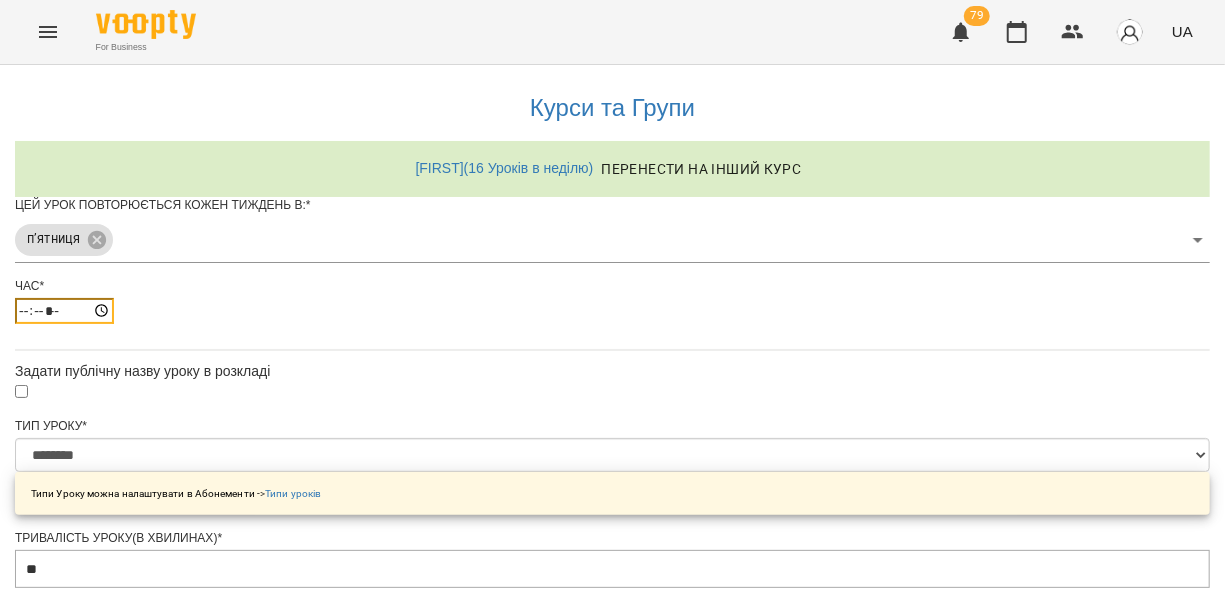 type on "*****" 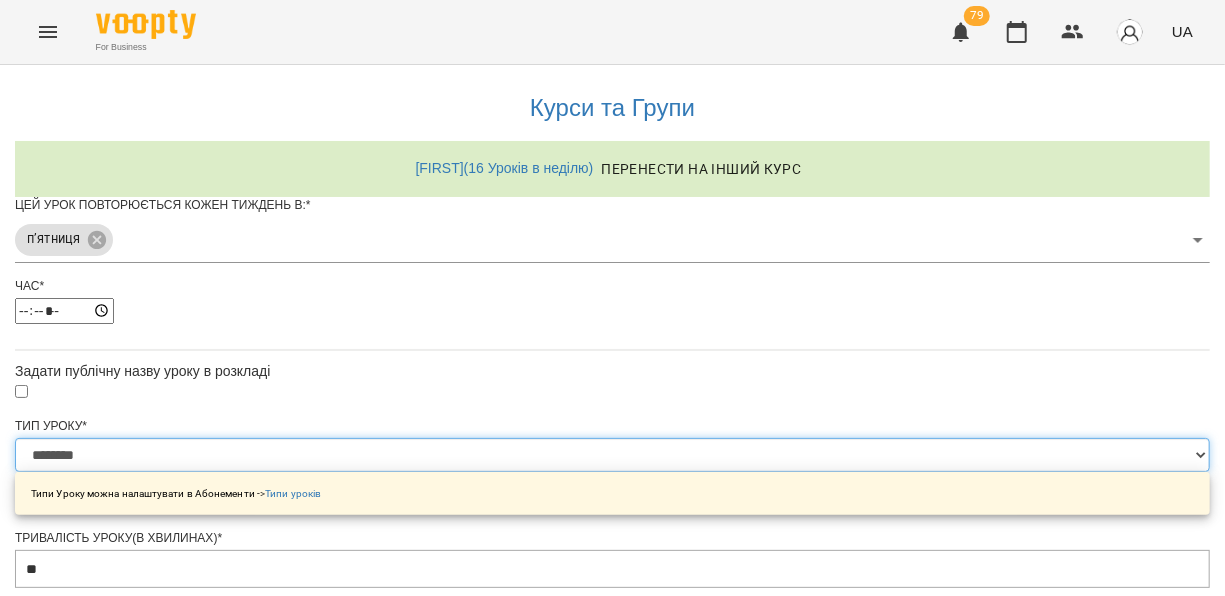 click on "**********" at bounding box center [612, 455] 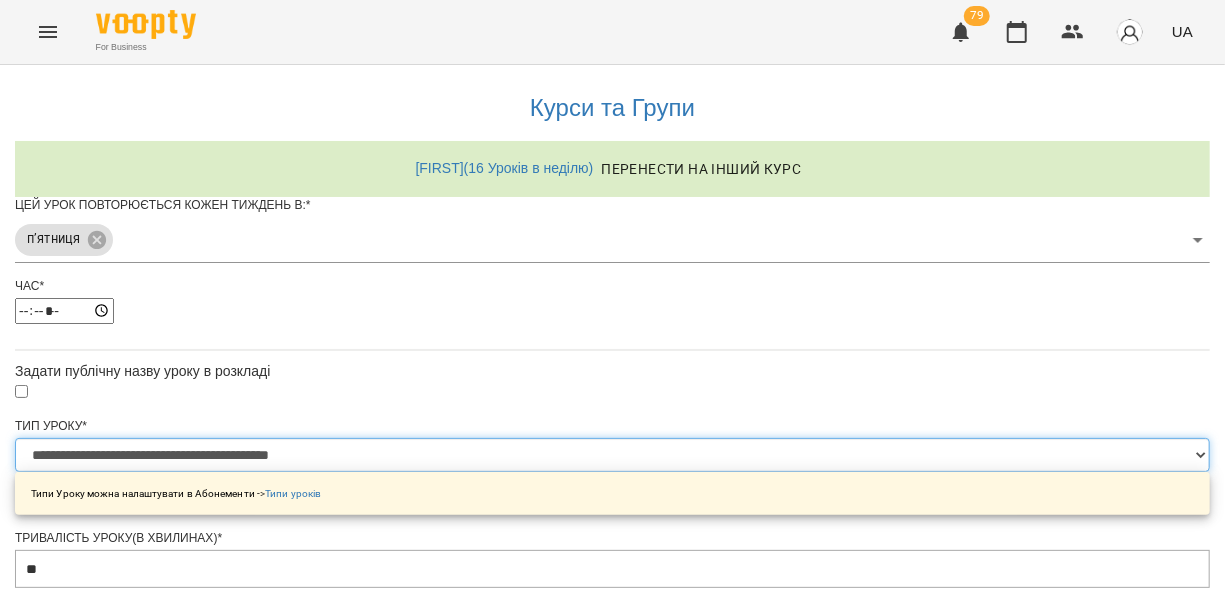 click on "**********" at bounding box center (612, 455) 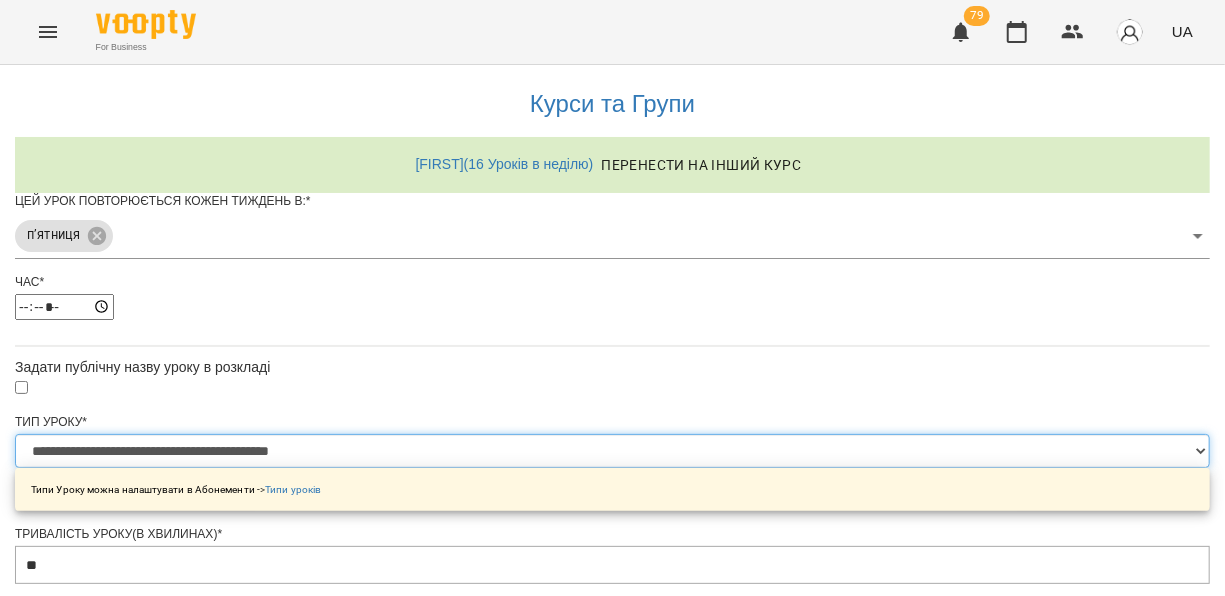 scroll, scrollTop: 824, scrollLeft: 0, axis: vertical 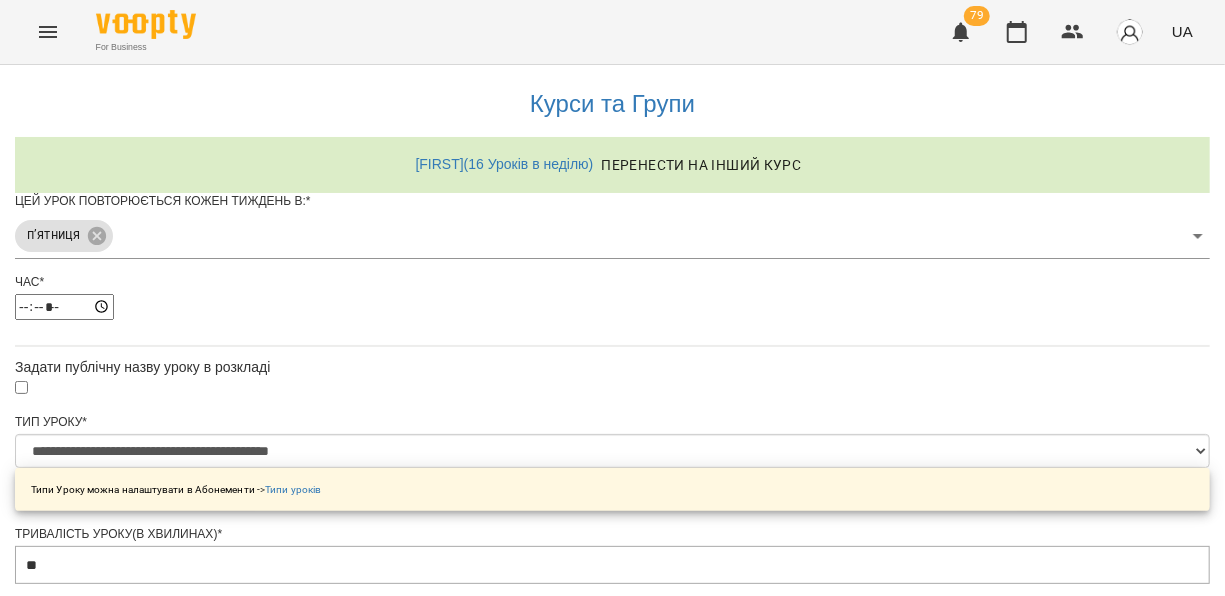 click on "**********" at bounding box center (108, 1225) 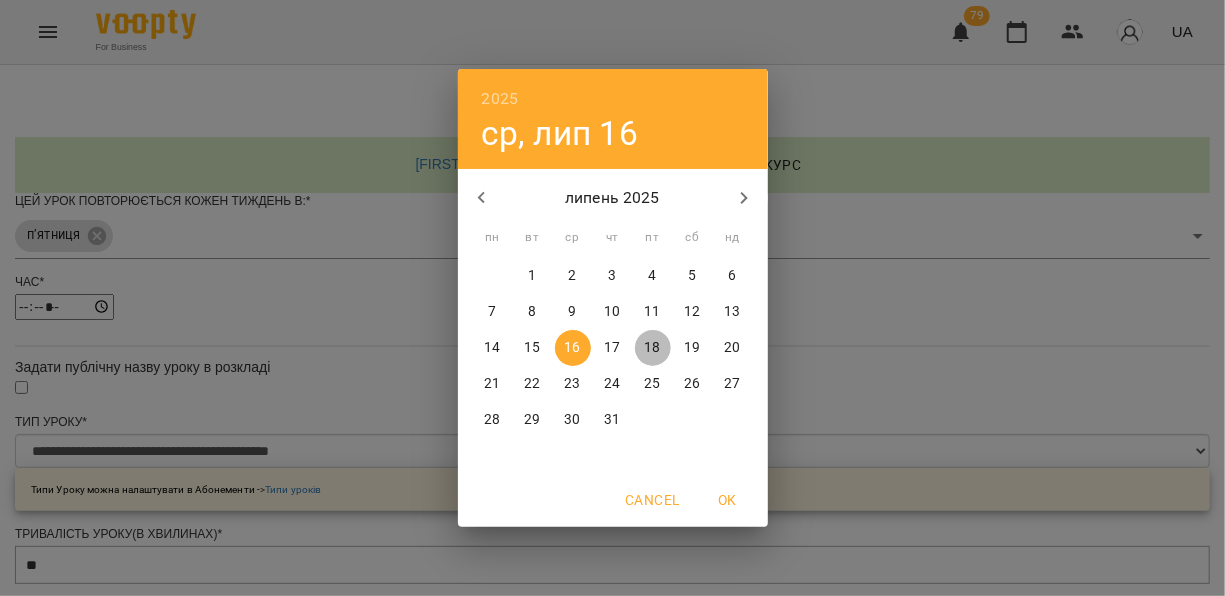 click on "18" at bounding box center [652, 348] 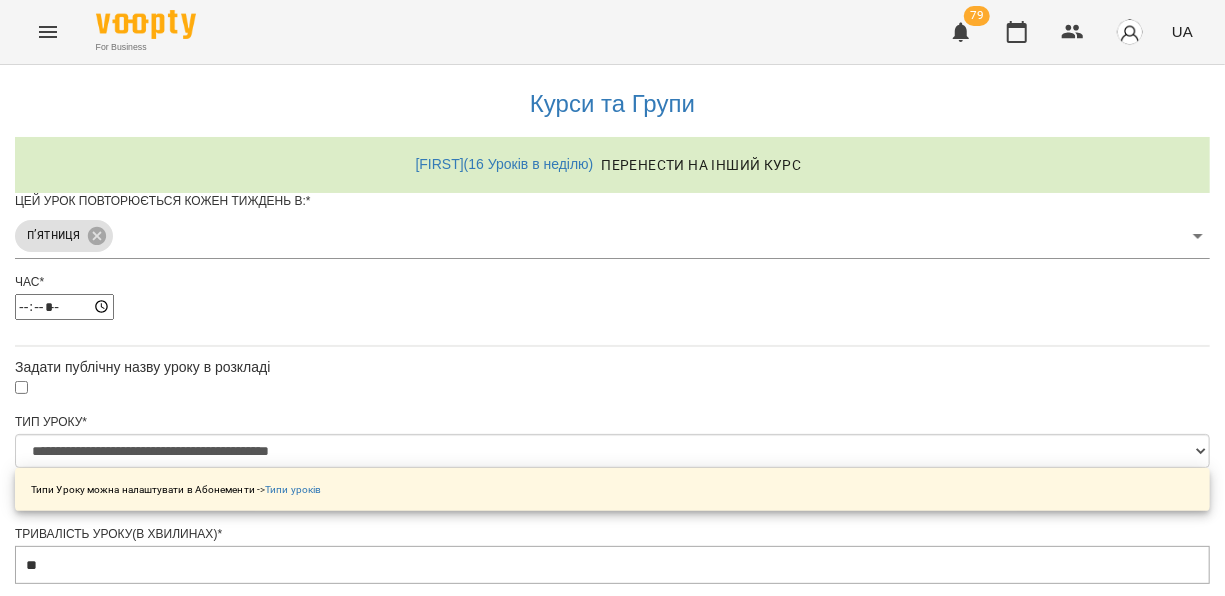 click on "Зберегти" at bounding box center (612, 1327) 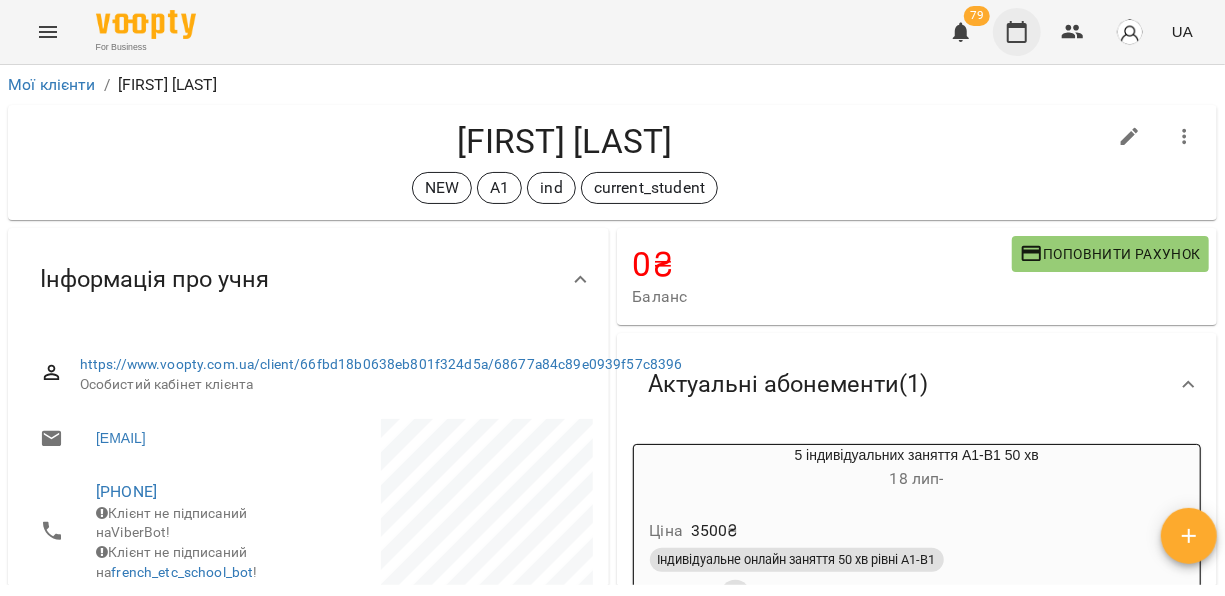 click at bounding box center [1017, 32] 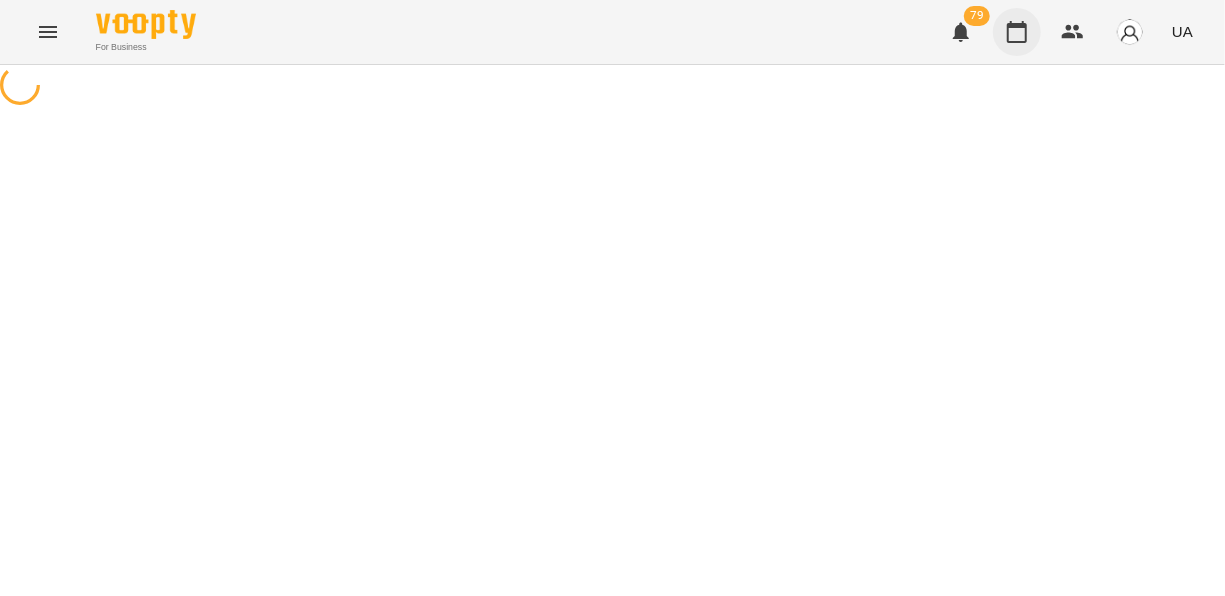 scroll, scrollTop: 0, scrollLeft: 0, axis: both 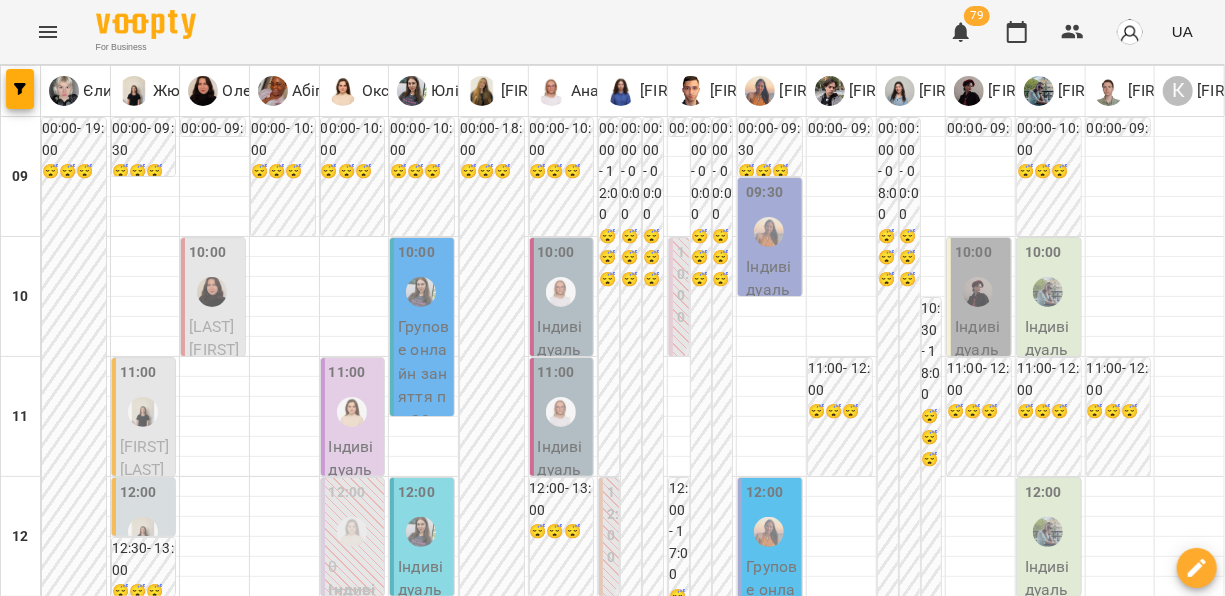 click on "12:00" at bounding box center (1051, 518) 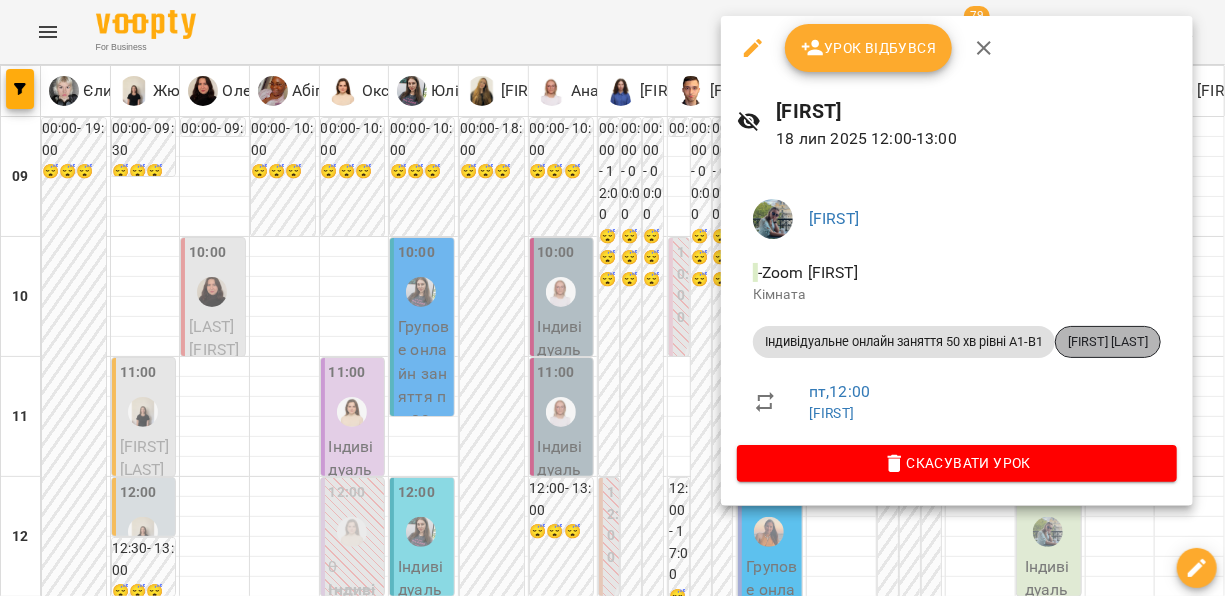 click on "[FIRST] [LAST]" at bounding box center [1108, 342] 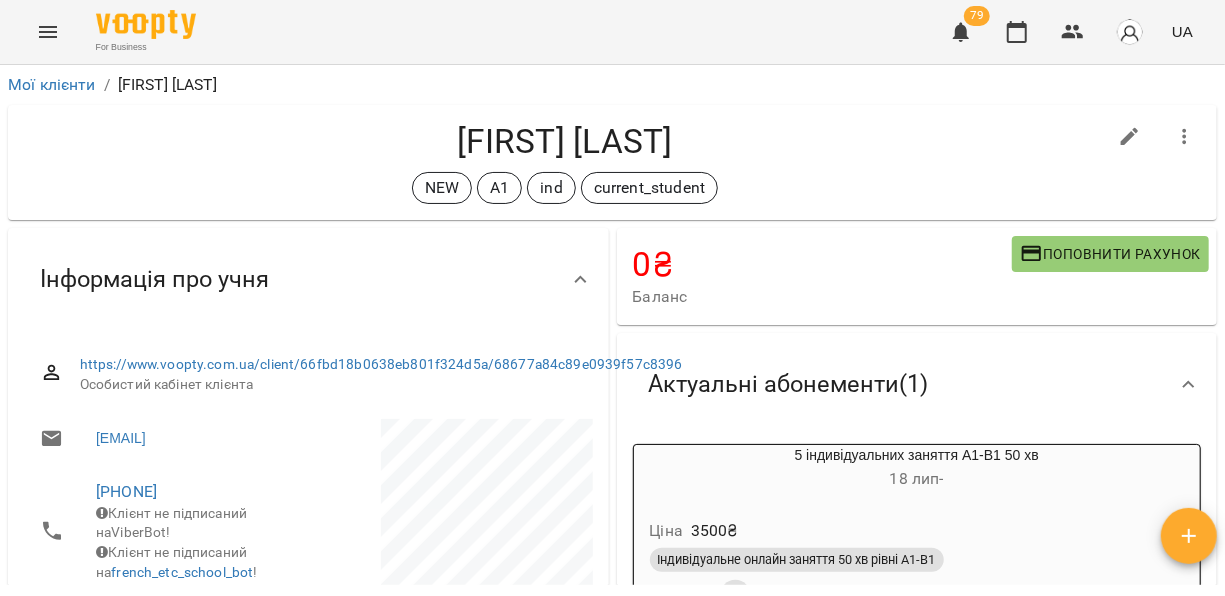 click on "Ціна 3500 ₴" at bounding box center [917, 531] 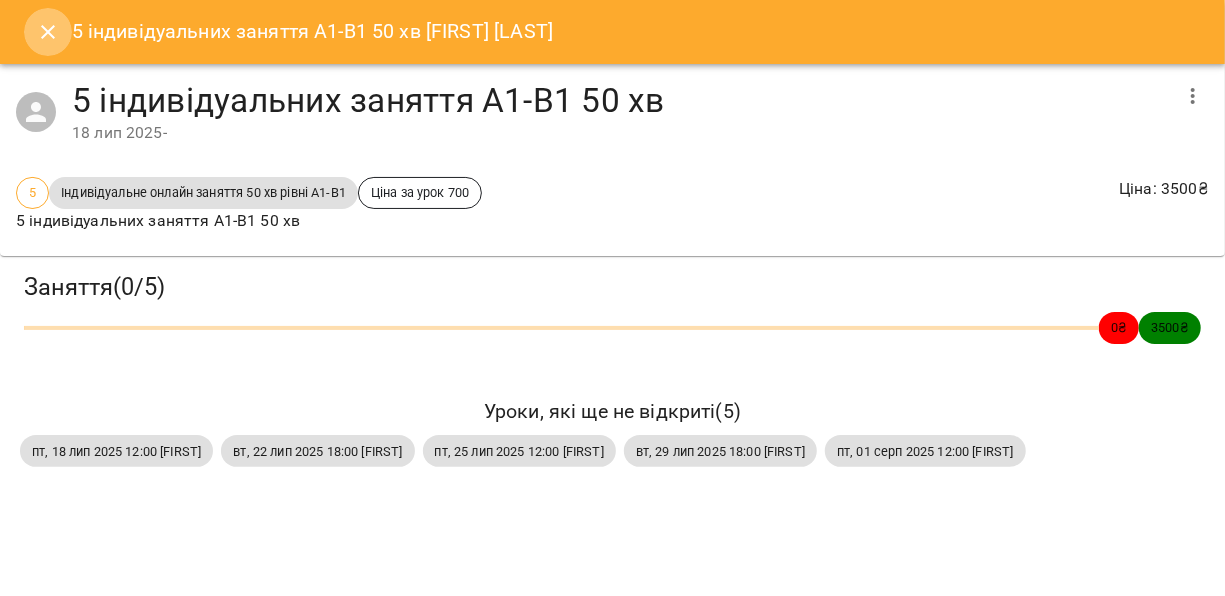 click at bounding box center (48, 32) 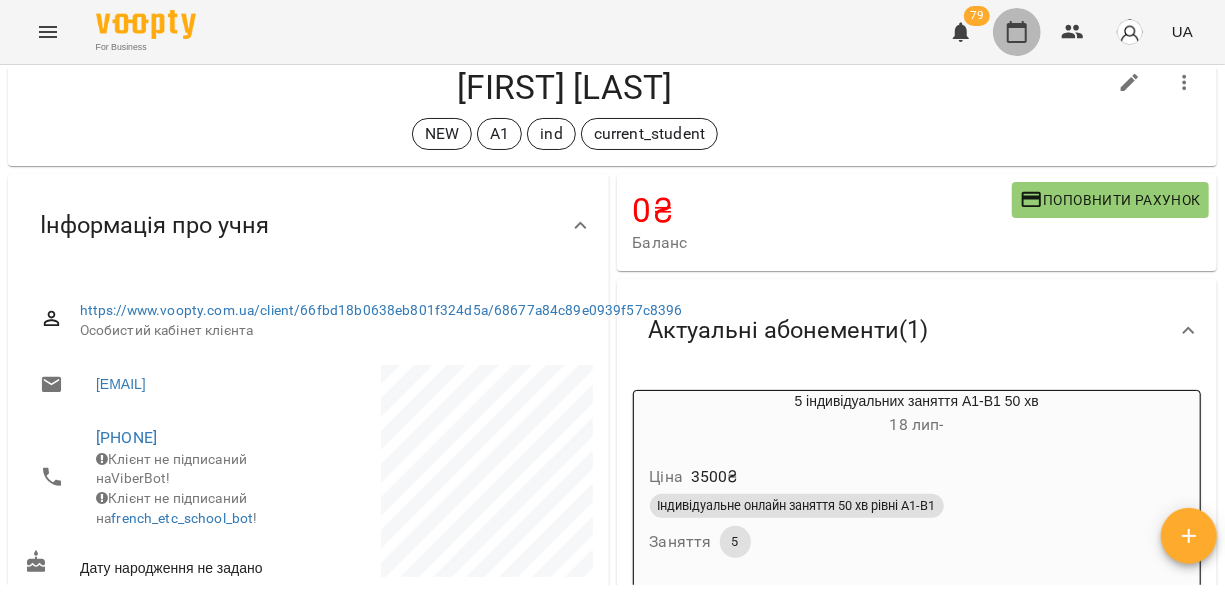click at bounding box center [1017, 32] 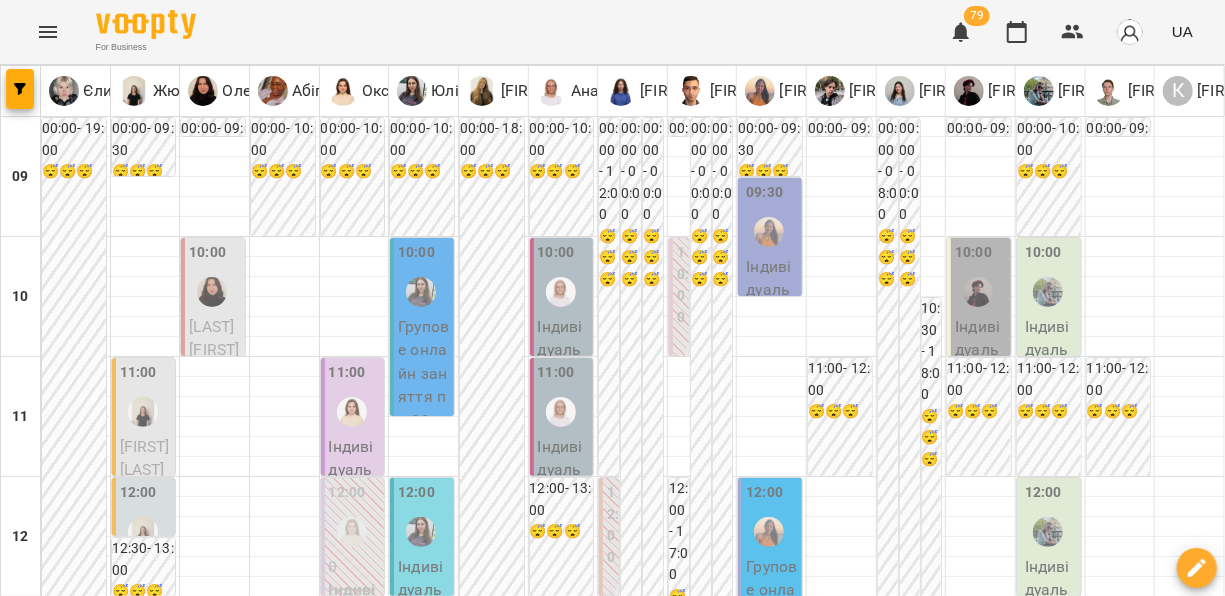 click at bounding box center (1048, 292) 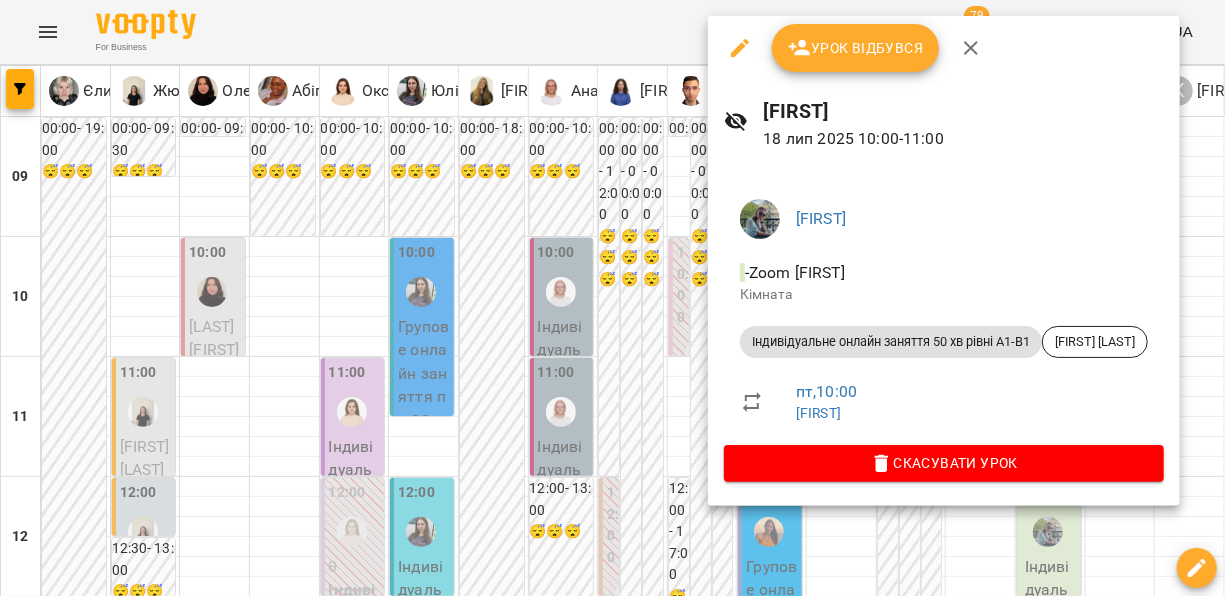 click at bounding box center (612, 298) 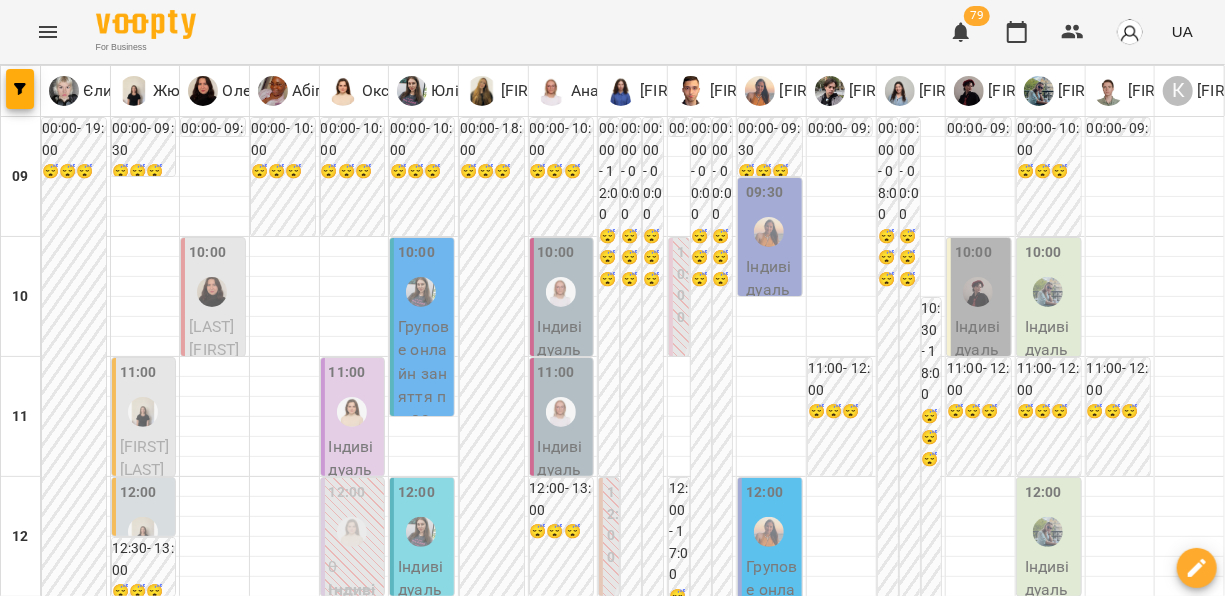 scroll, scrollTop: 779, scrollLeft: 0, axis: vertical 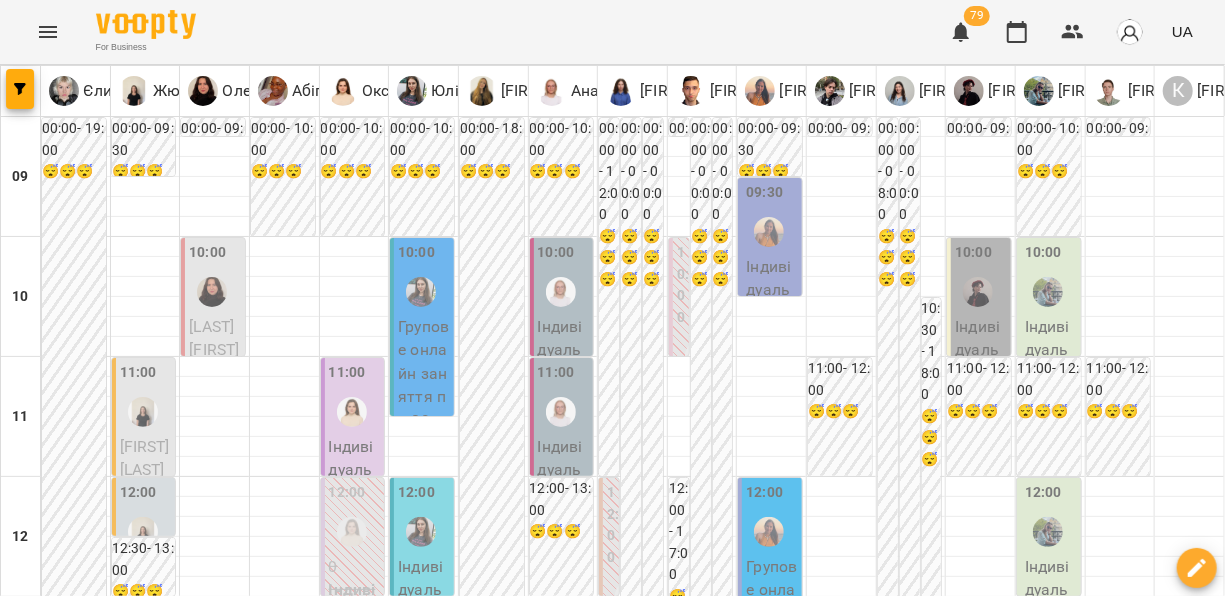 click on "чт 17 лип" at bounding box center (520, 1829) 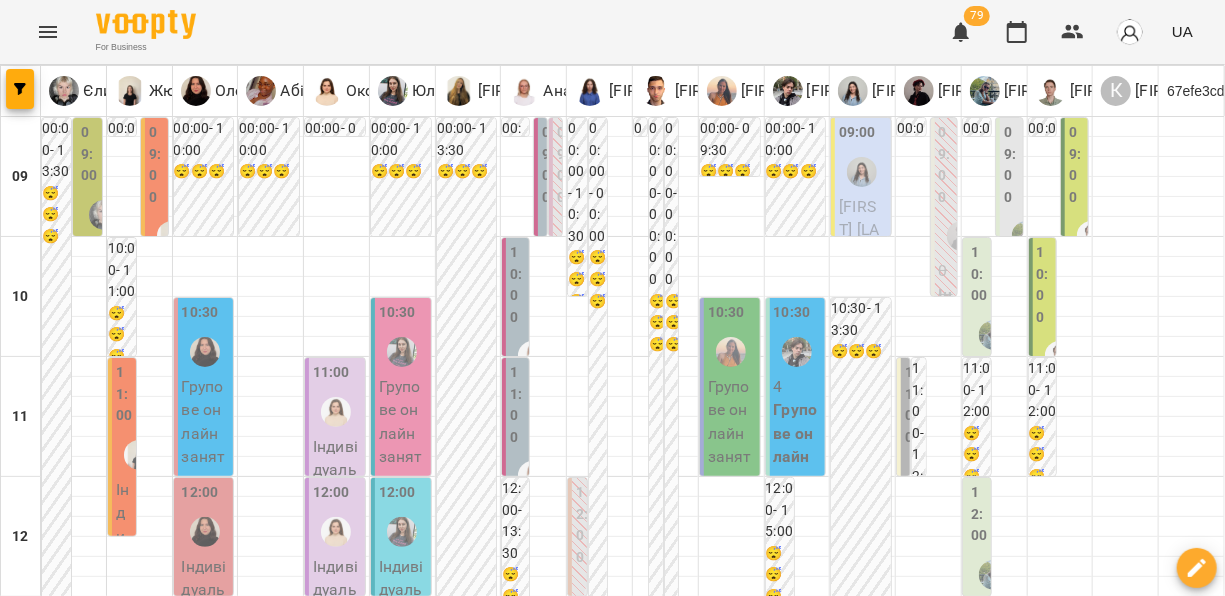 scroll, scrollTop: 0, scrollLeft: 0, axis: both 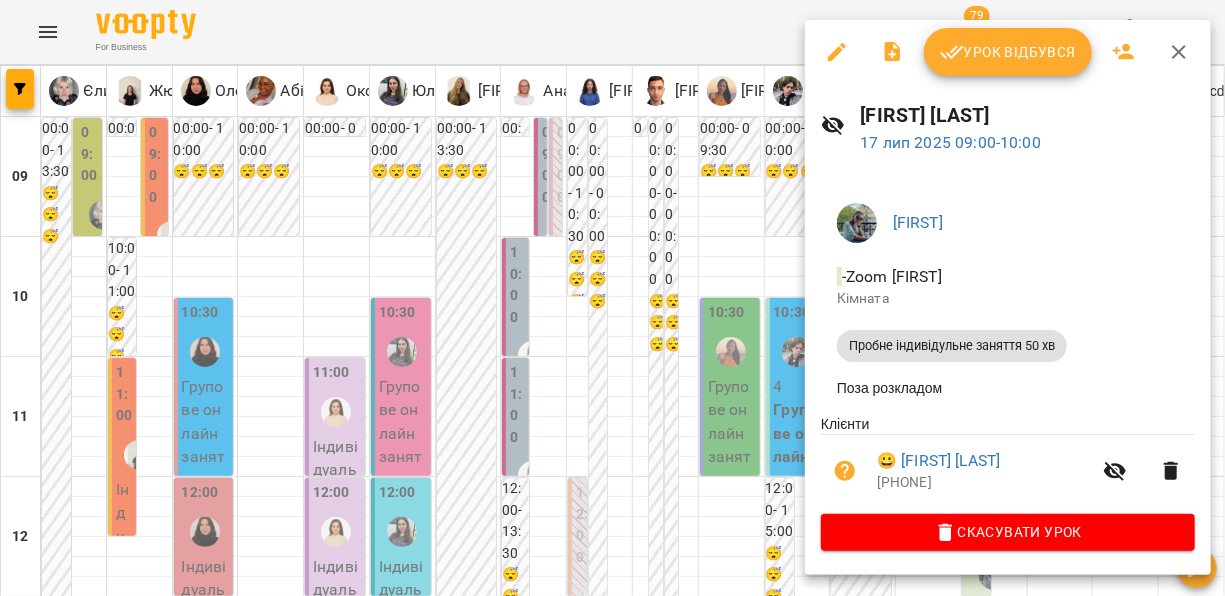 click at bounding box center (612, 298) 